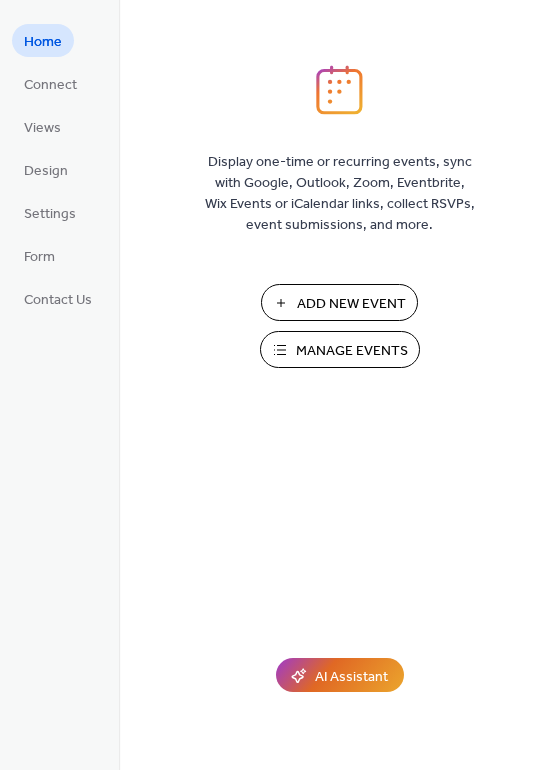 scroll, scrollTop: 0, scrollLeft: 0, axis: both 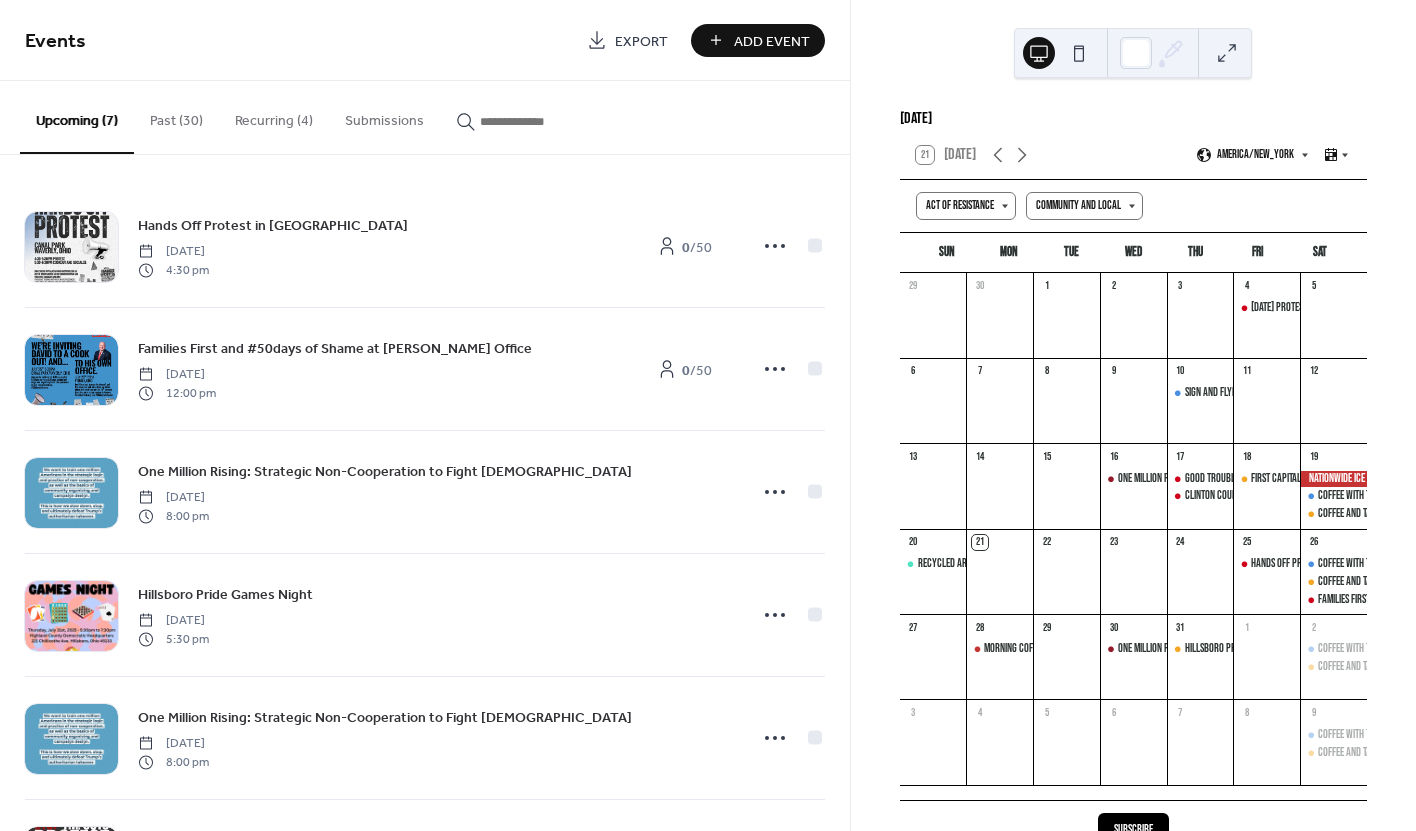 click on "Add Event" at bounding box center [772, 41] 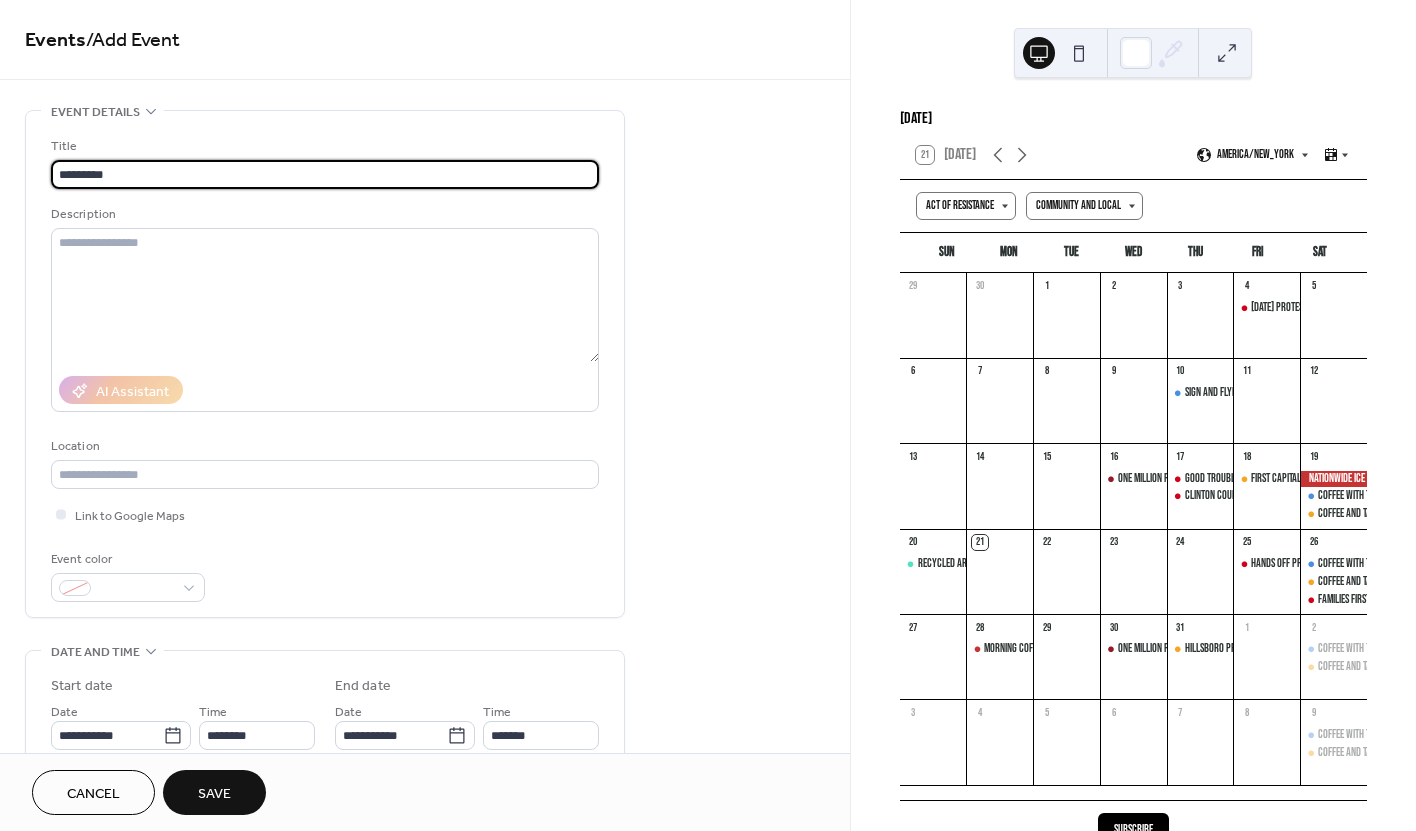 scroll, scrollTop: 0, scrollLeft: 0, axis: both 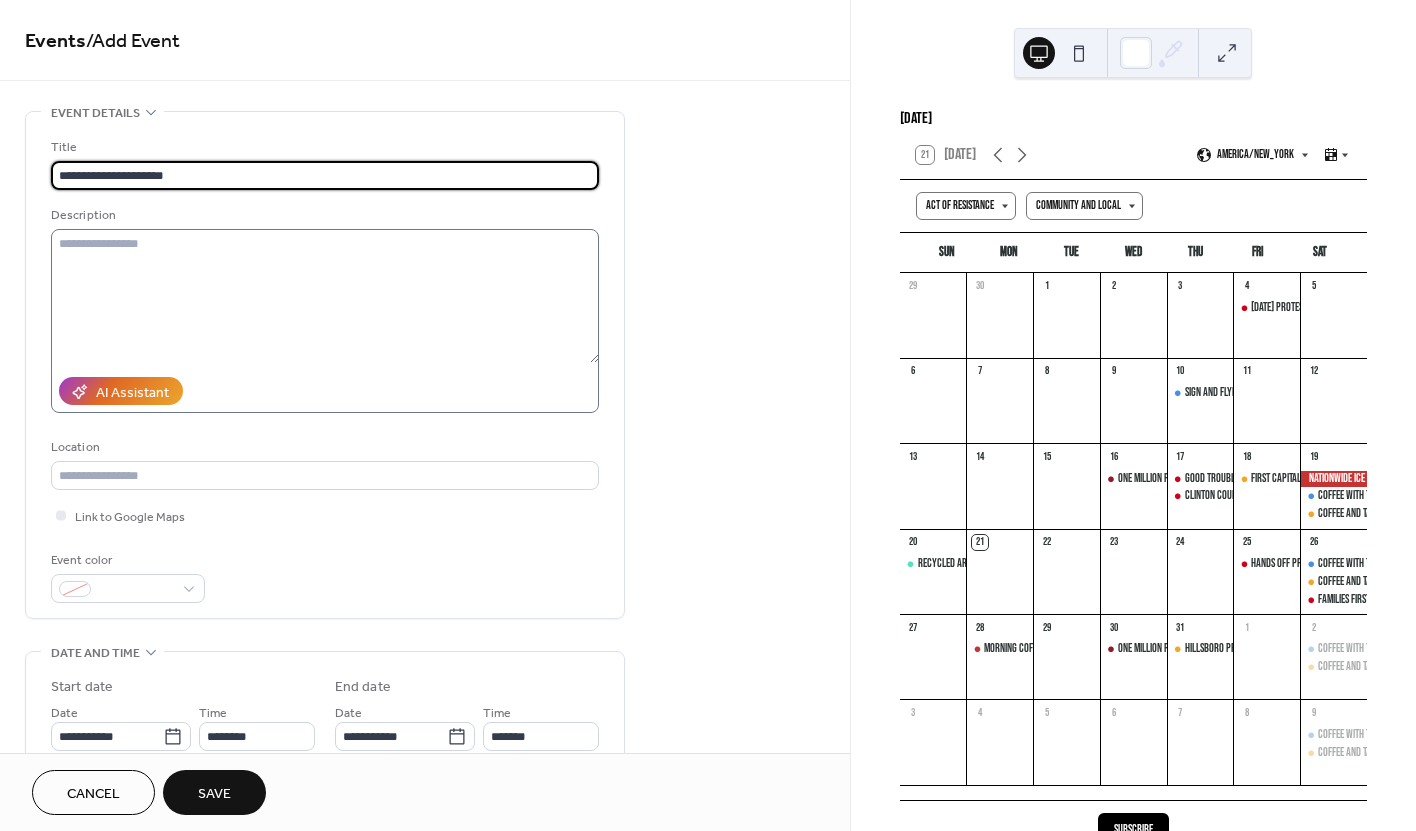 type on "**********" 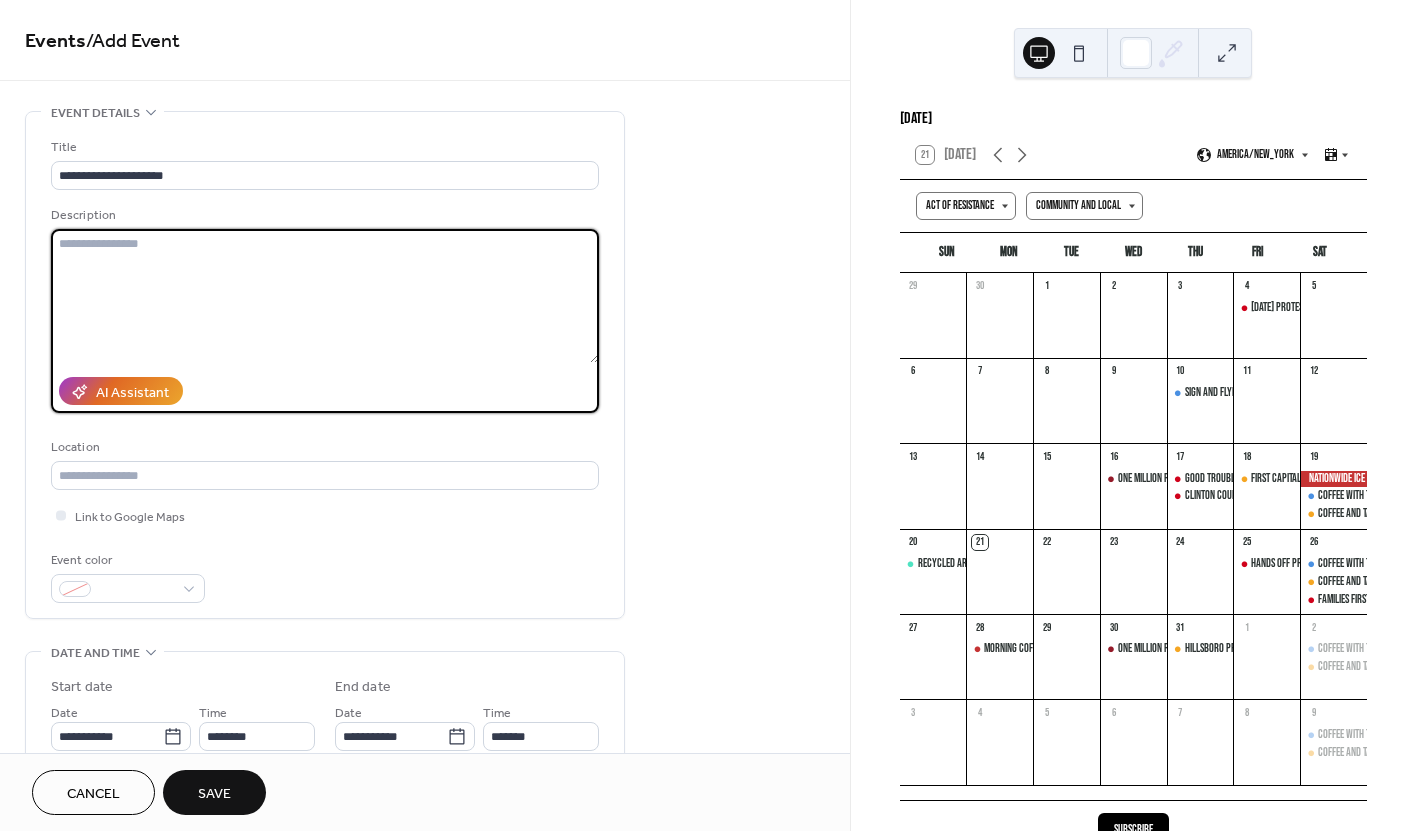 click at bounding box center [325, 296] 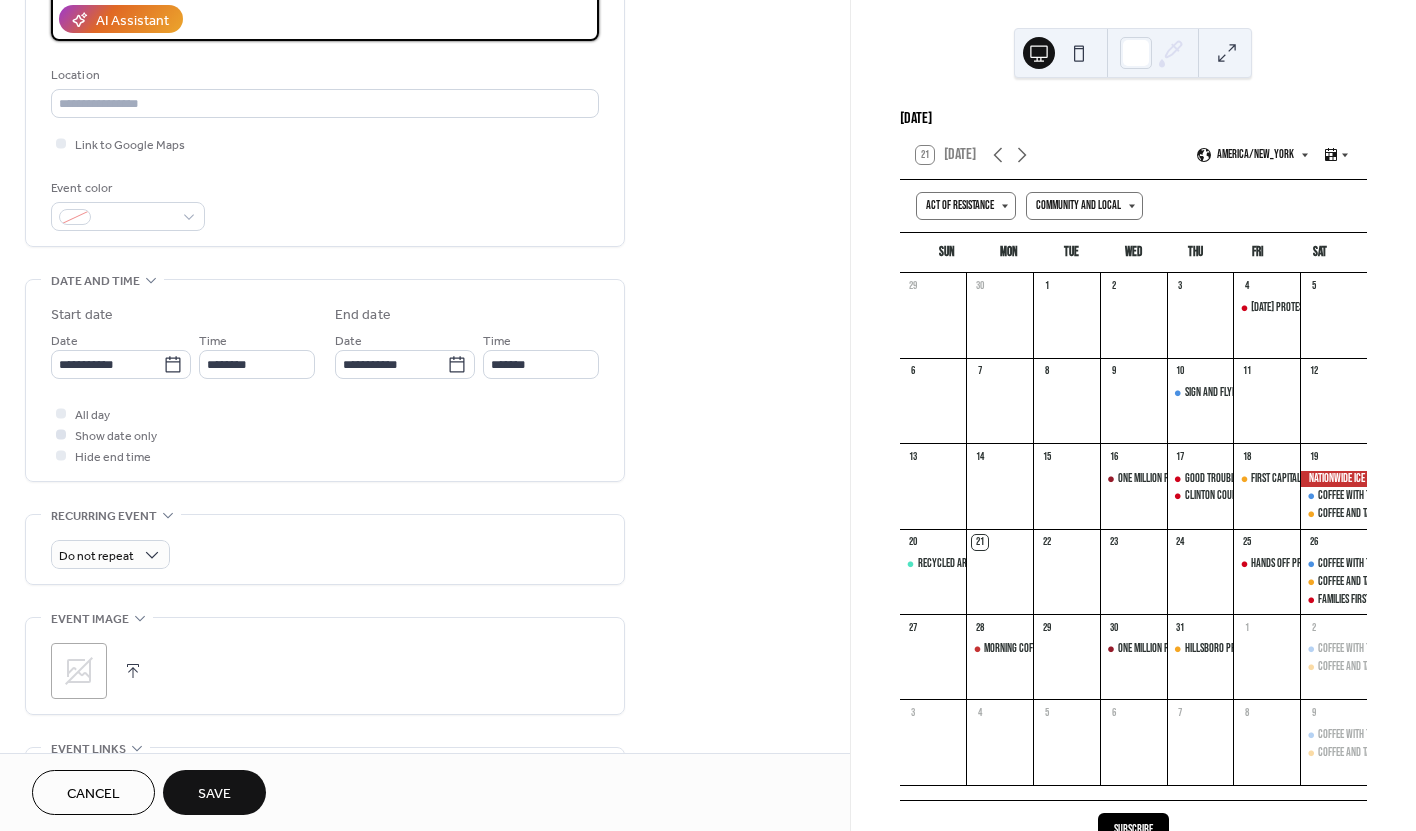 scroll, scrollTop: 381, scrollLeft: 0, axis: vertical 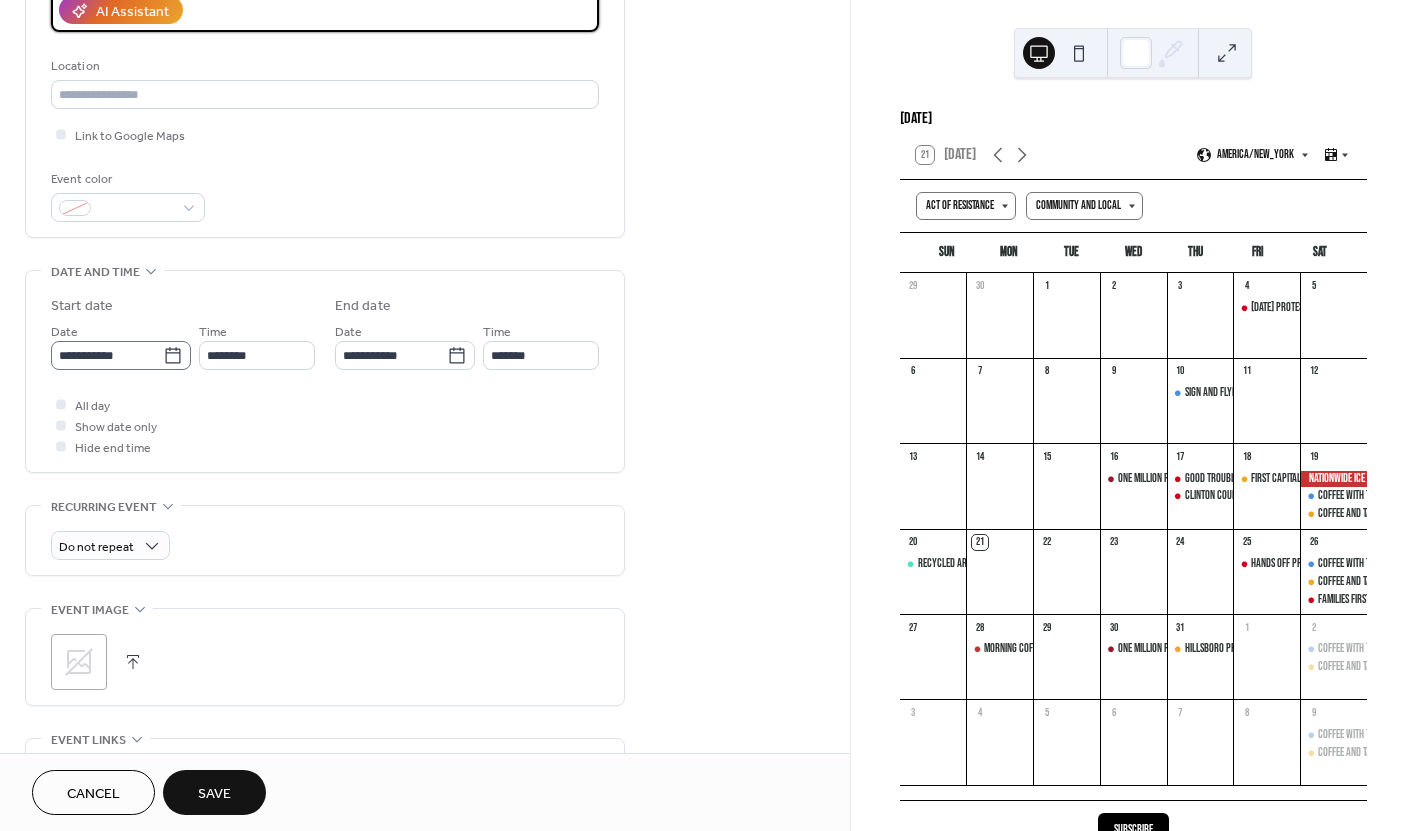 click 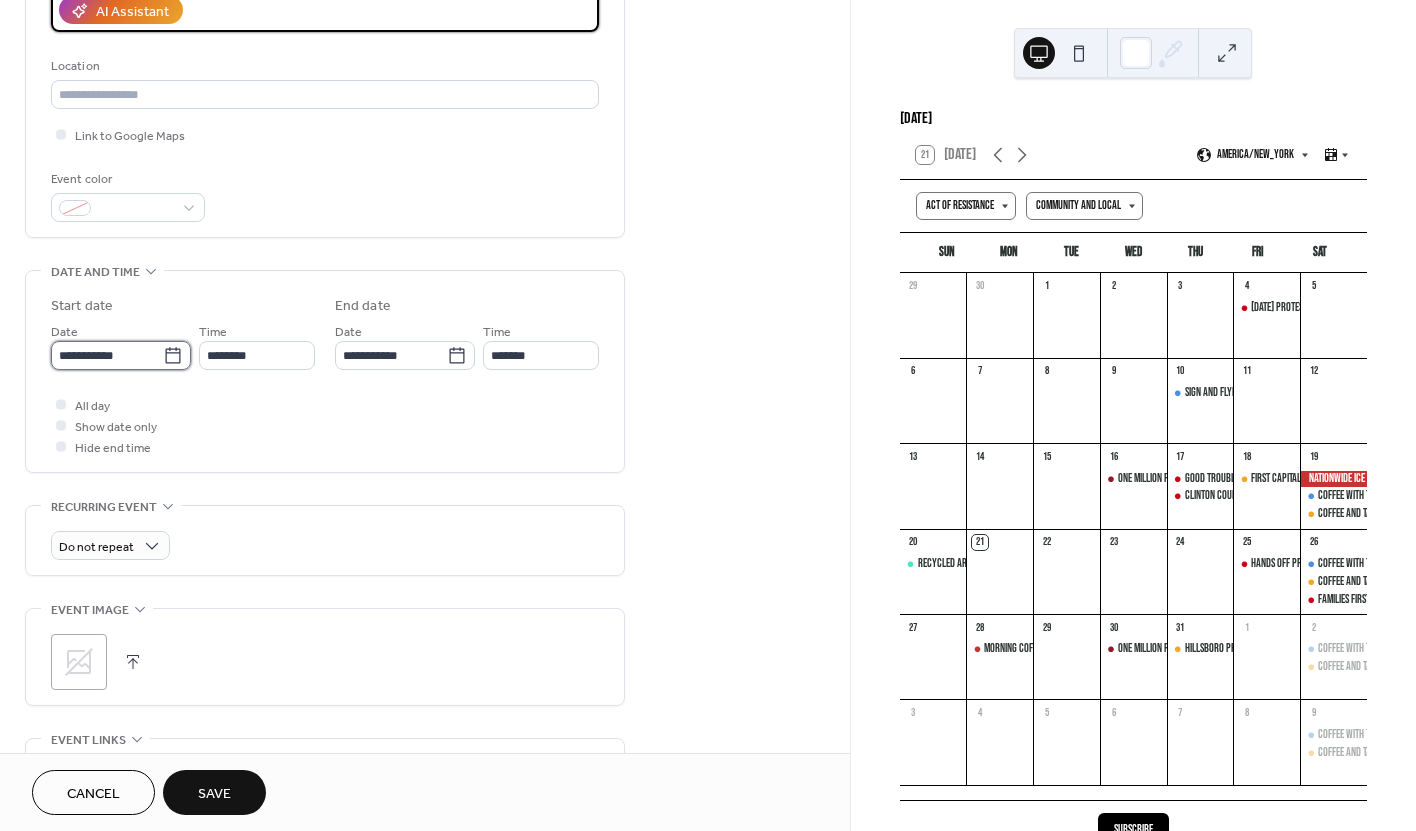 click on "**********" at bounding box center [107, 355] 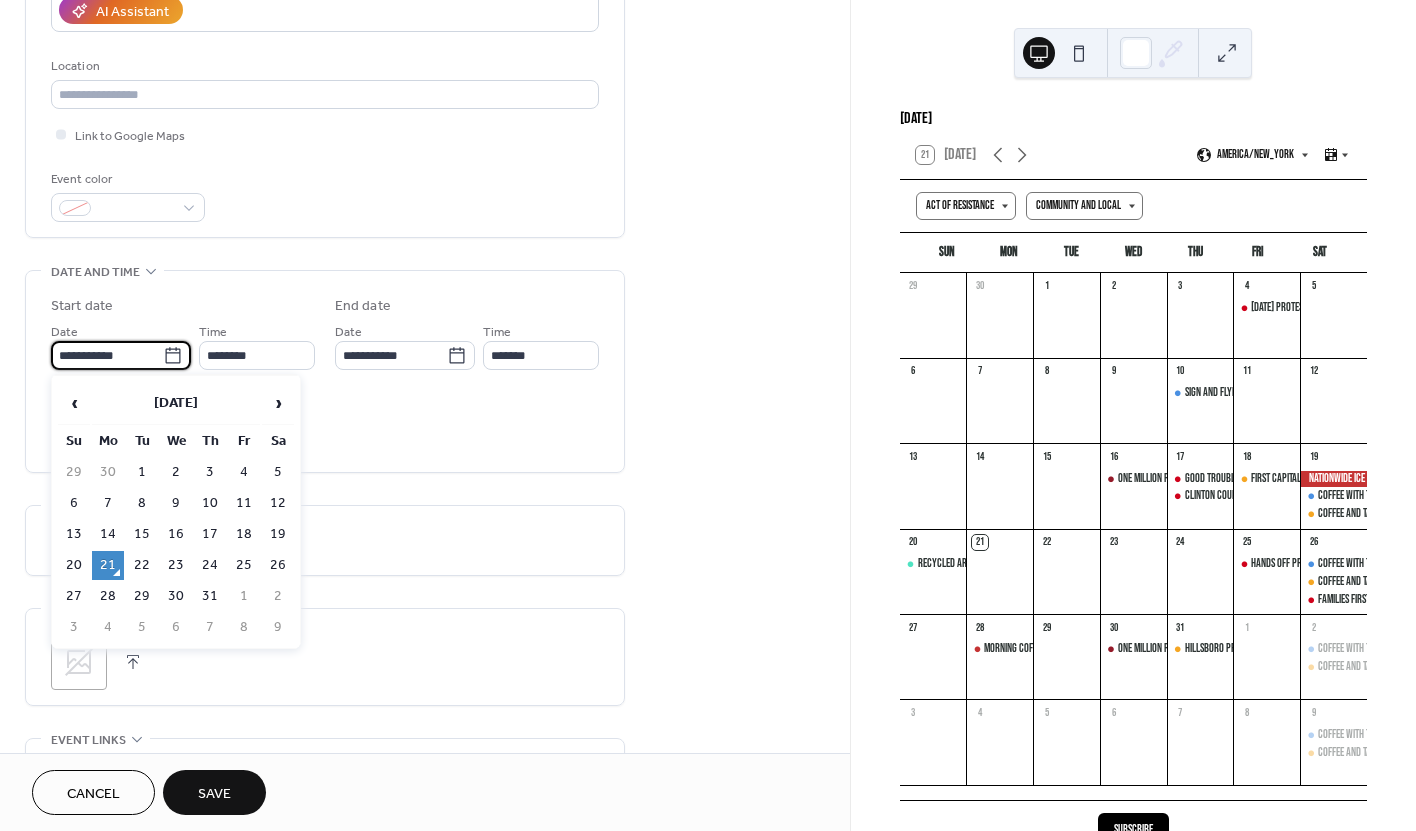 click on "6" at bounding box center (176, 627) 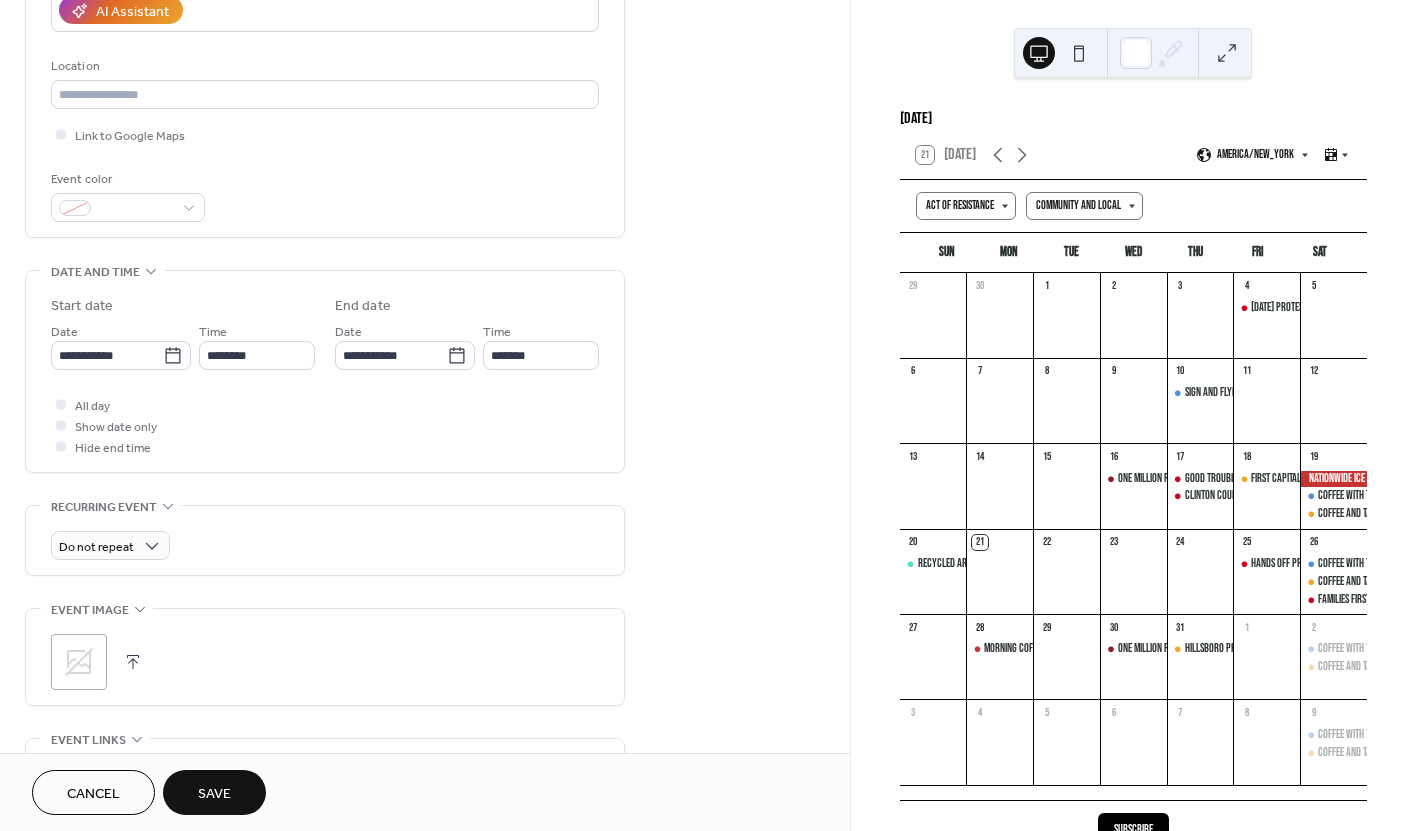 type on "**********" 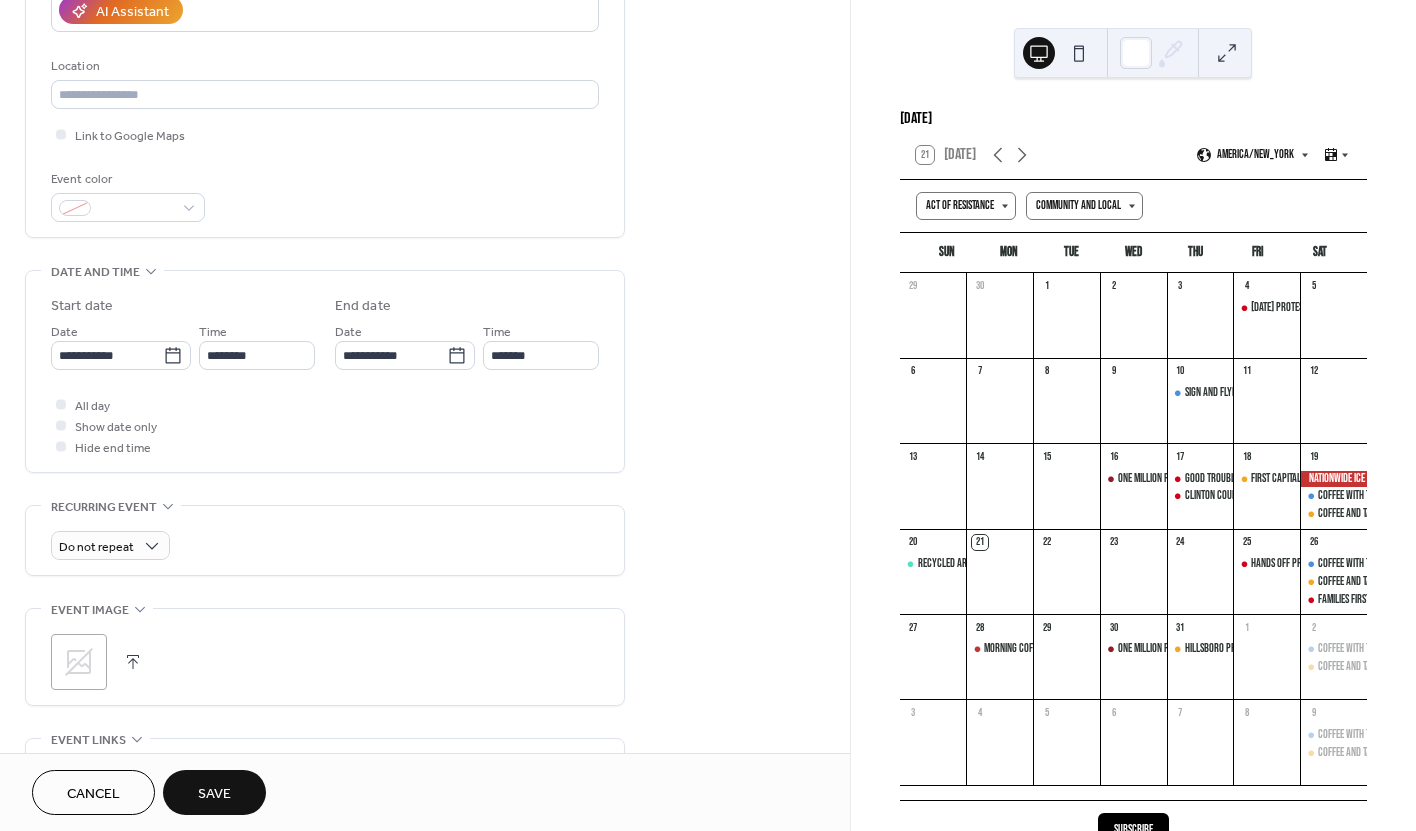 type on "**********" 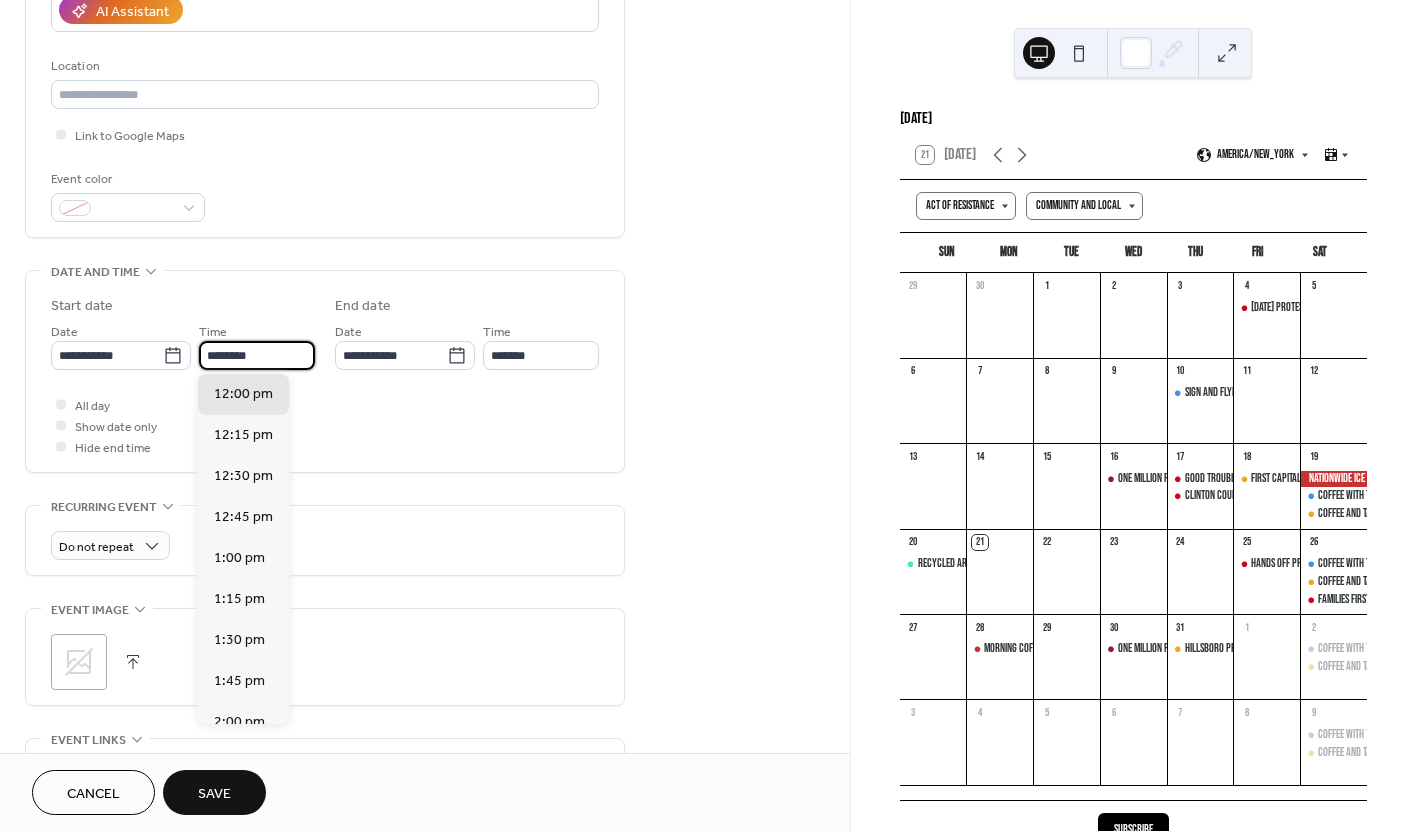 click on "********" at bounding box center (257, 355) 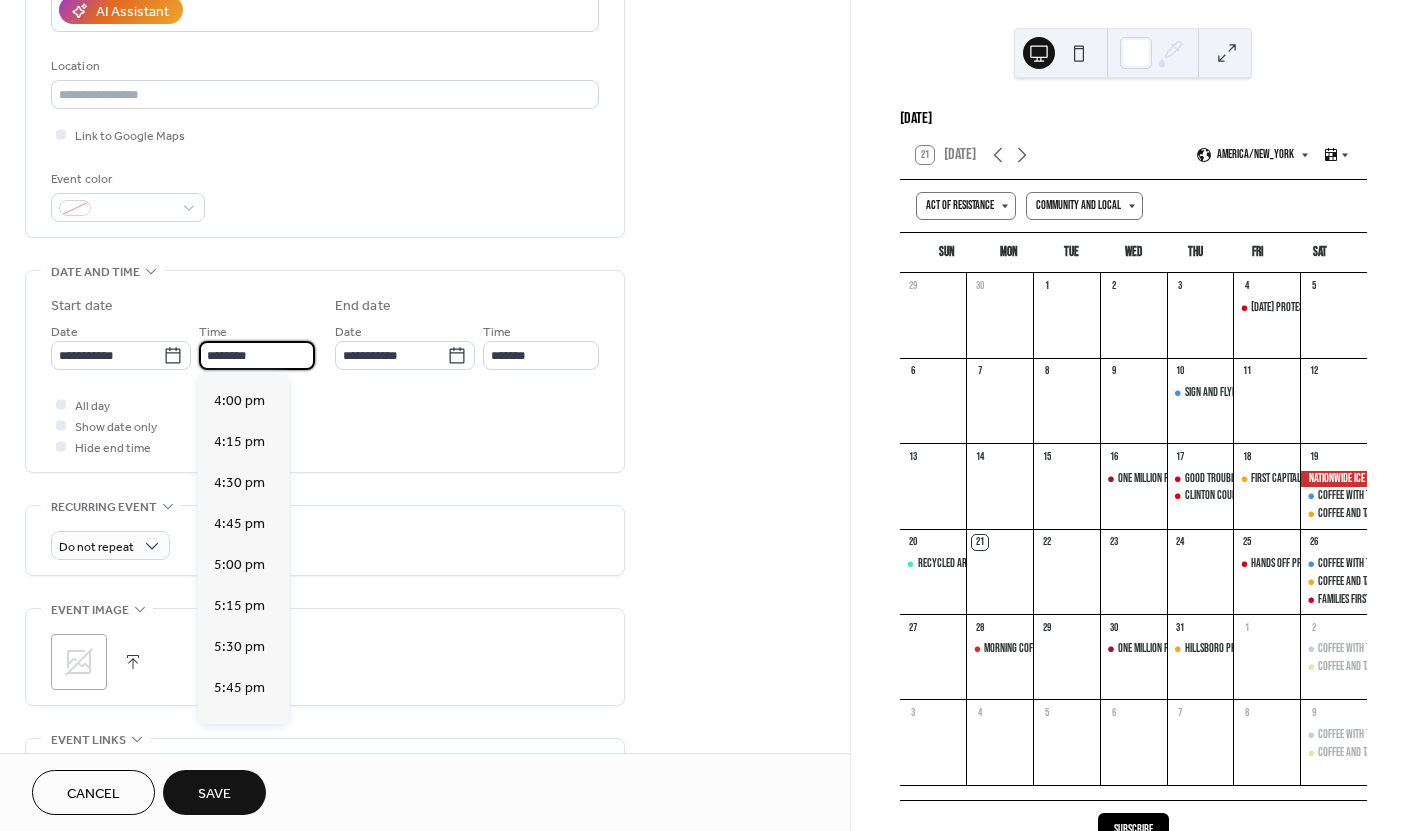 scroll, scrollTop: 2607, scrollLeft: 0, axis: vertical 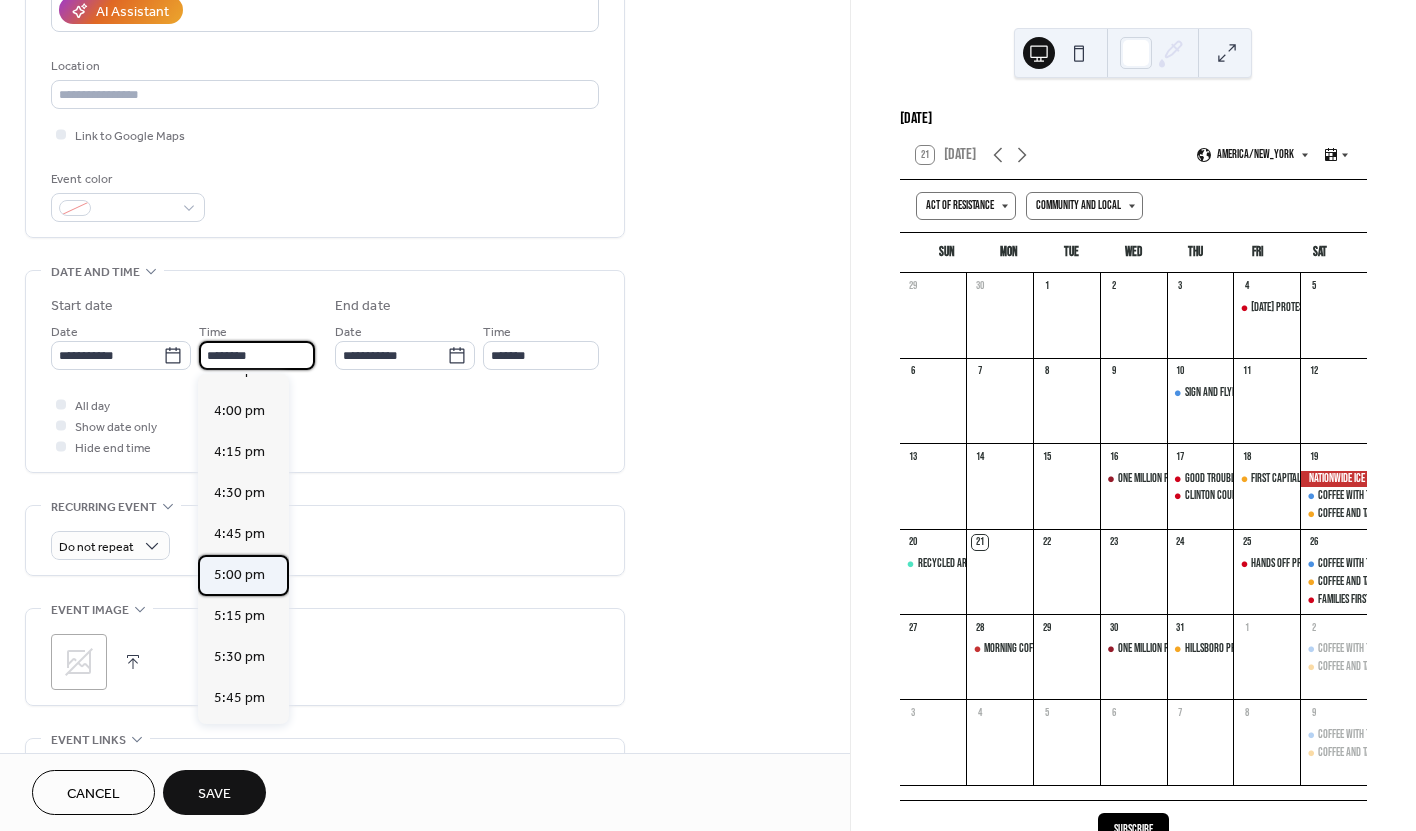 click on "5:00 pm" at bounding box center [239, 575] 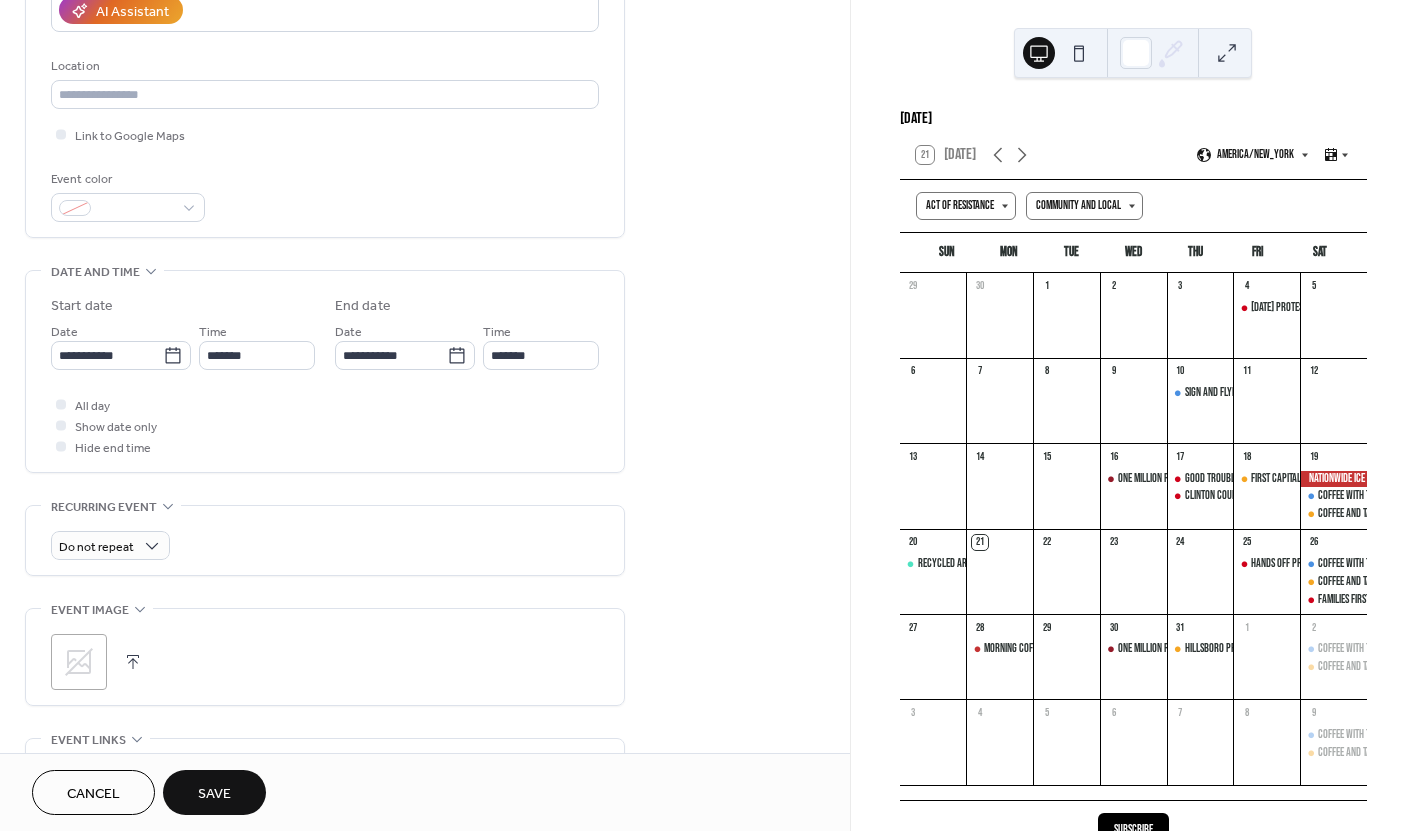 type on "*******" 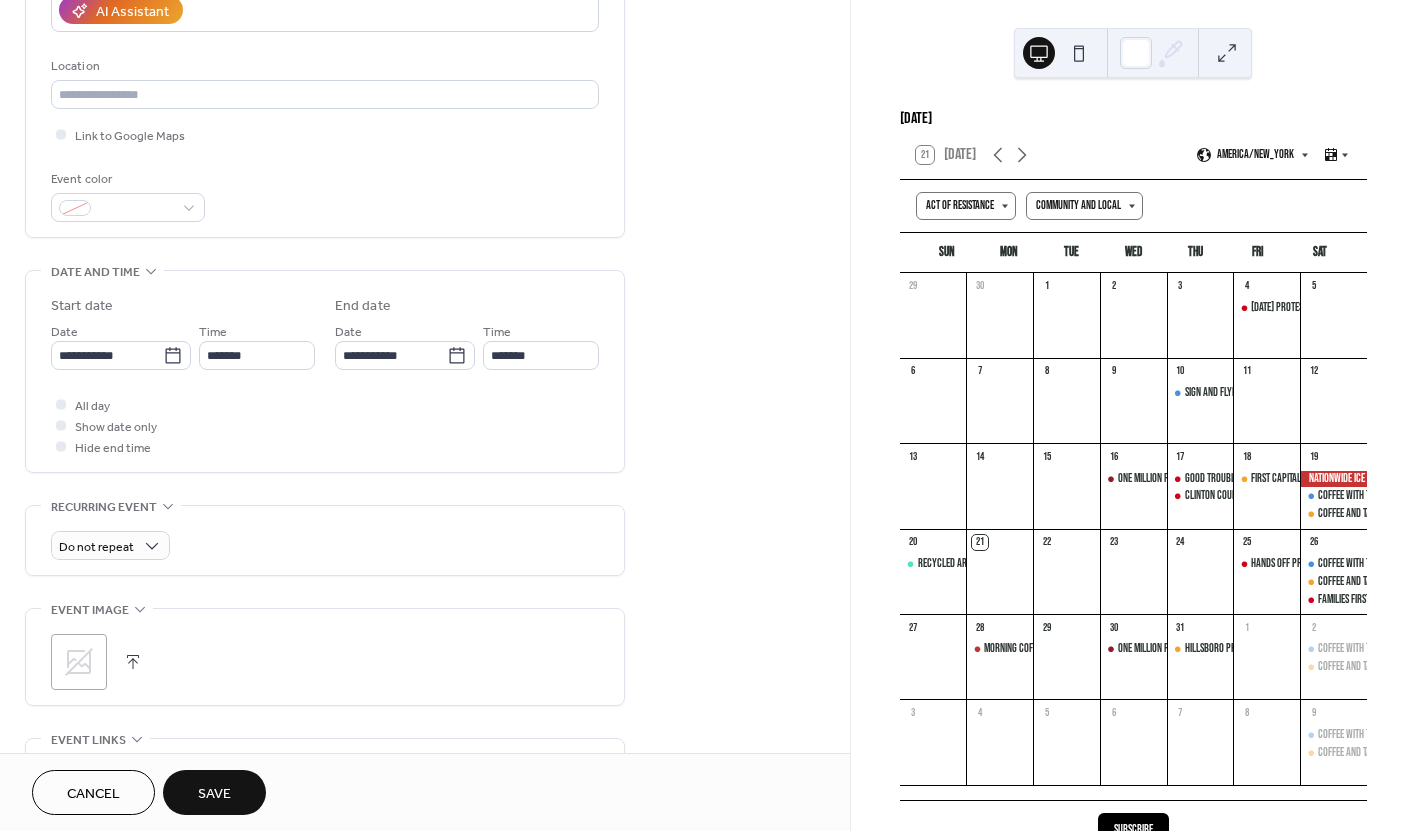 type on "*******" 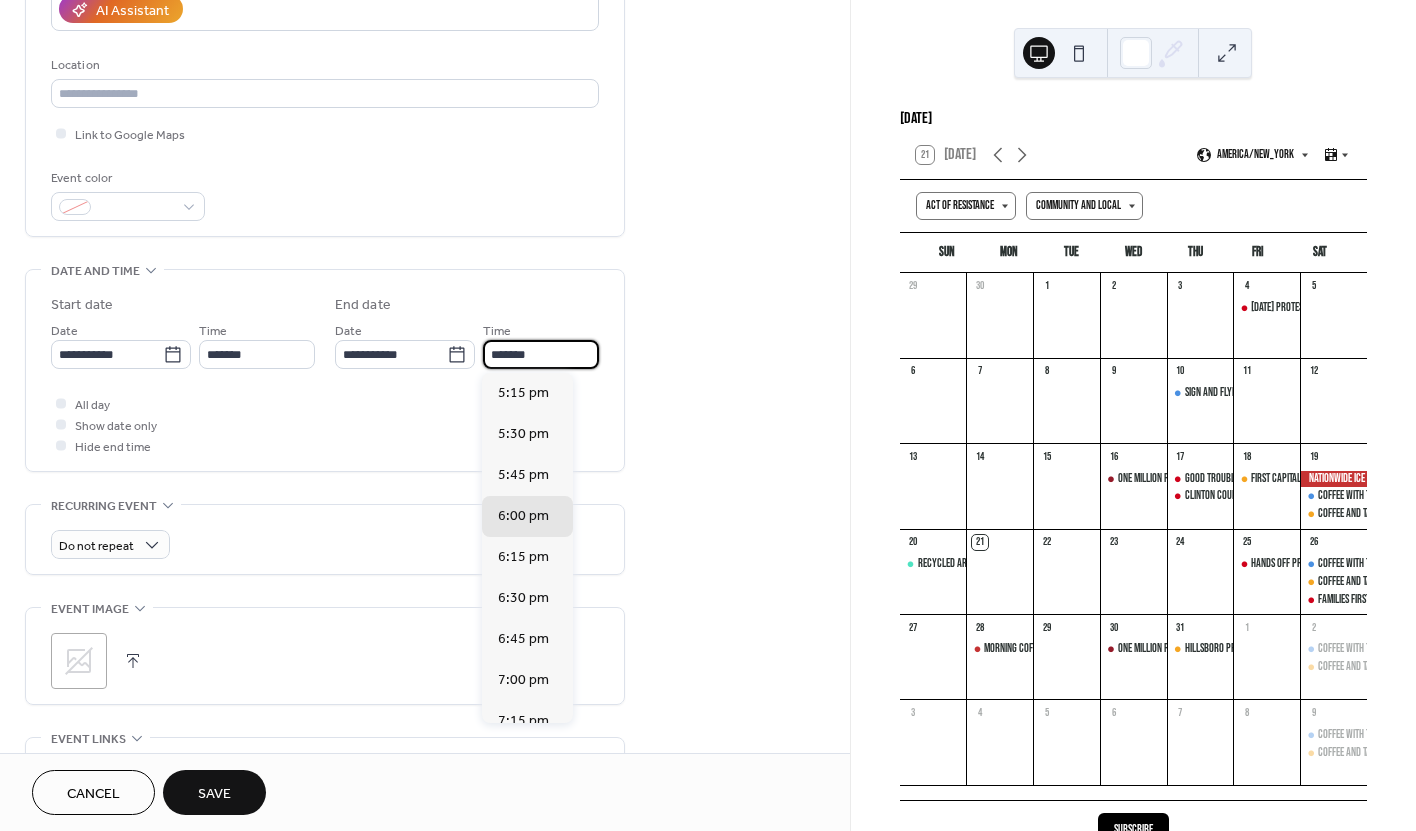 click on "*******" at bounding box center [541, 354] 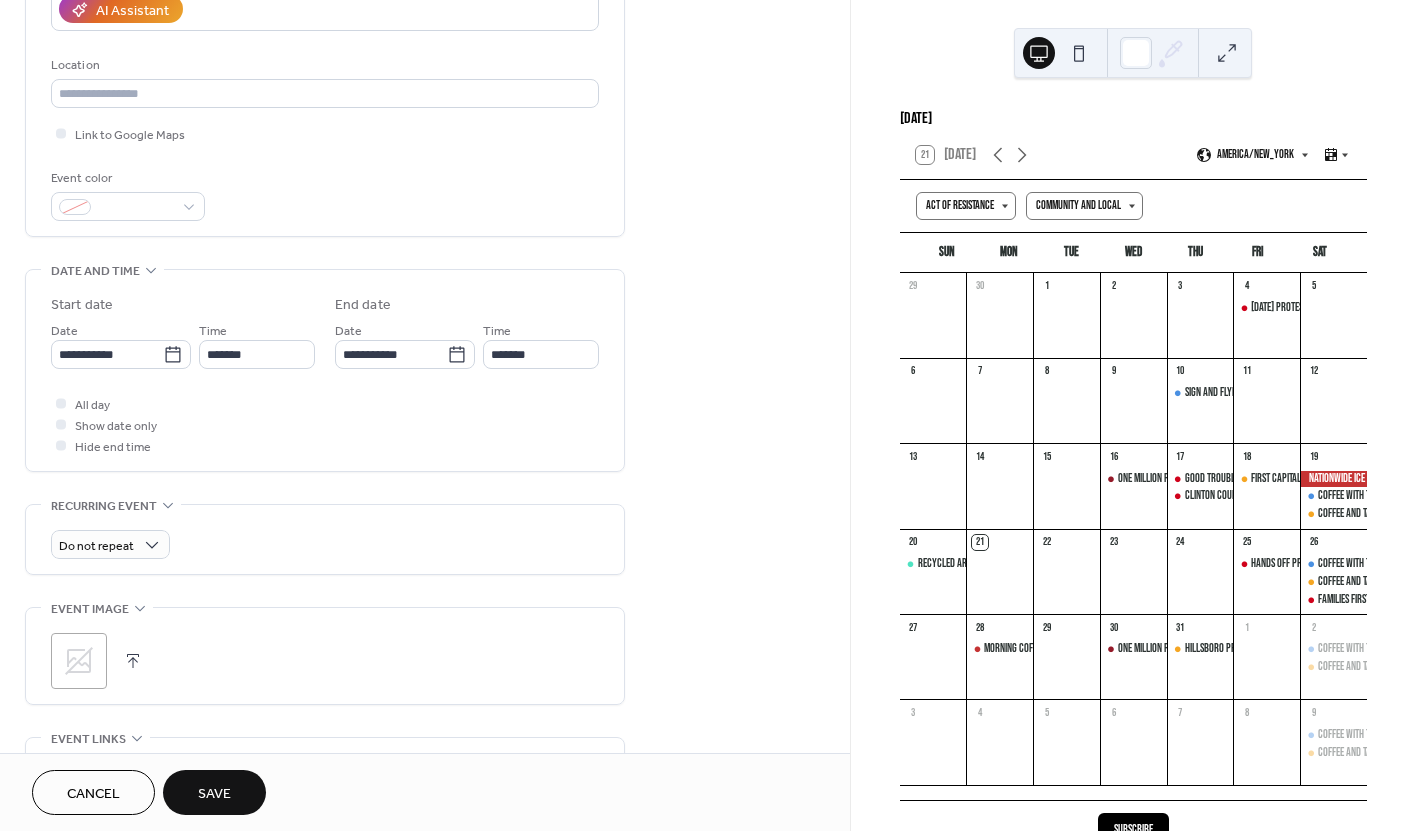 scroll, scrollTop: 0, scrollLeft: 0, axis: both 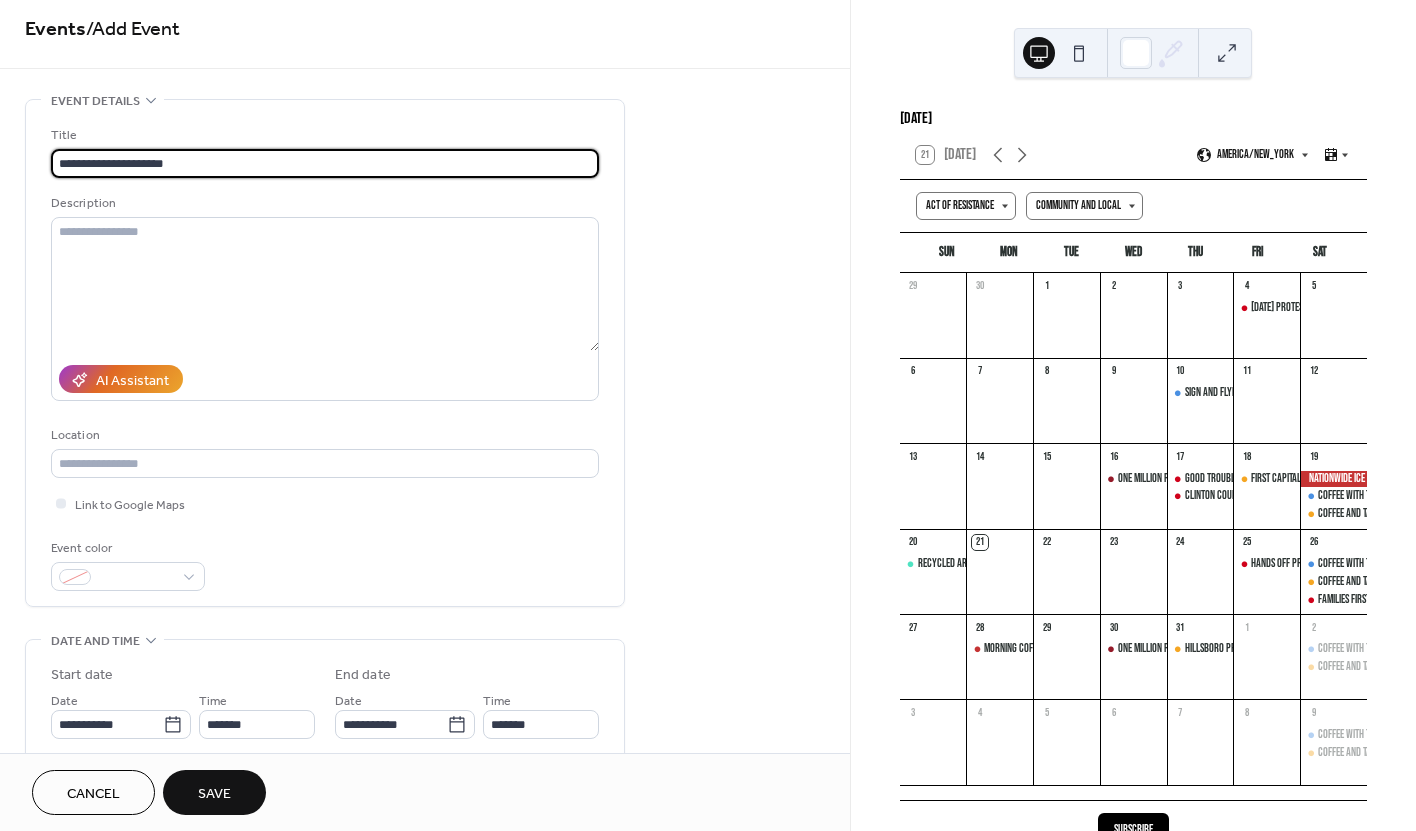 click on "**********" at bounding box center (325, 163) 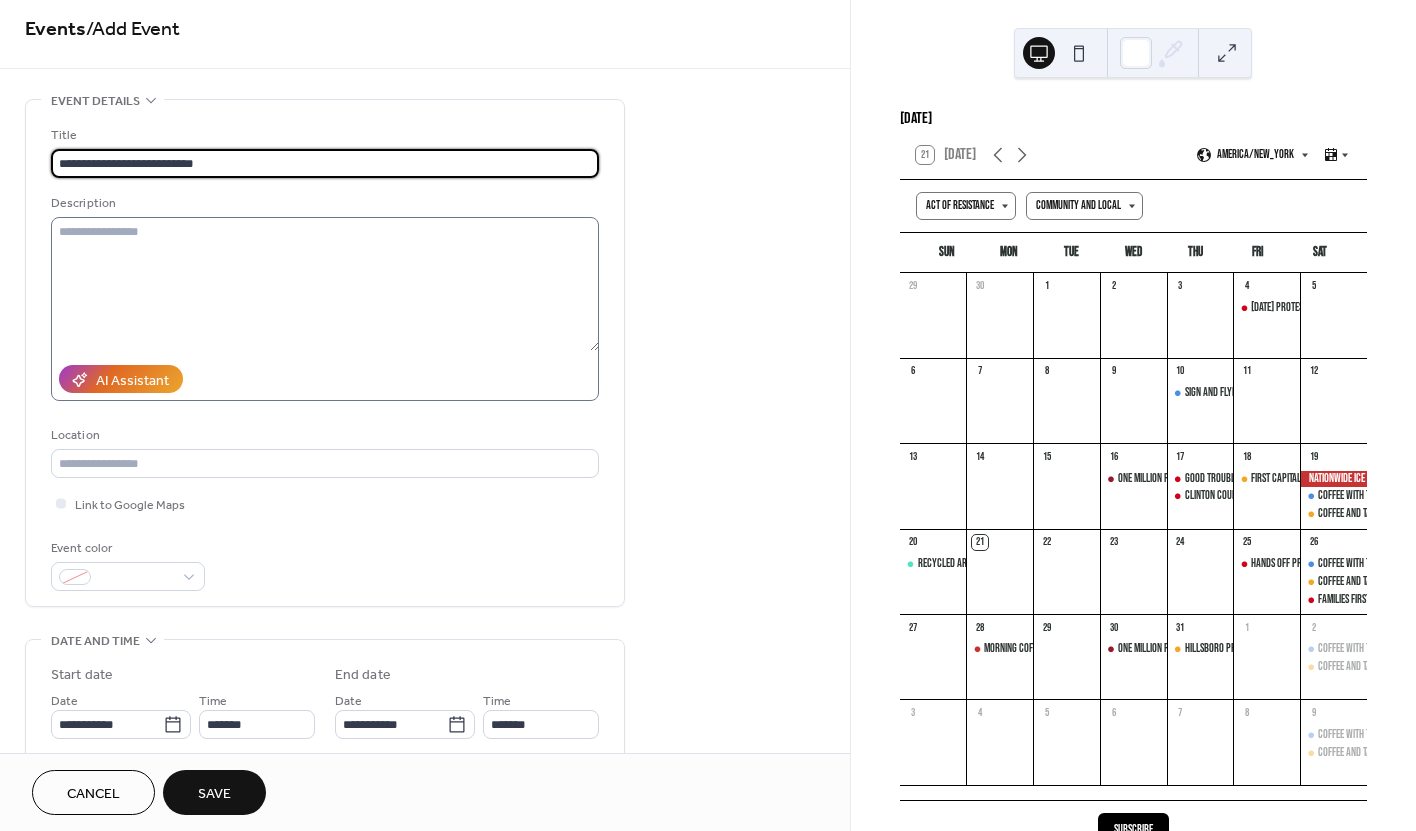 type on "**********" 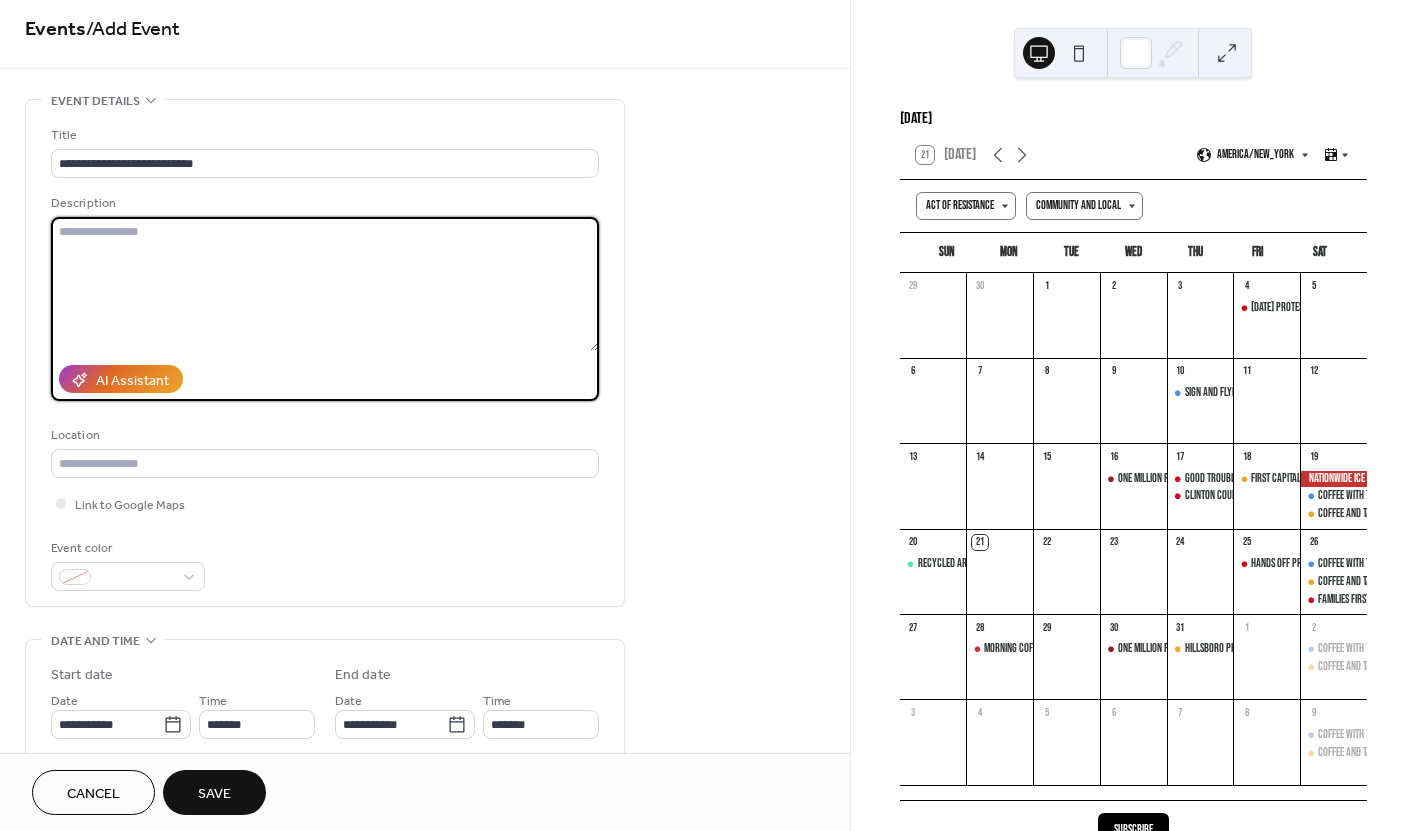 click at bounding box center [325, 284] 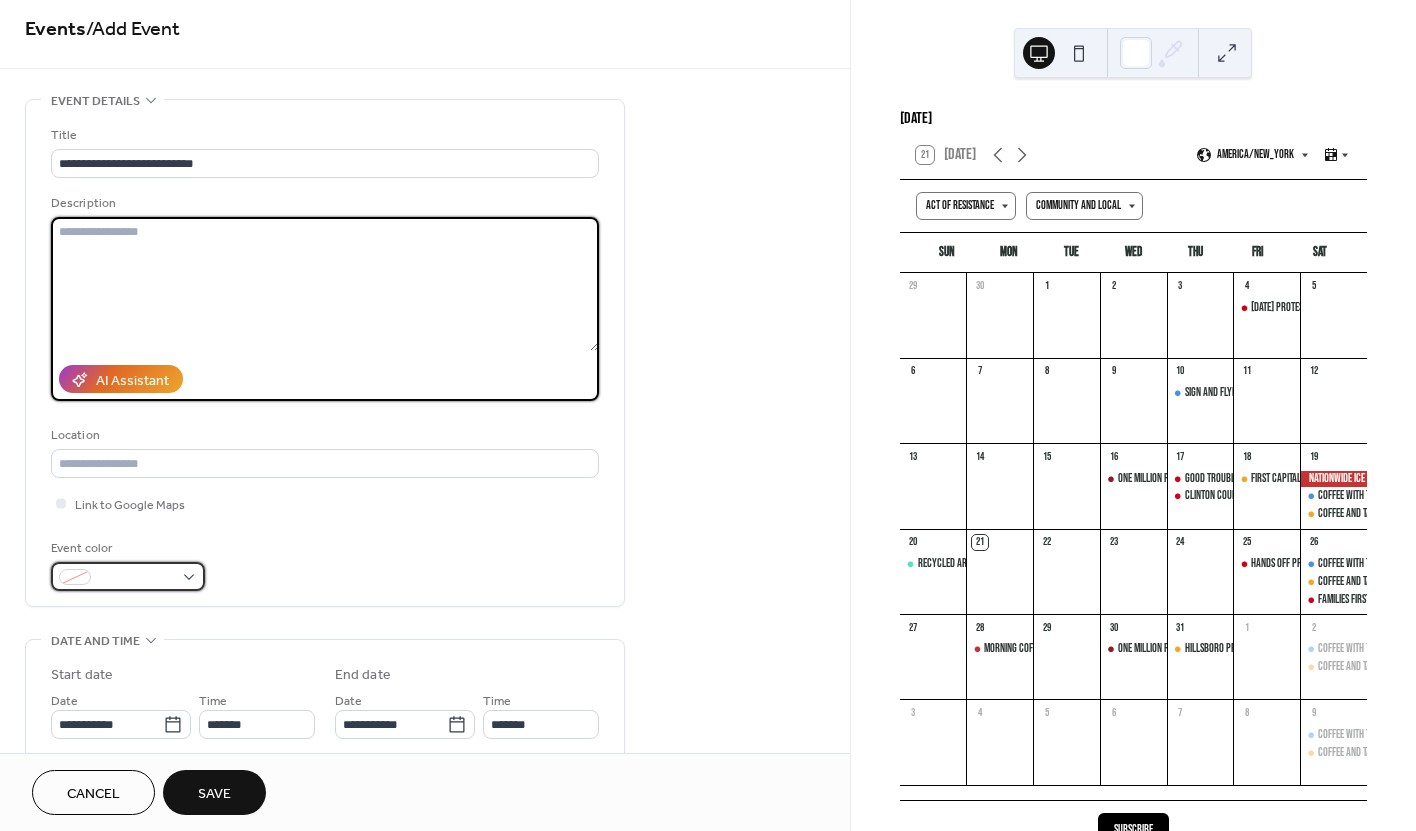 click at bounding box center [128, 576] 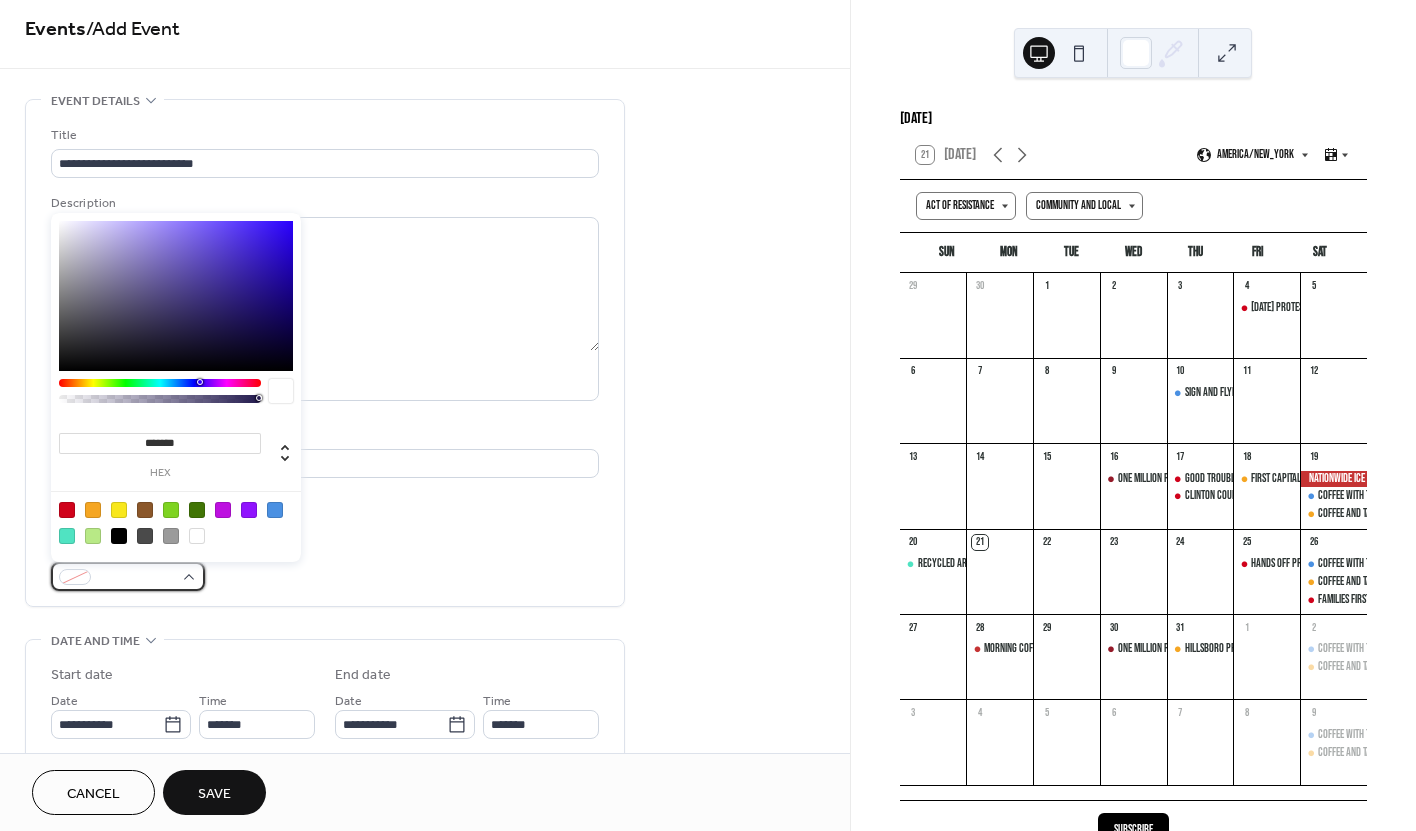 click at bounding box center [128, 576] 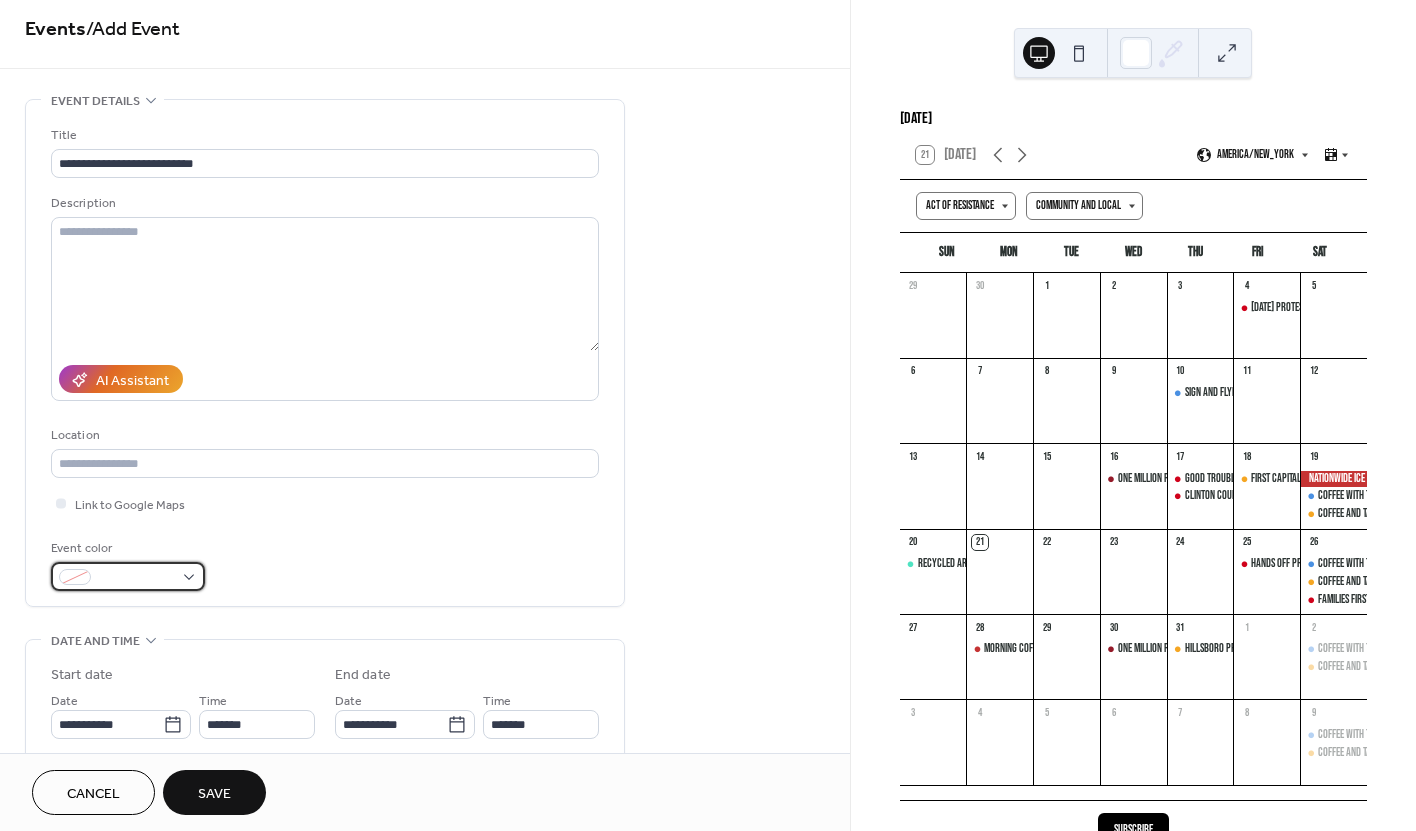 click at bounding box center (128, 576) 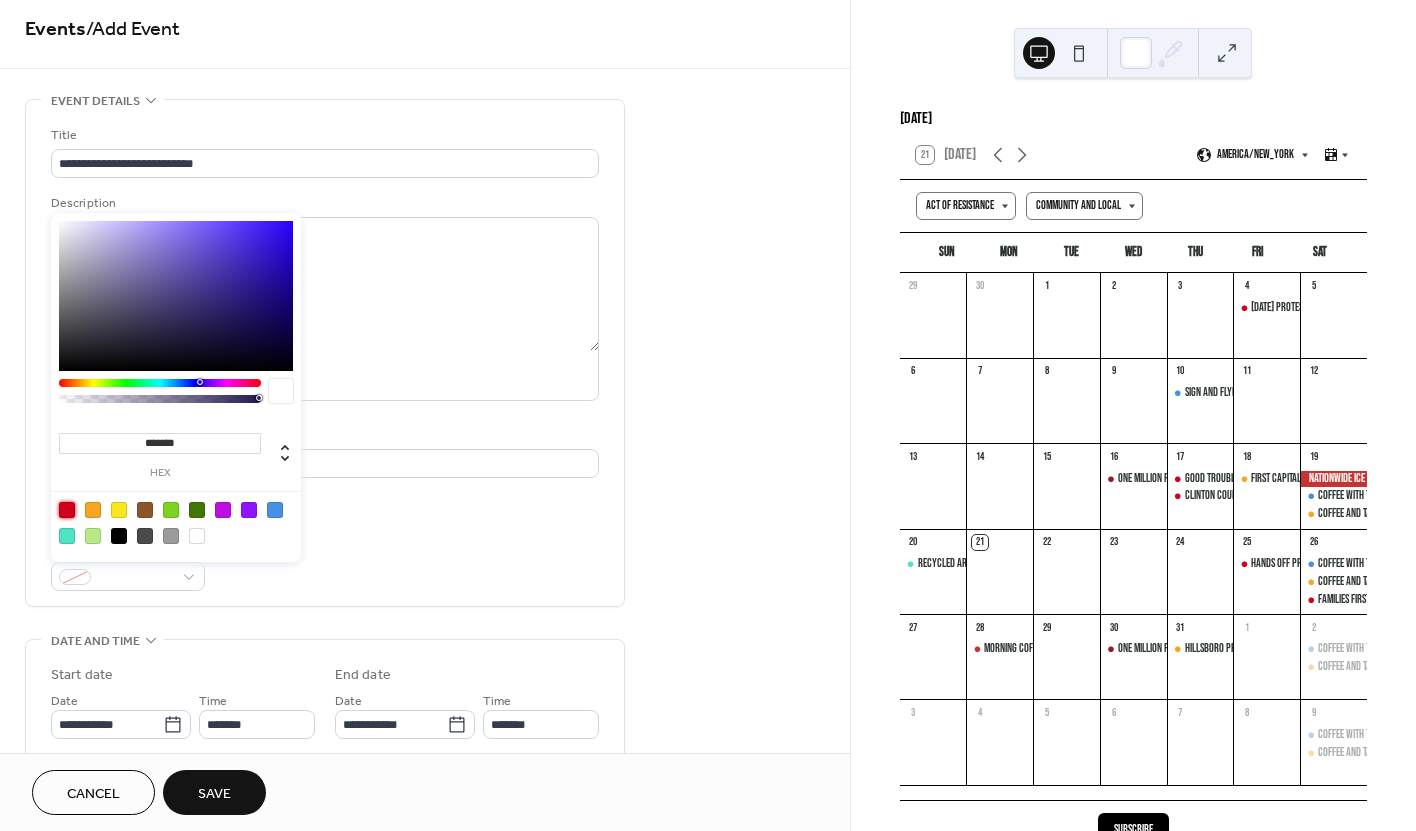 click at bounding box center (67, 510) 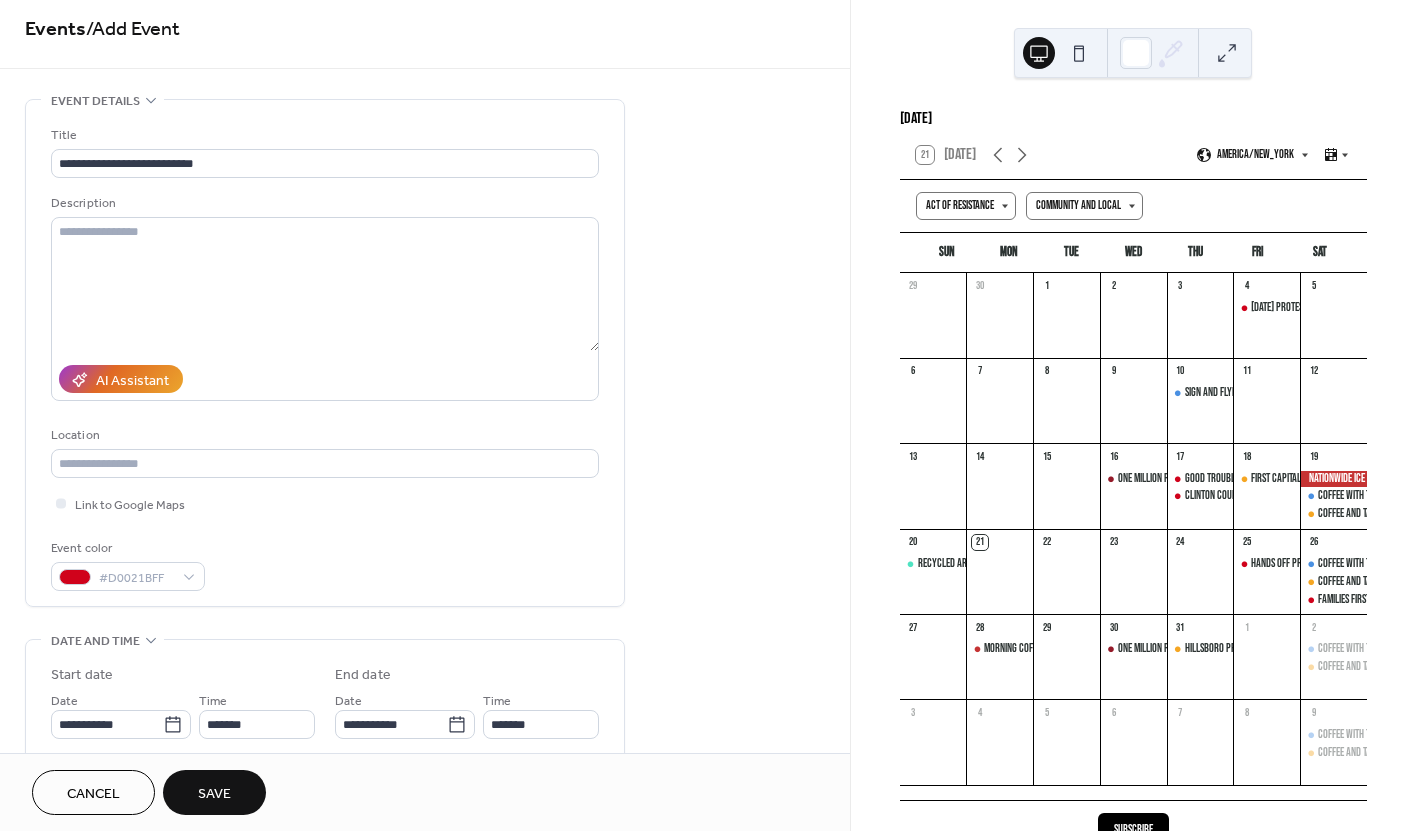 click on "**********" at bounding box center (325, 358) 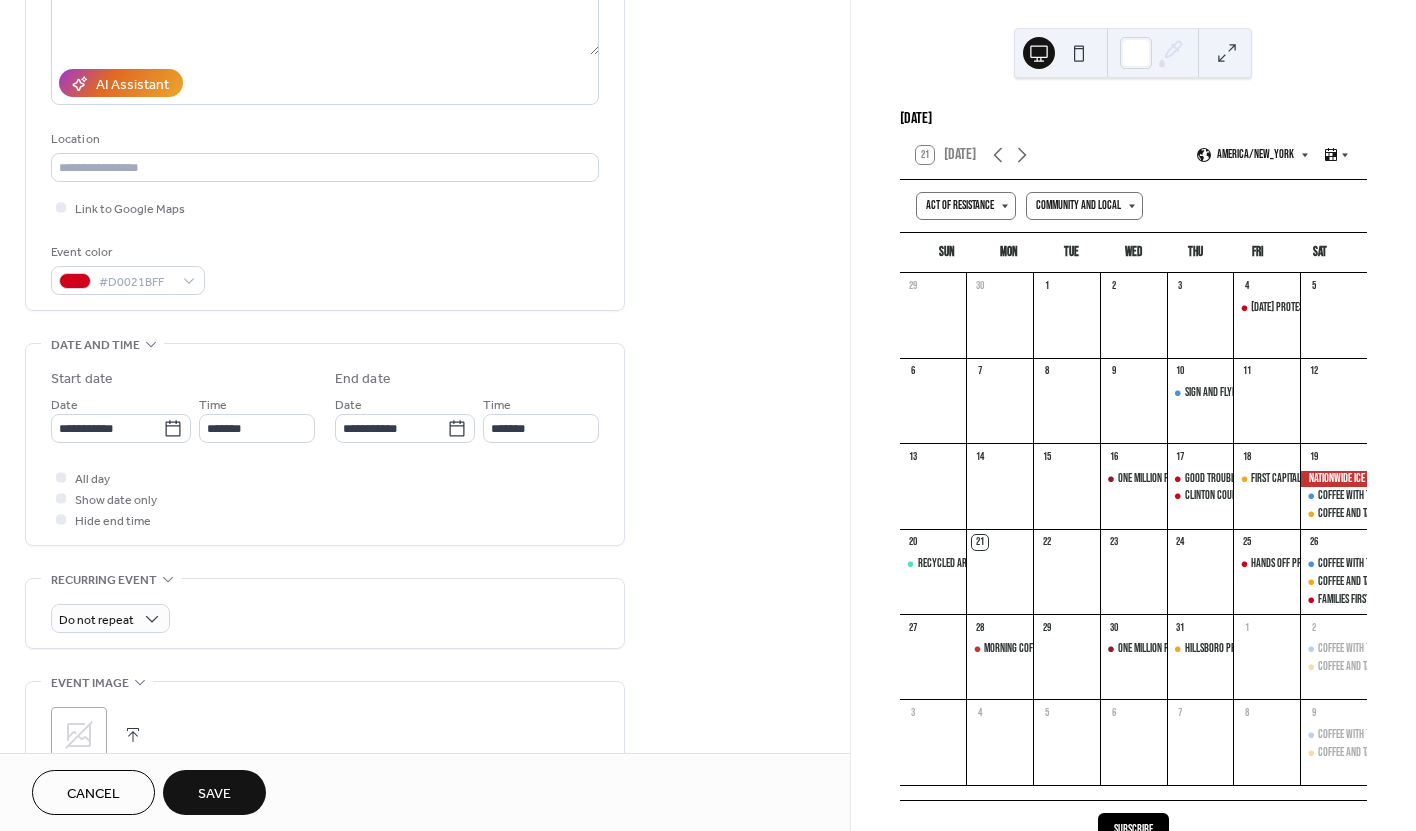 scroll, scrollTop: 460, scrollLeft: 0, axis: vertical 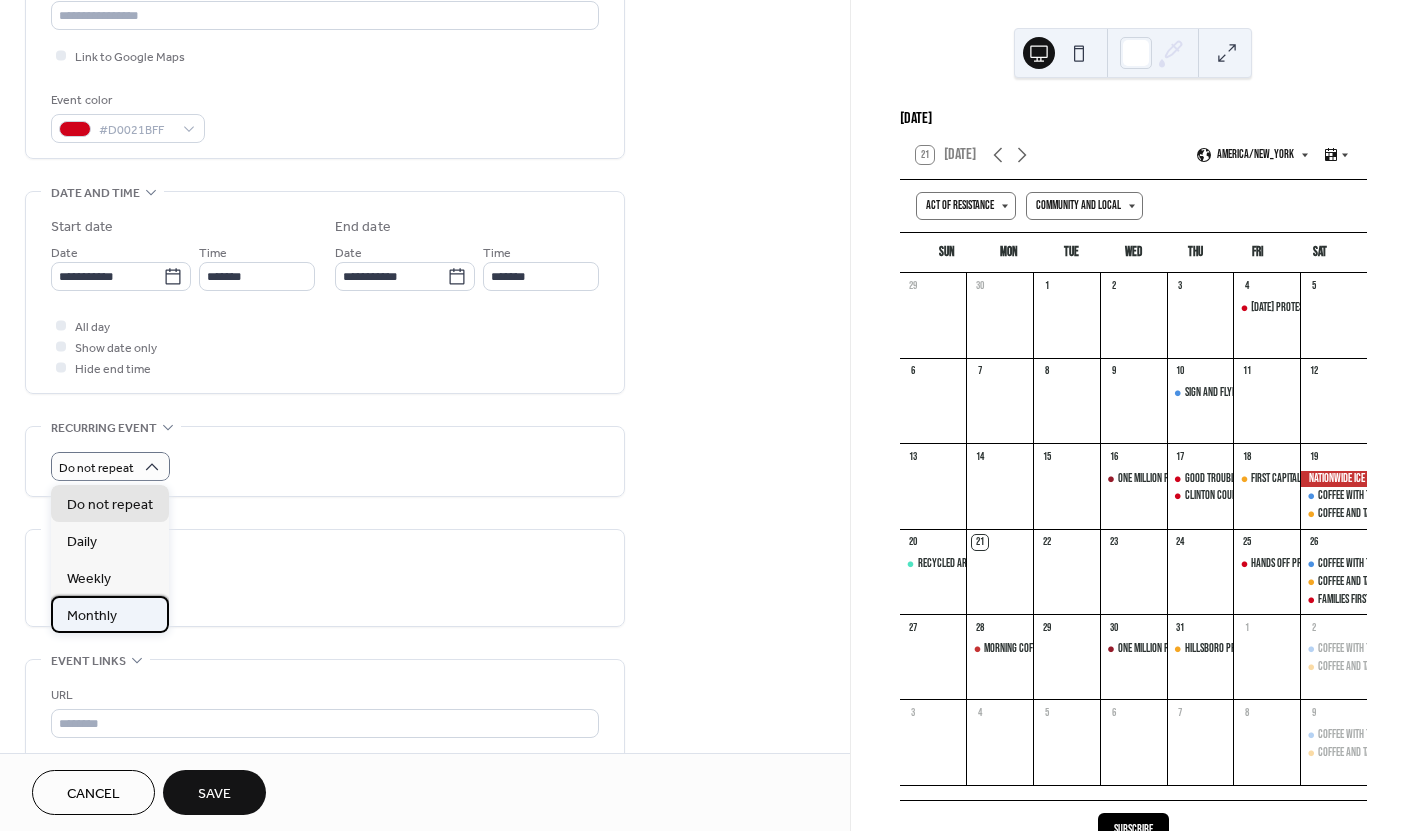 click on "Monthly" at bounding box center (92, 616) 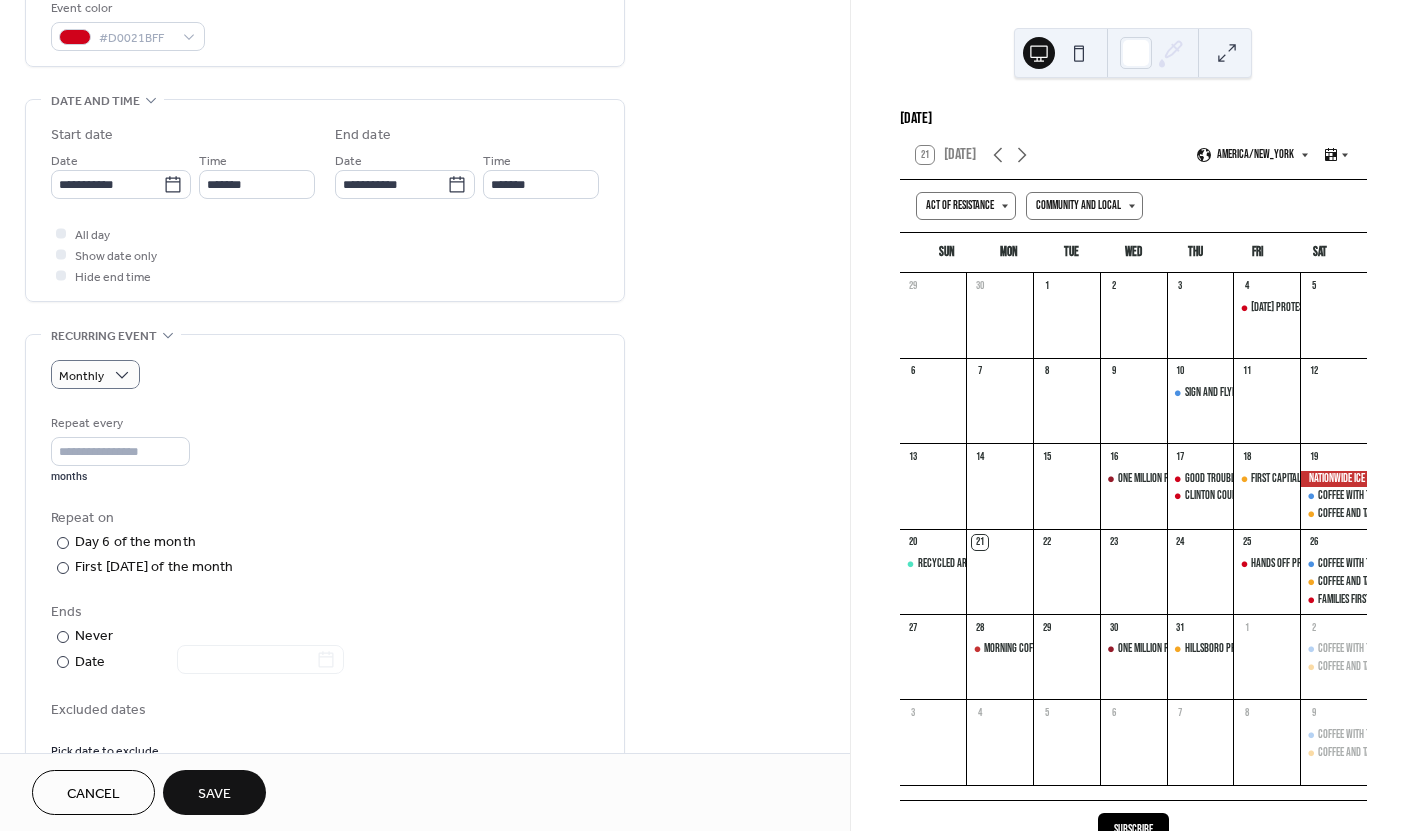 scroll, scrollTop: 574, scrollLeft: 0, axis: vertical 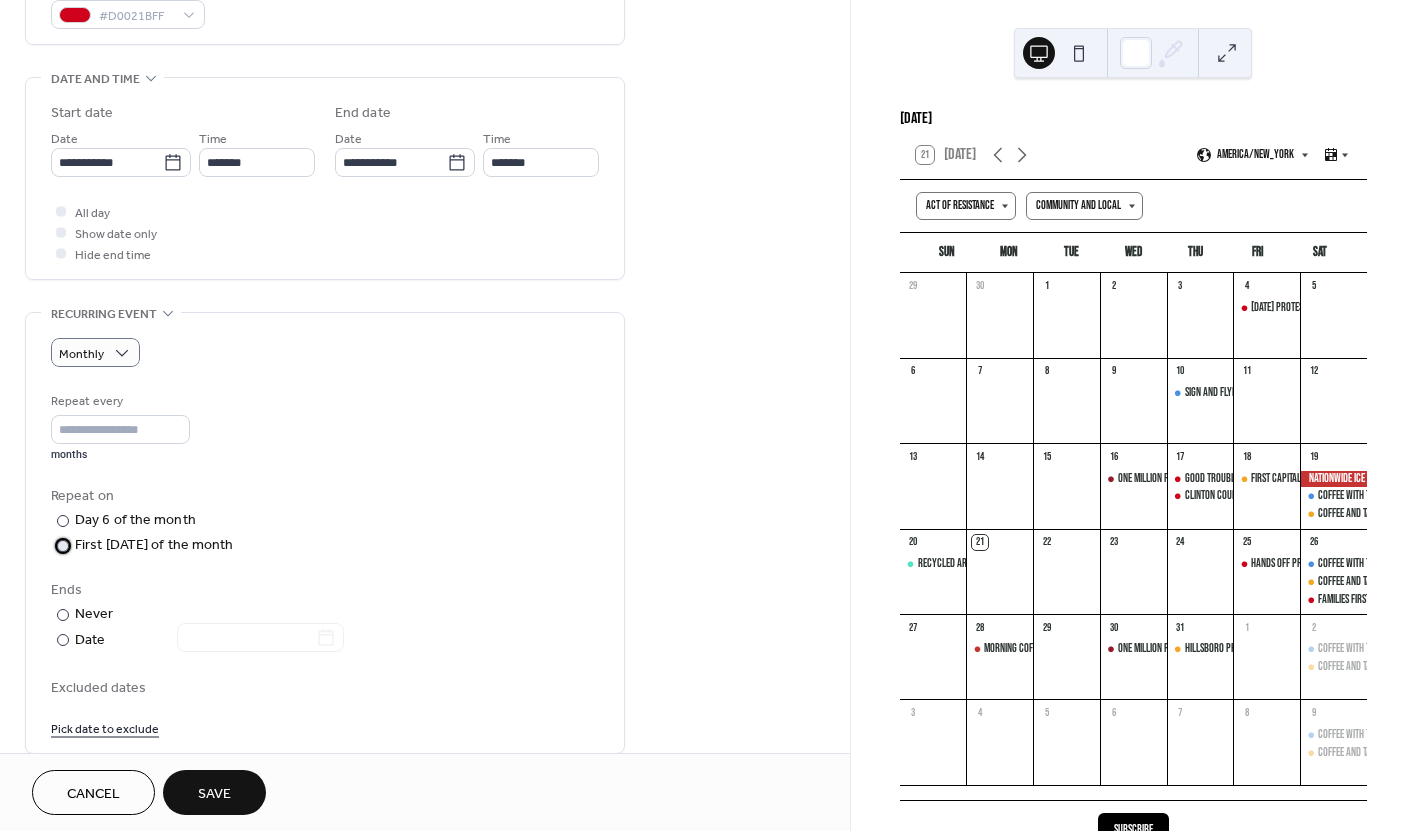 click at bounding box center [63, 546] 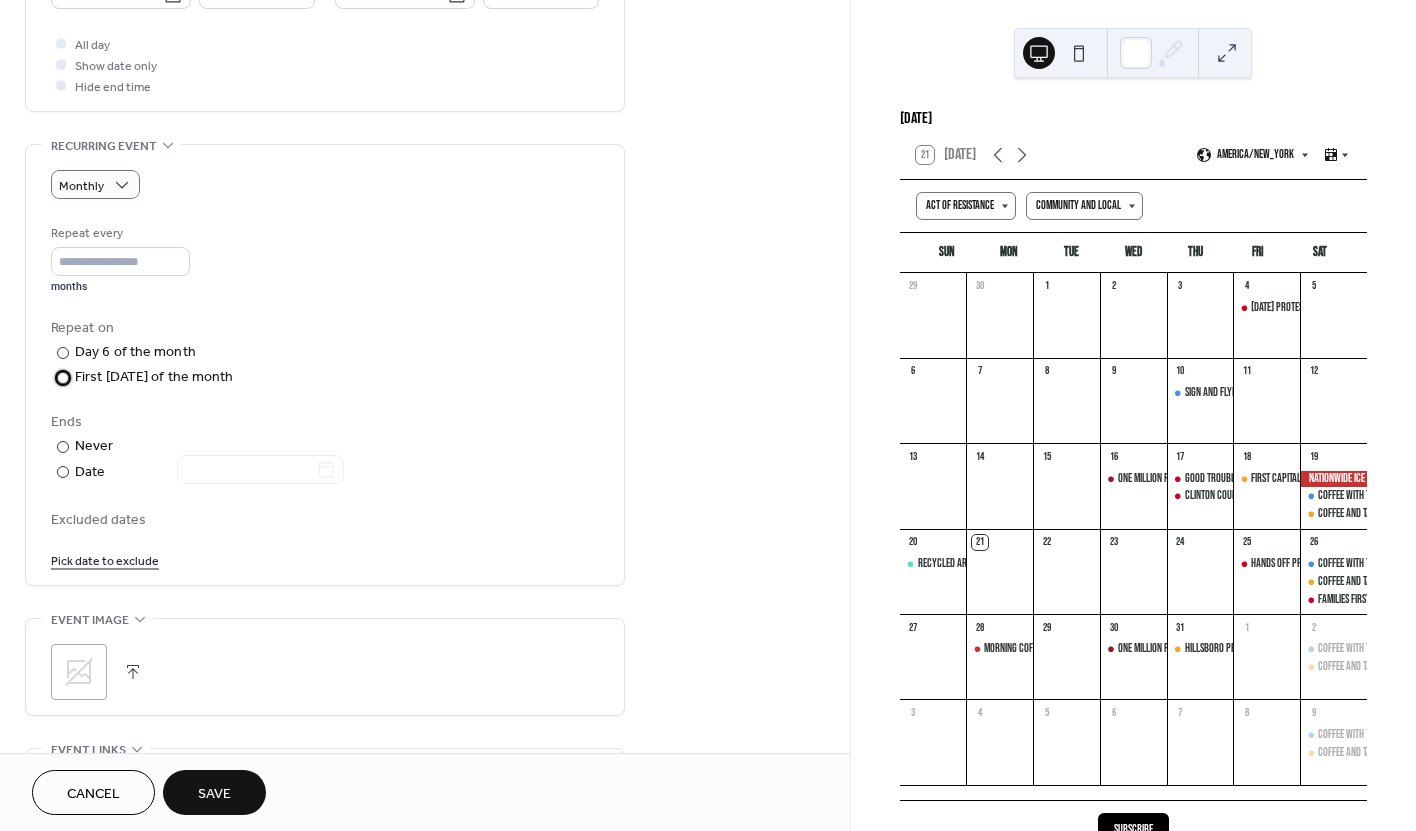 scroll, scrollTop: 835, scrollLeft: 0, axis: vertical 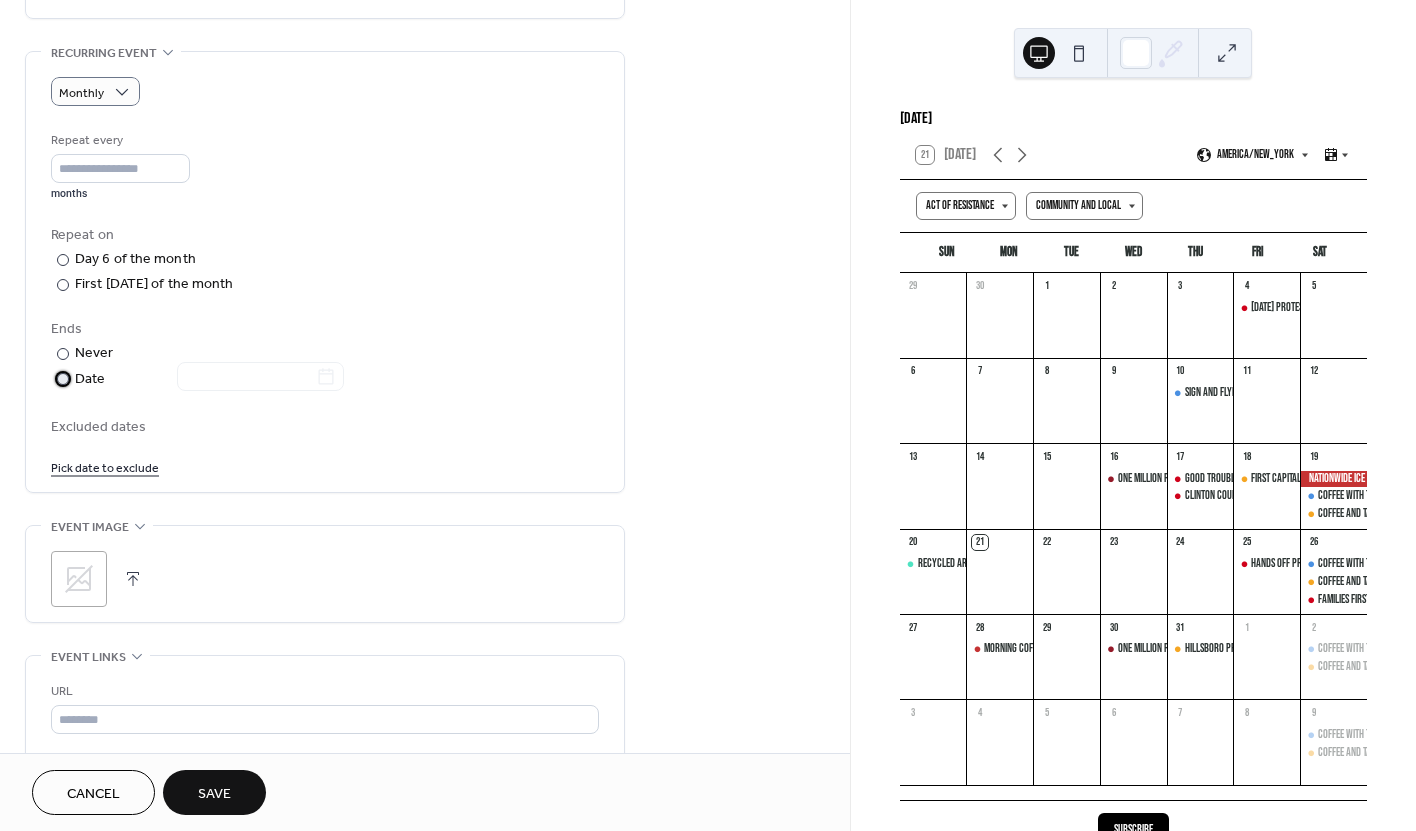 click on "​" at bounding box center [61, 378] 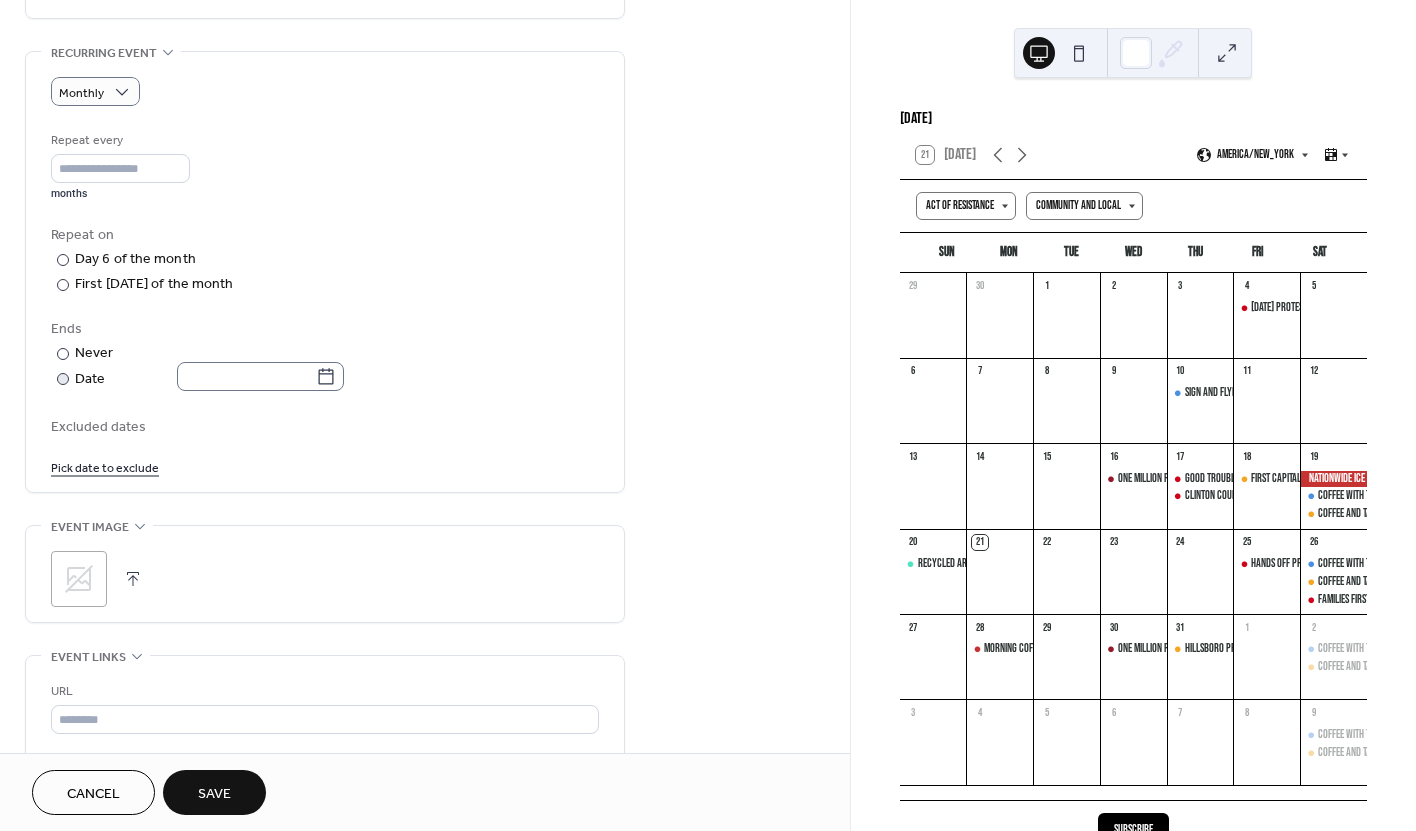 click 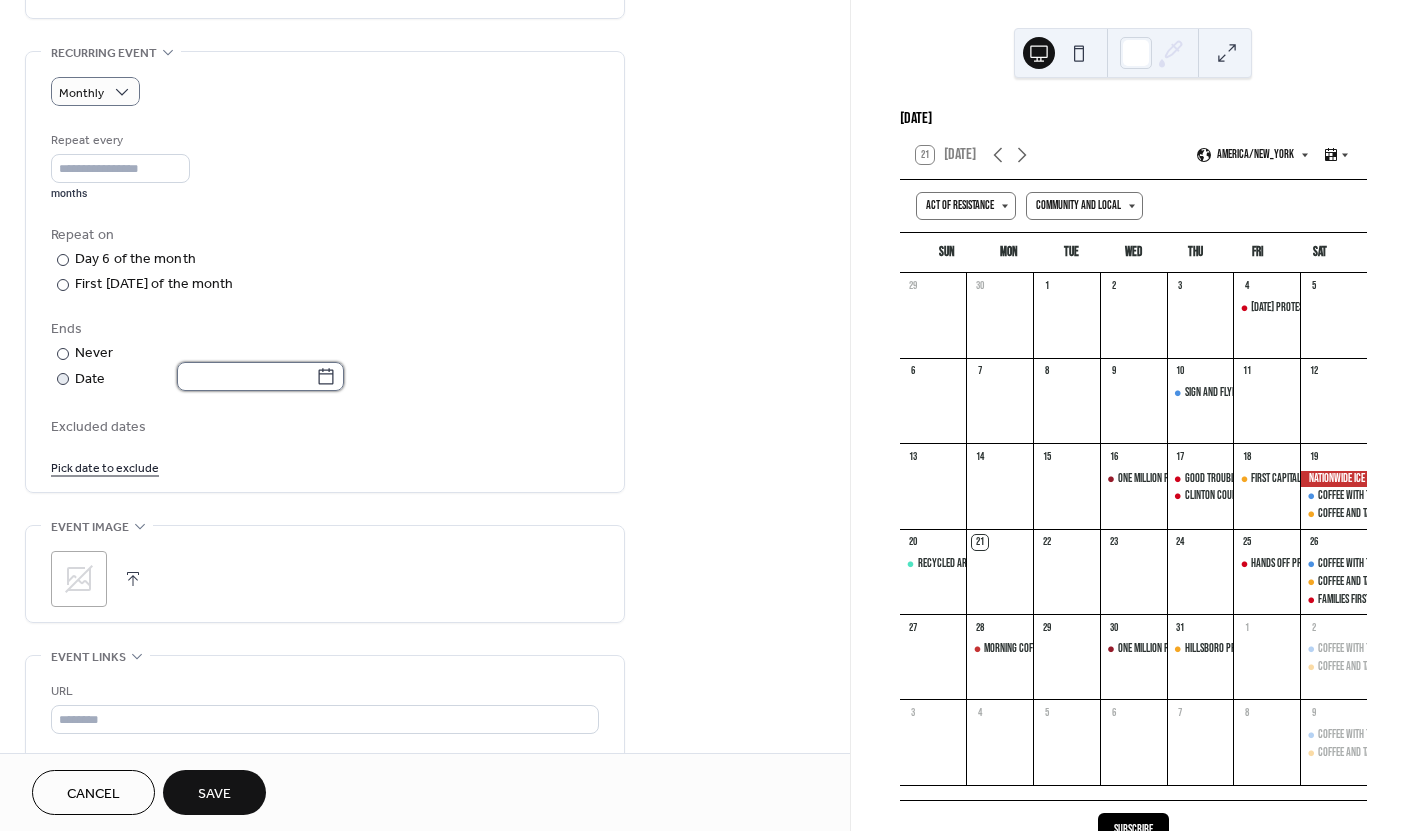 click at bounding box center [246, 376] 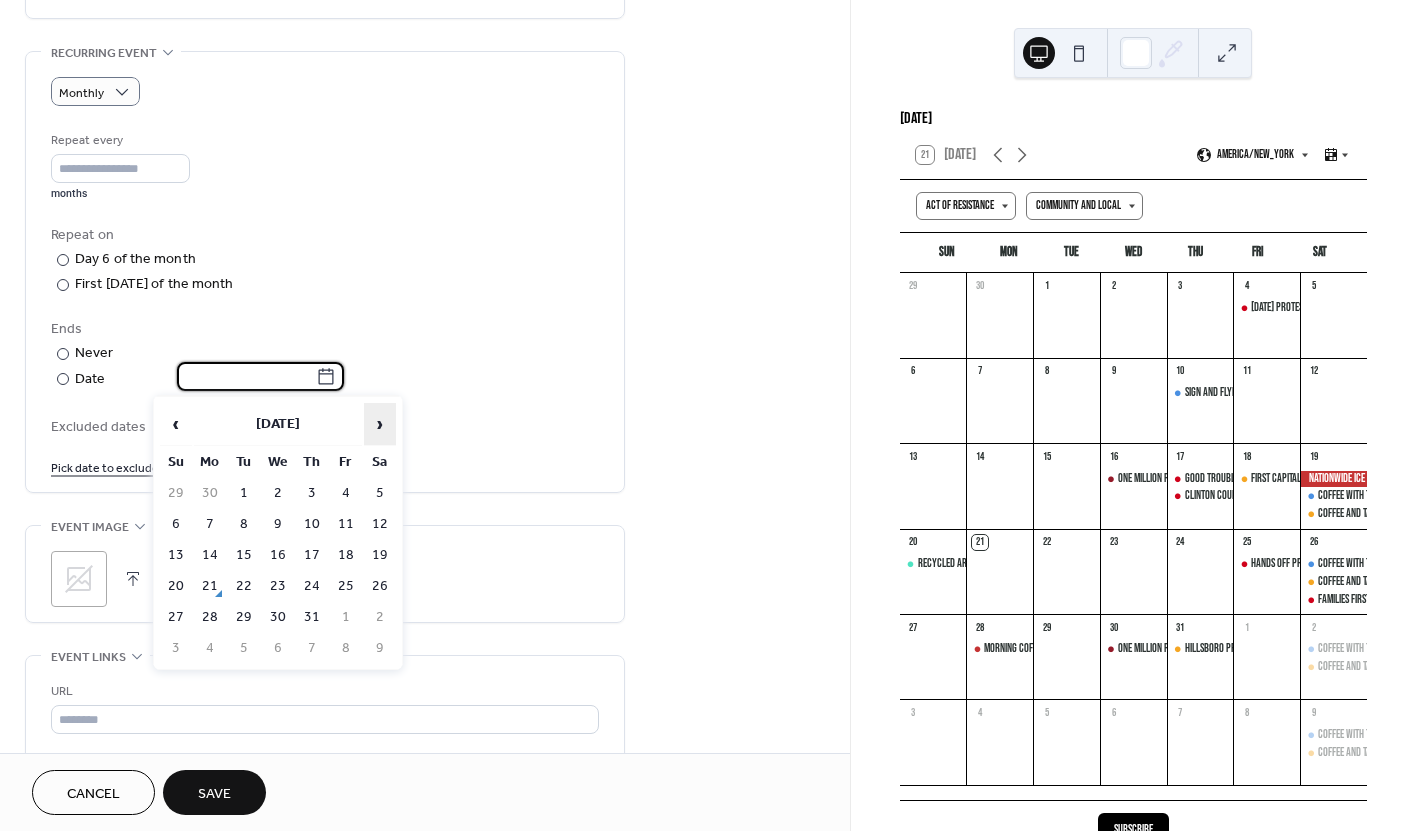 click on "›" at bounding box center [380, 424] 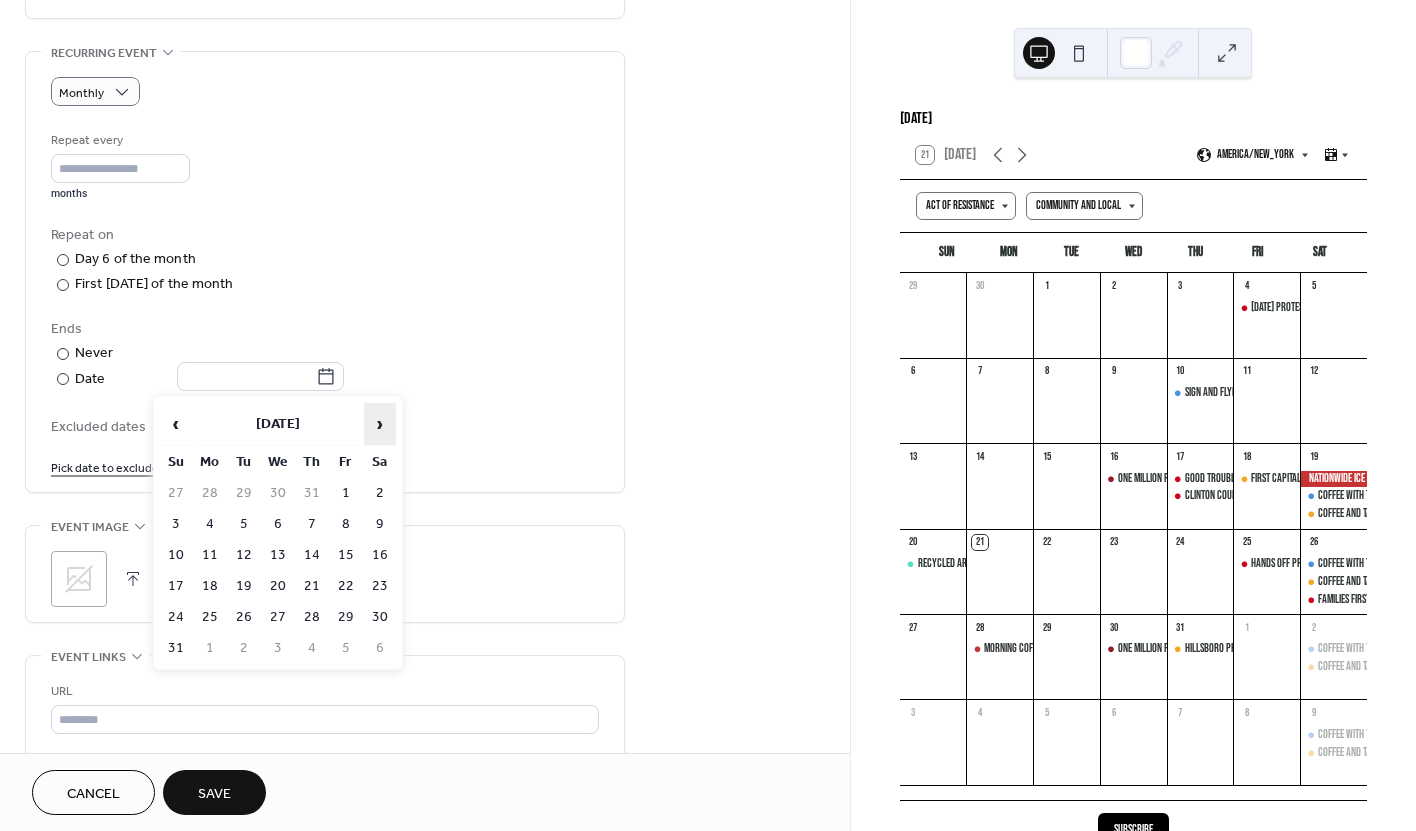 click on "›" at bounding box center [380, 424] 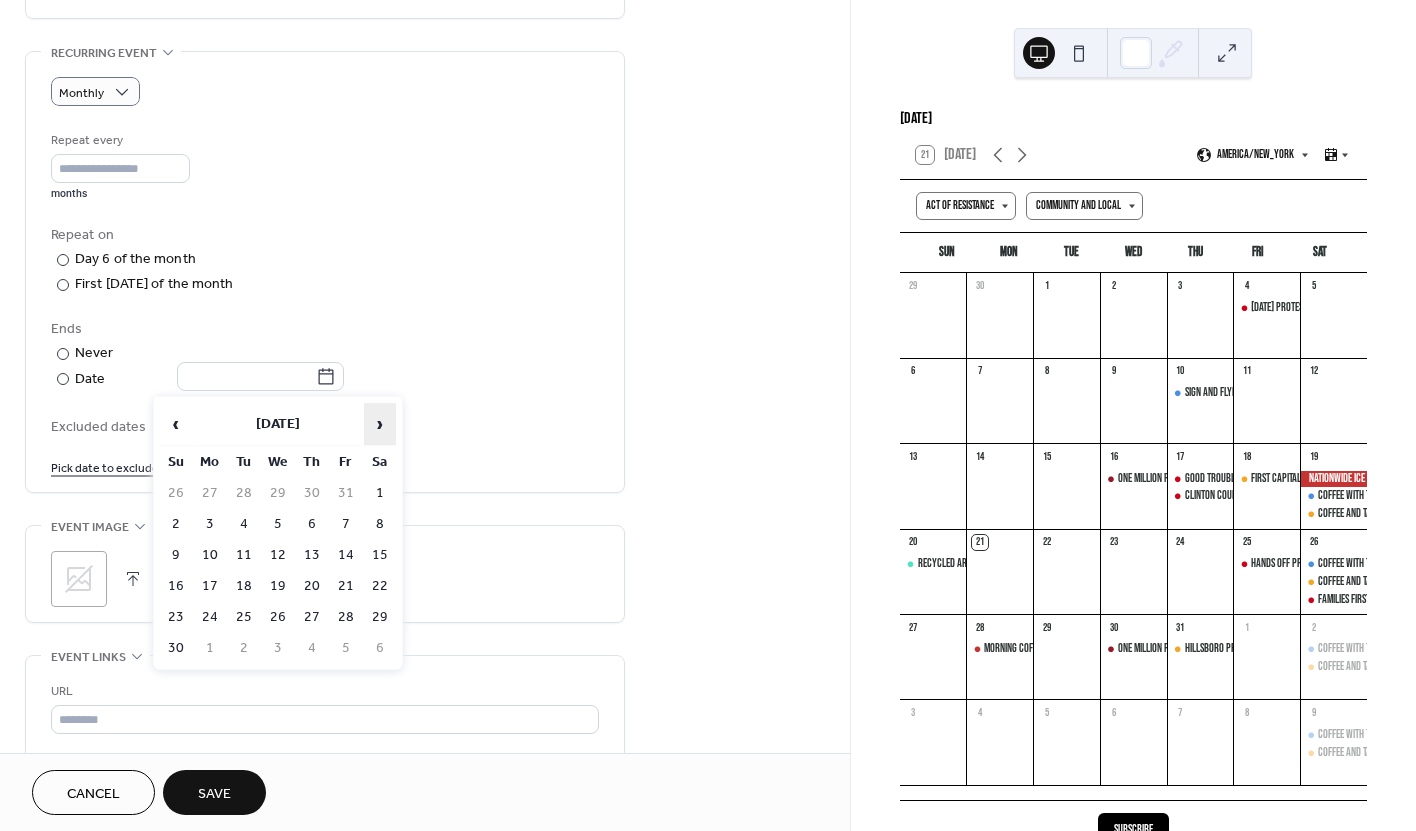 click on "›" at bounding box center [380, 424] 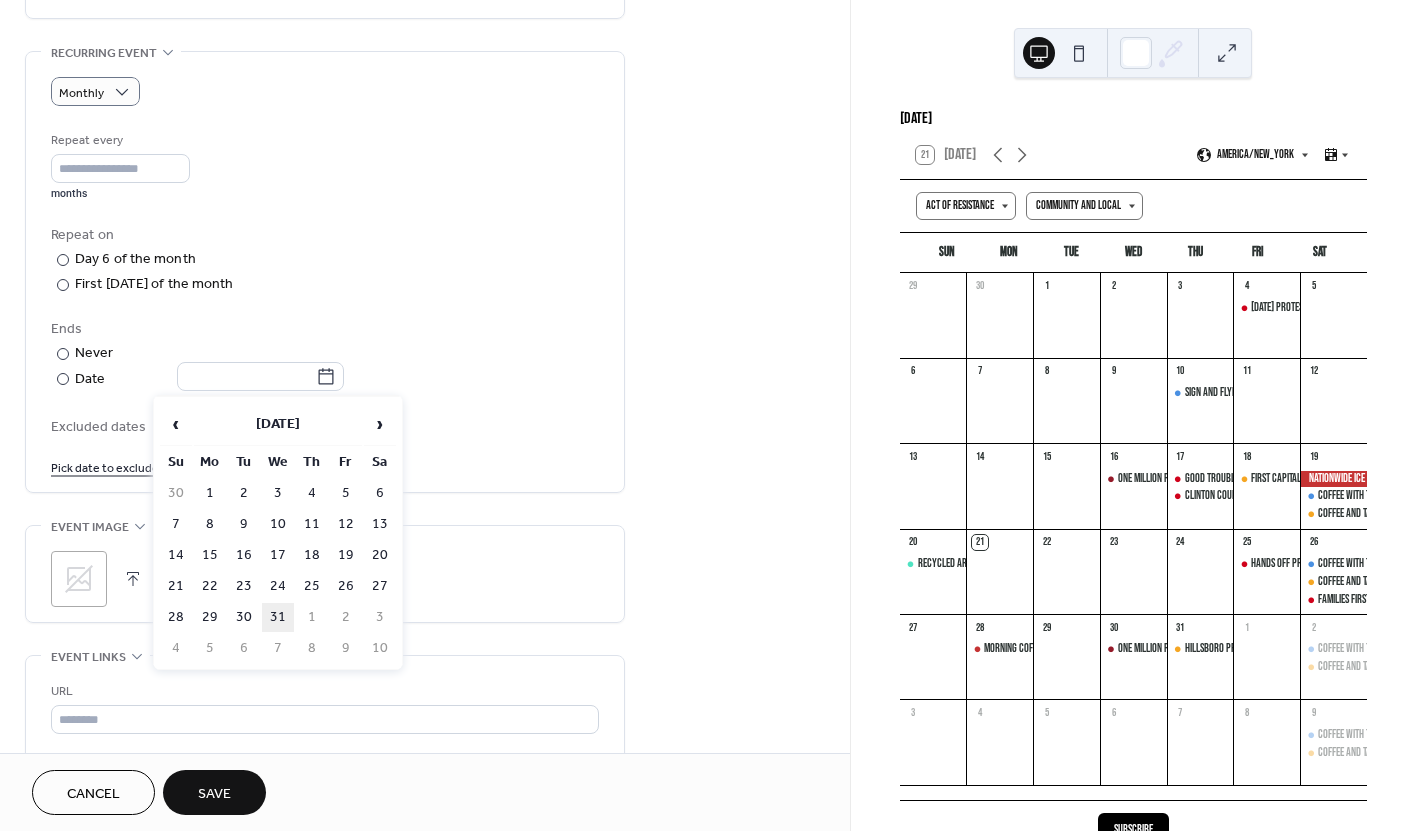 click on "31" at bounding box center (278, 617) 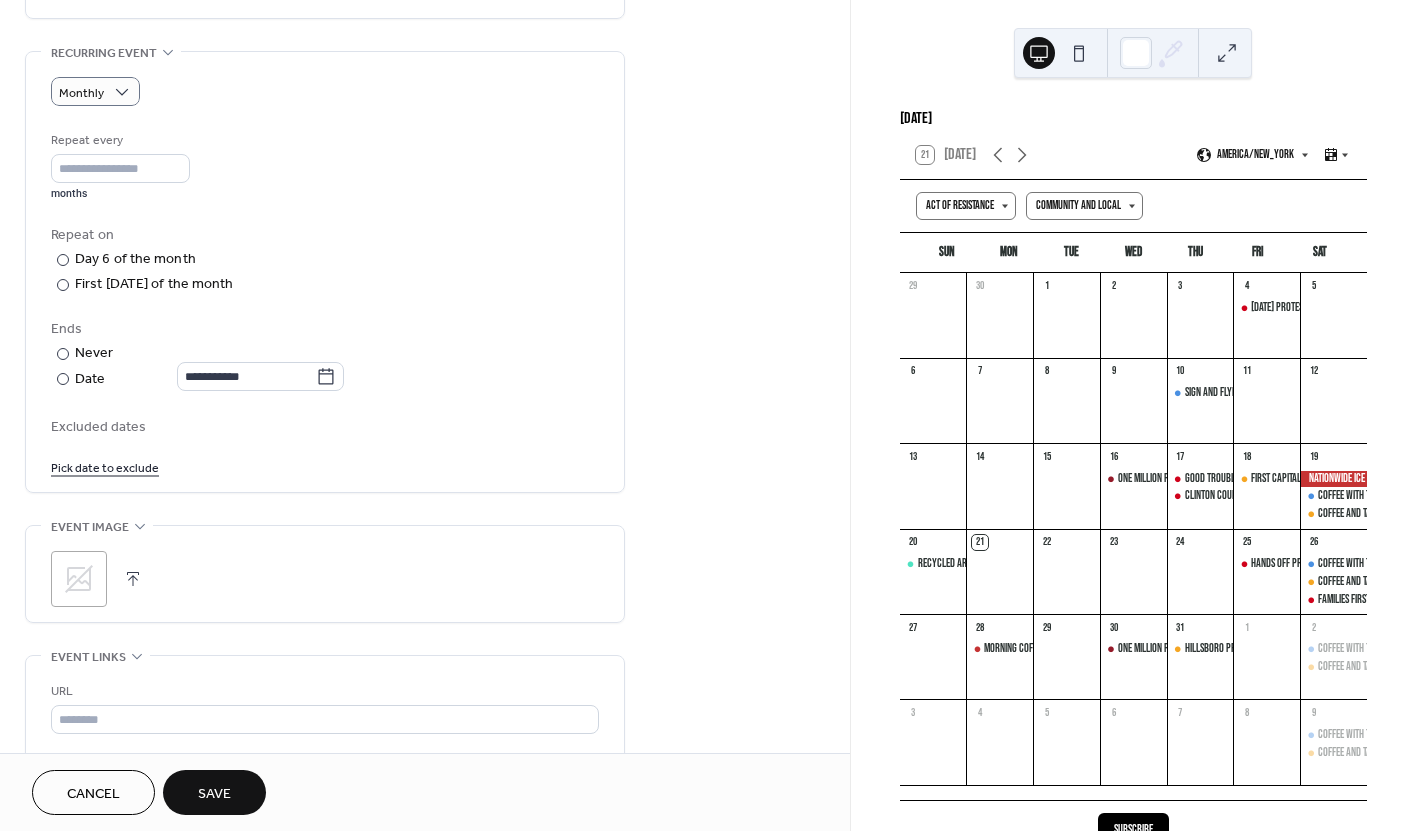click on "Pick date to exclude" at bounding box center (325, 466) 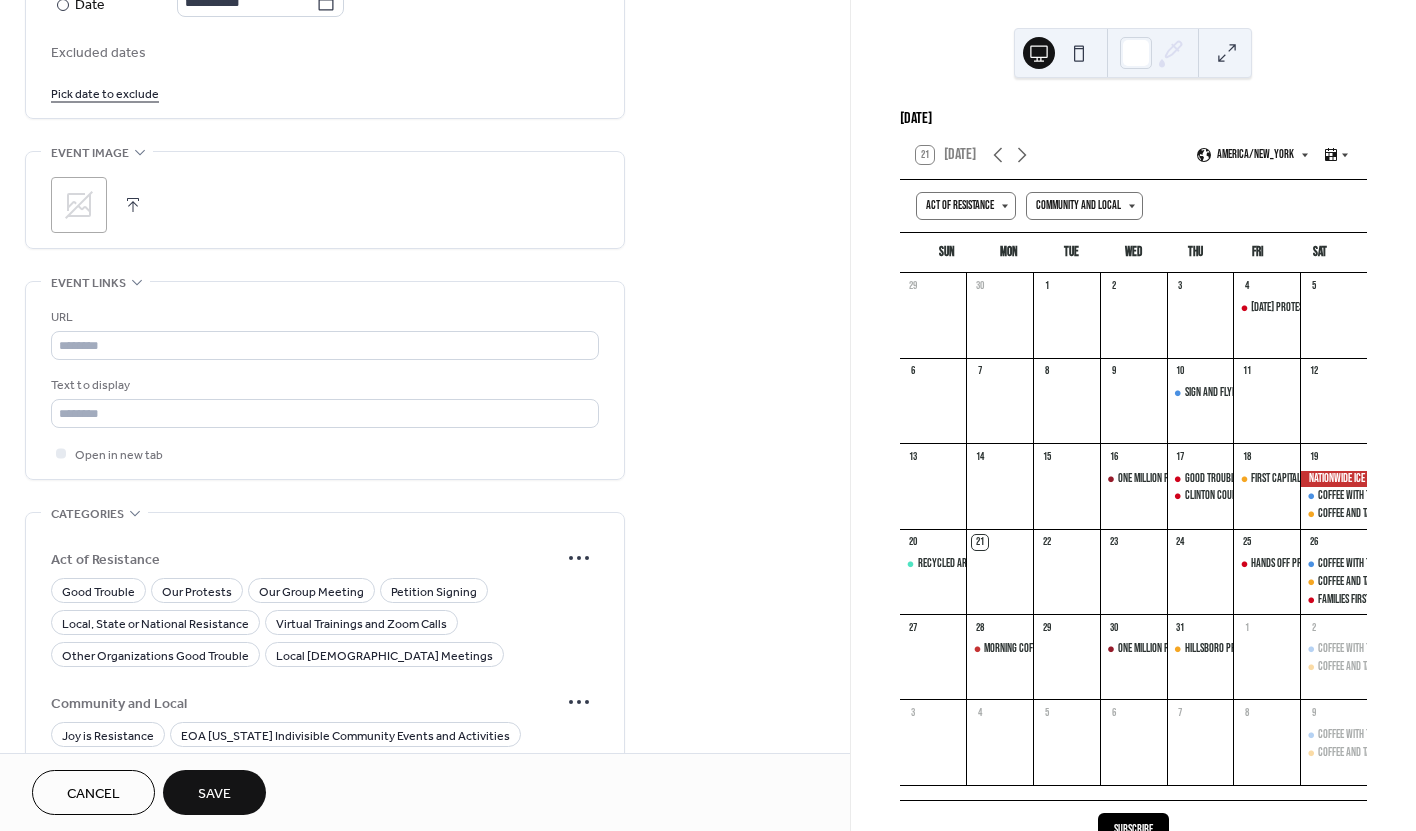 scroll, scrollTop: 1342, scrollLeft: 0, axis: vertical 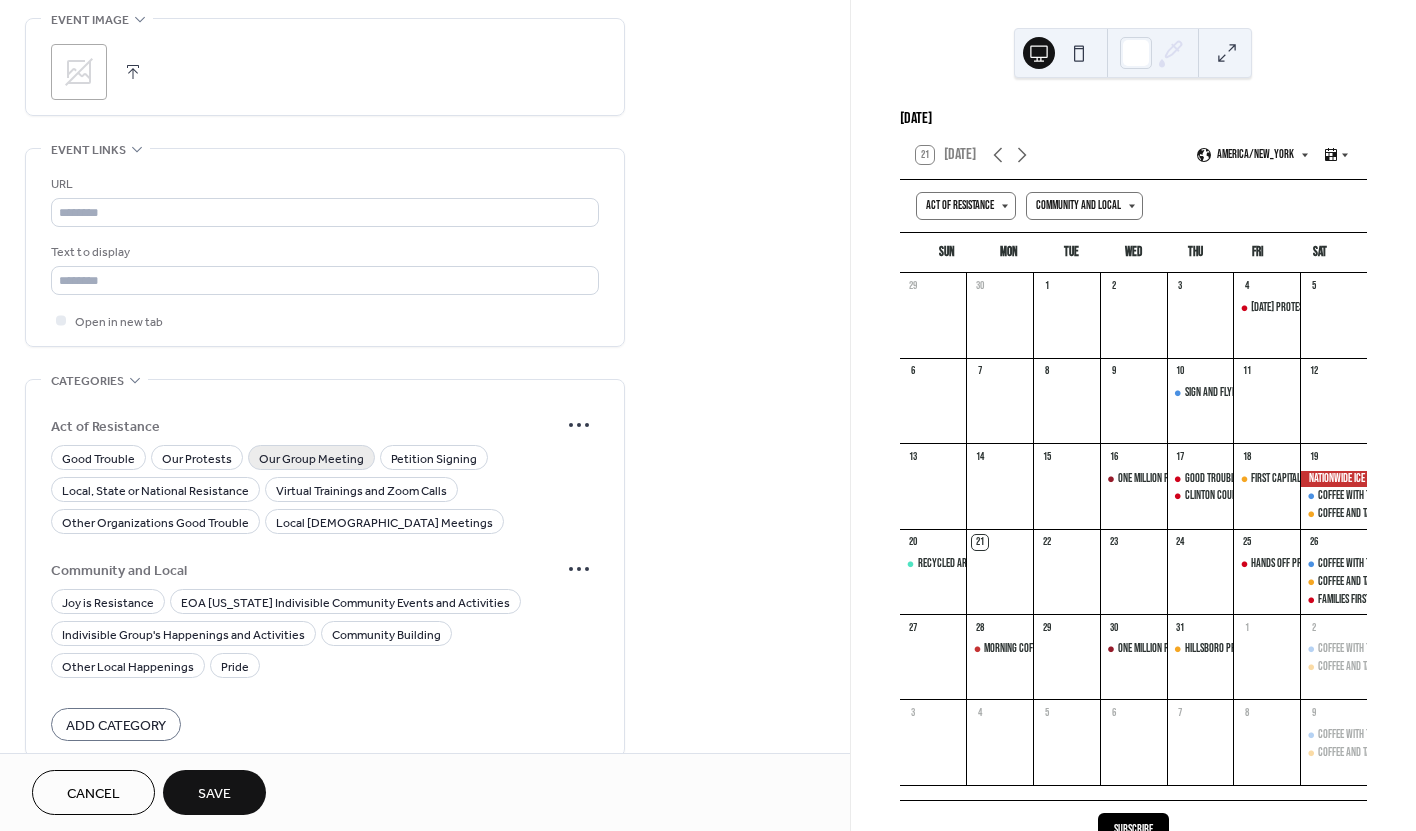 click on "Our Group Meeting" at bounding box center (311, 459) 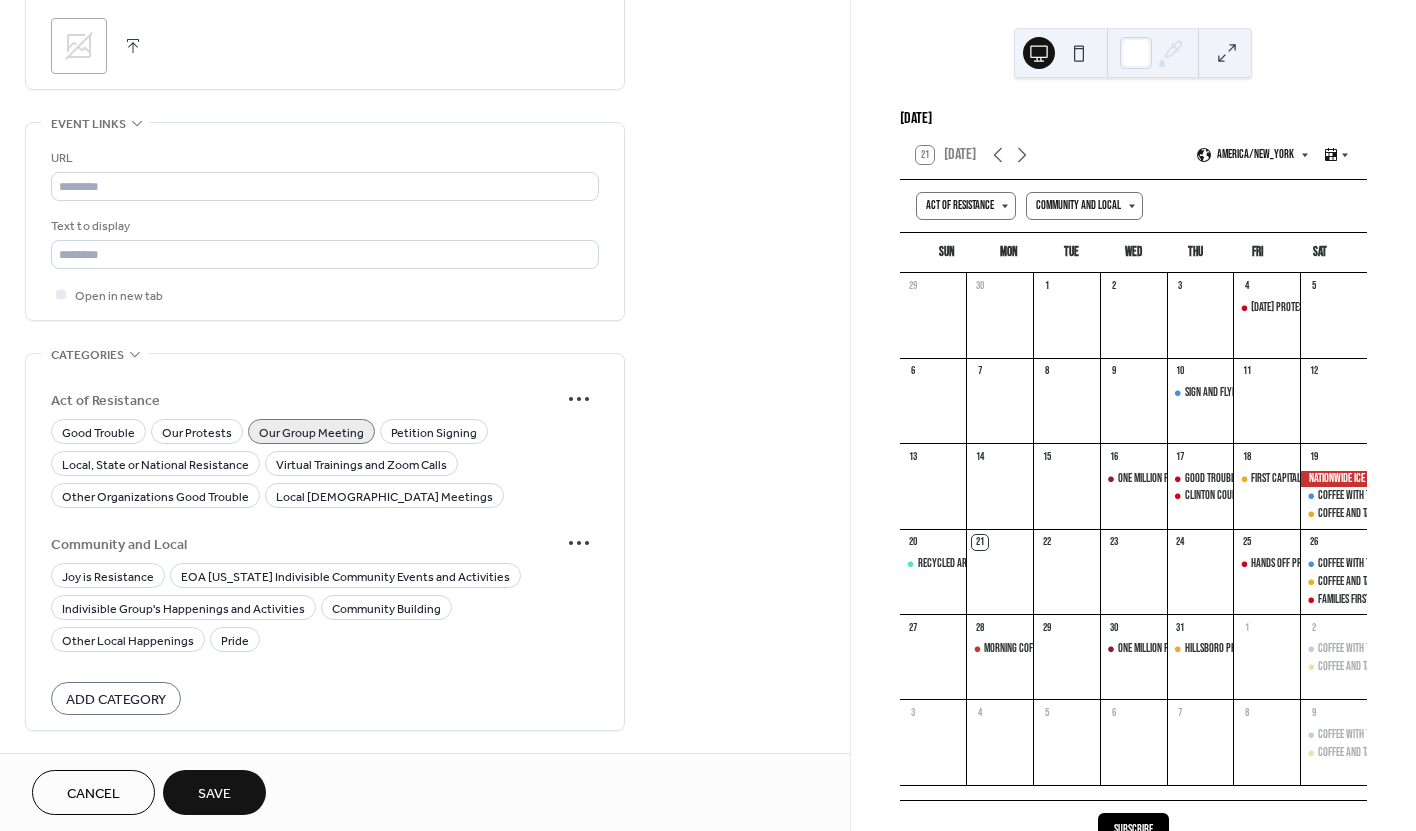 scroll, scrollTop: 1372, scrollLeft: 0, axis: vertical 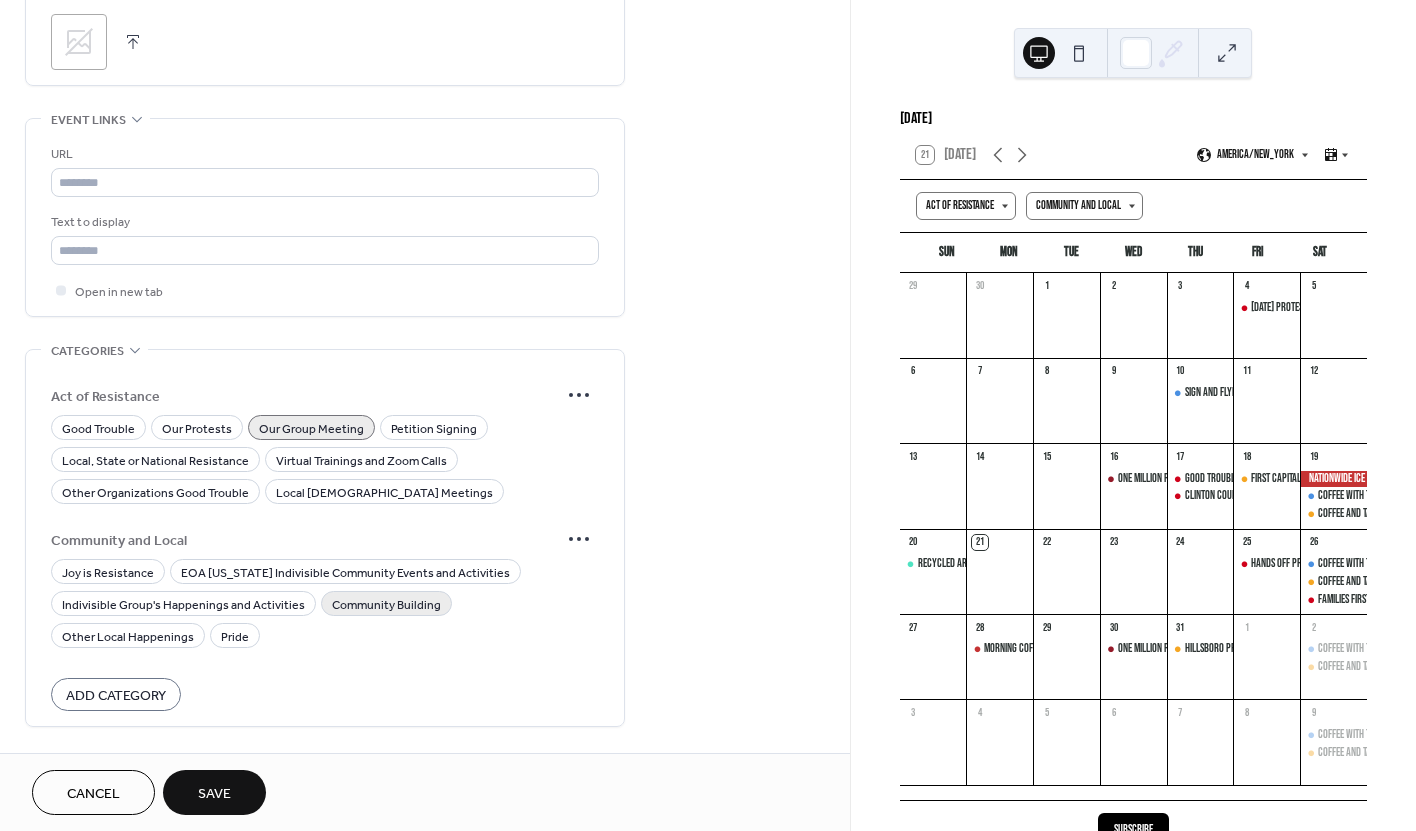 click on "Community Building" at bounding box center (386, 605) 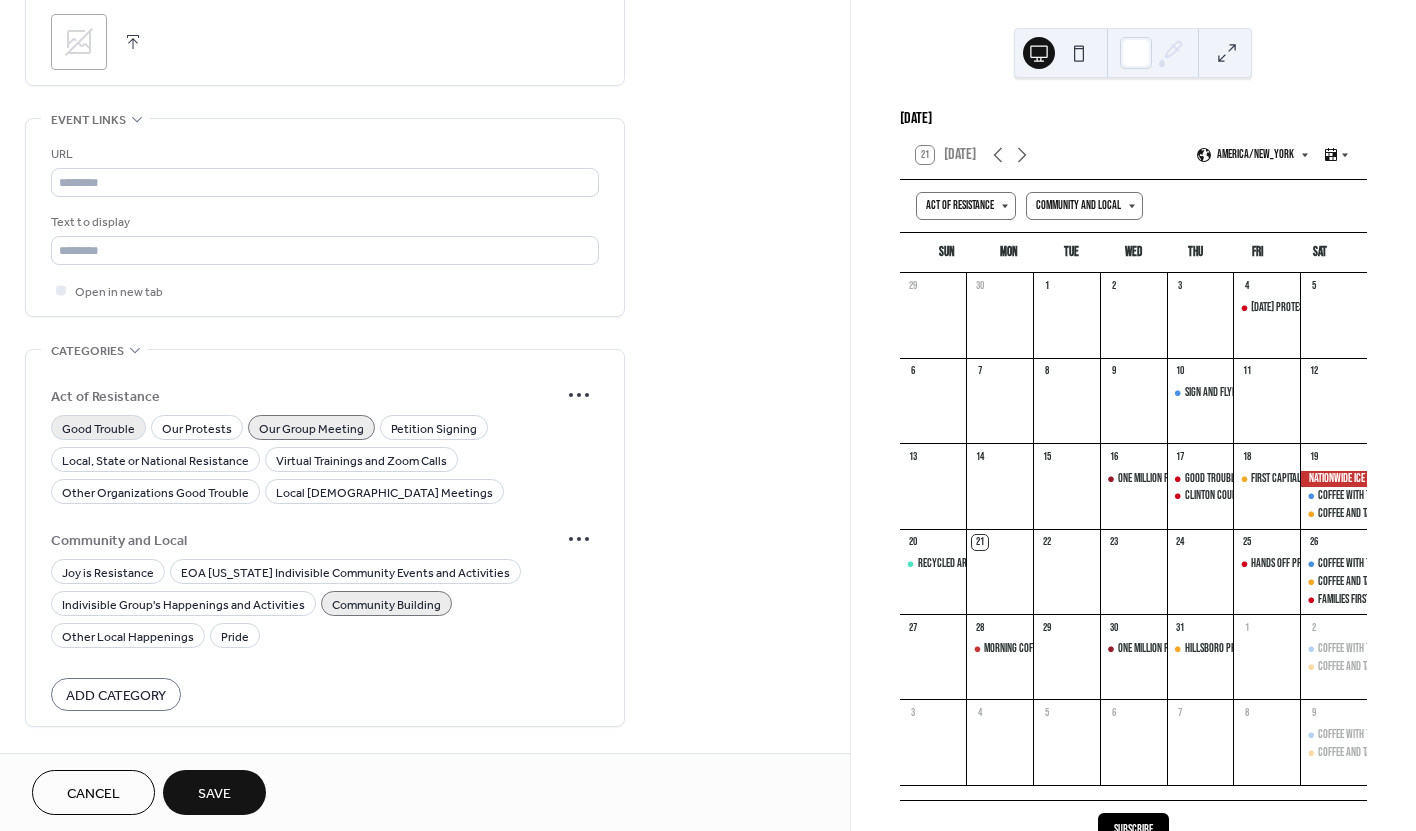 click on "Good Trouble" at bounding box center (98, 429) 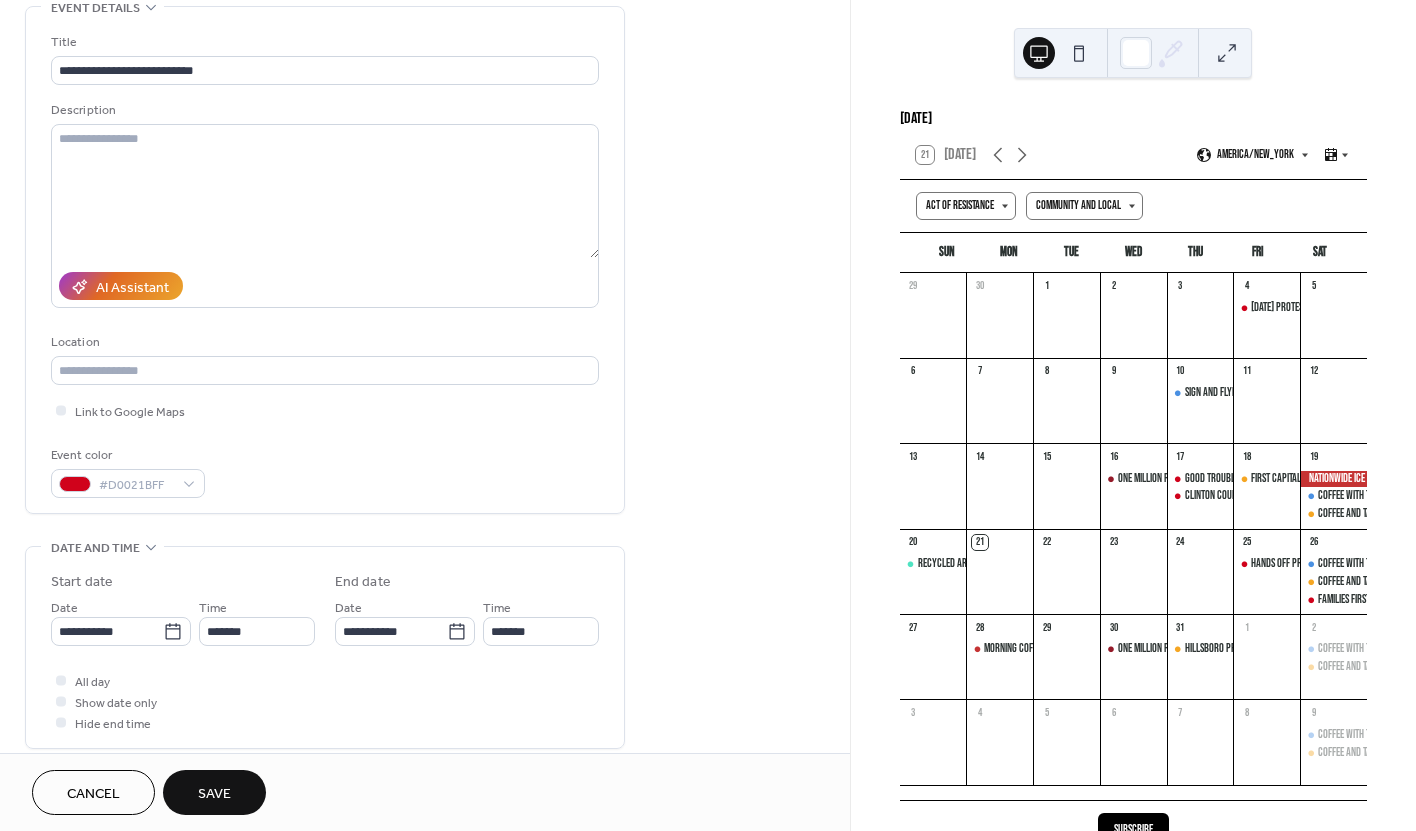 scroll, scrollTop: 0, scrollLeft: 0, axis: both 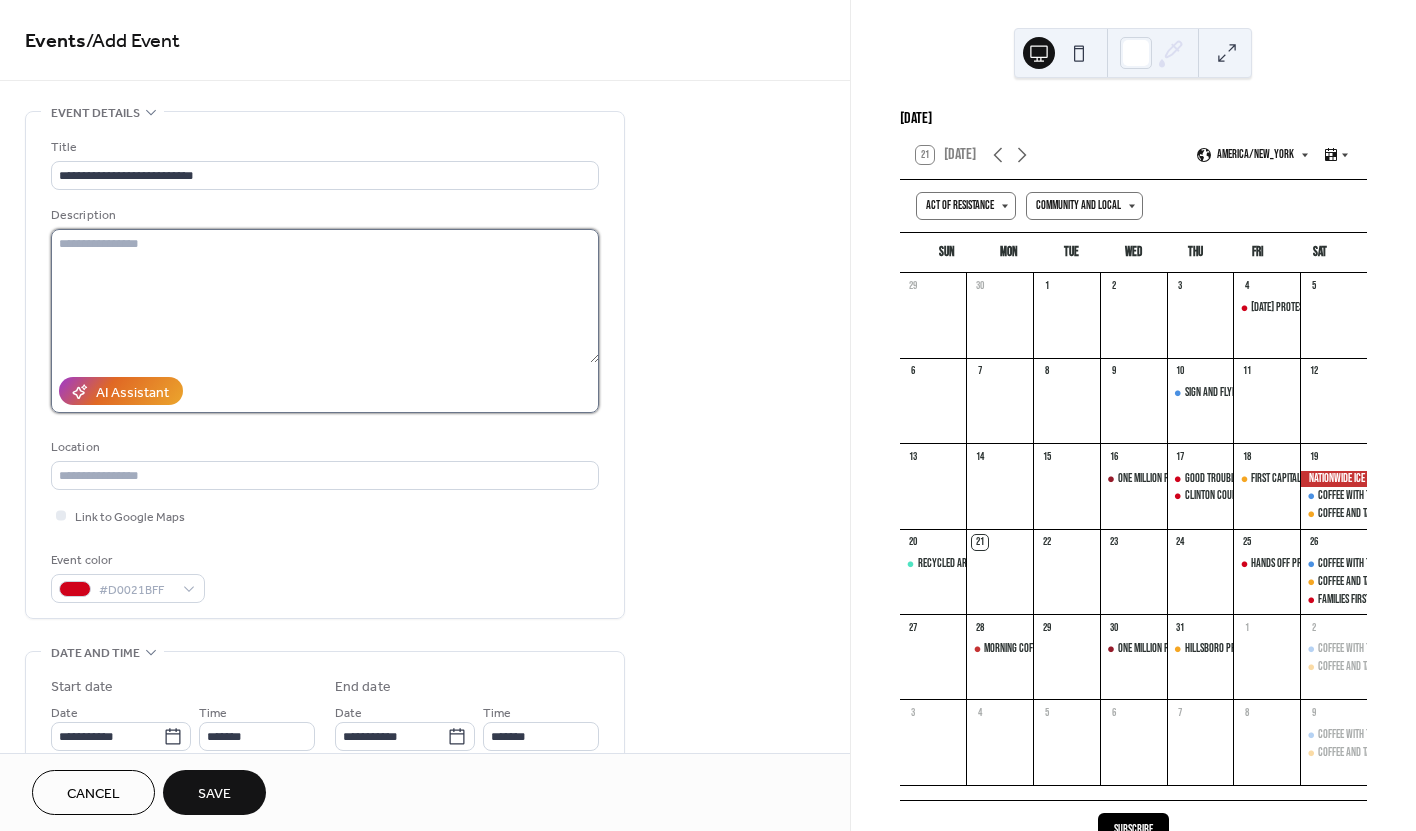 click at bounding box center (325, 296) 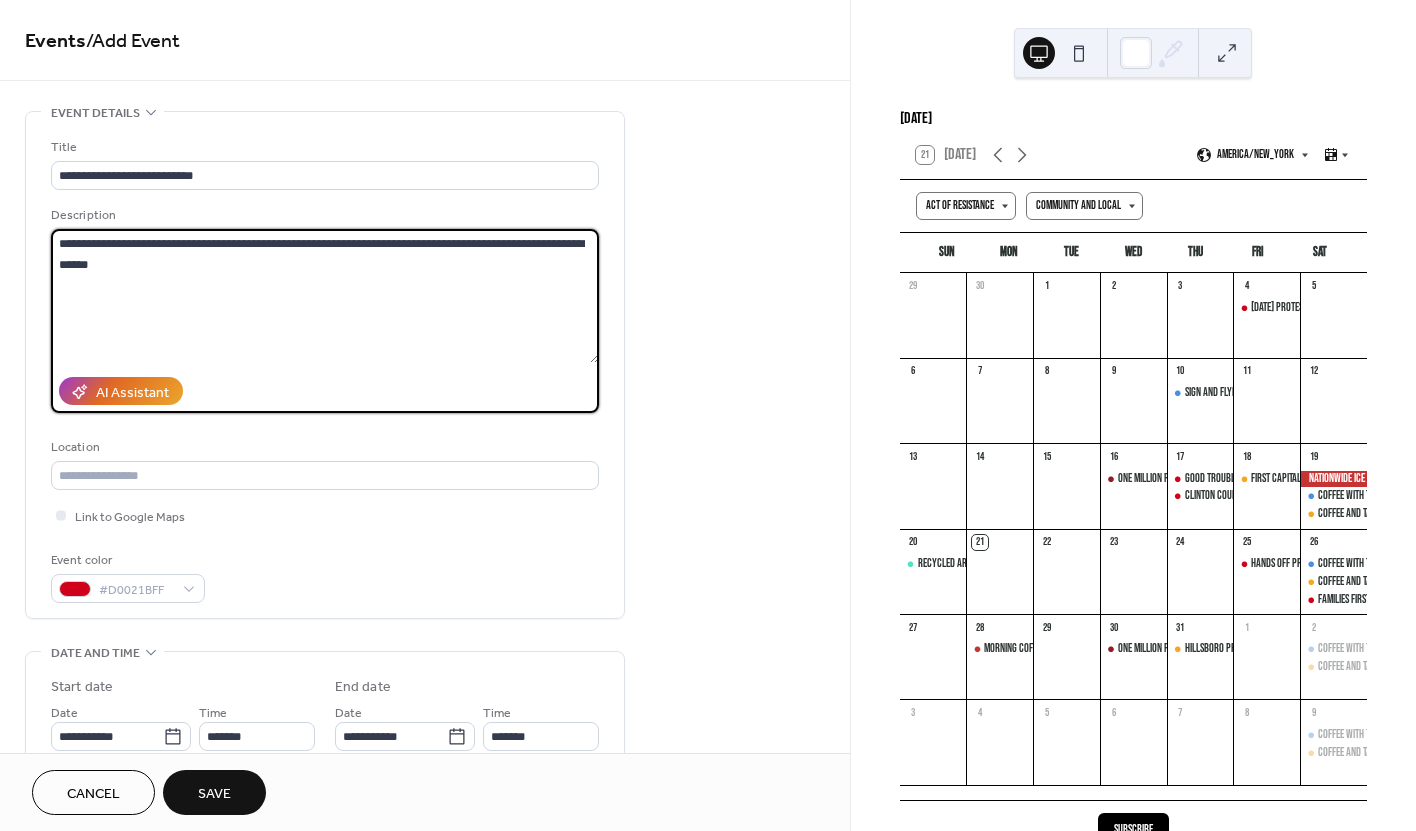 click on "**********" at bounding box center (325, 296) 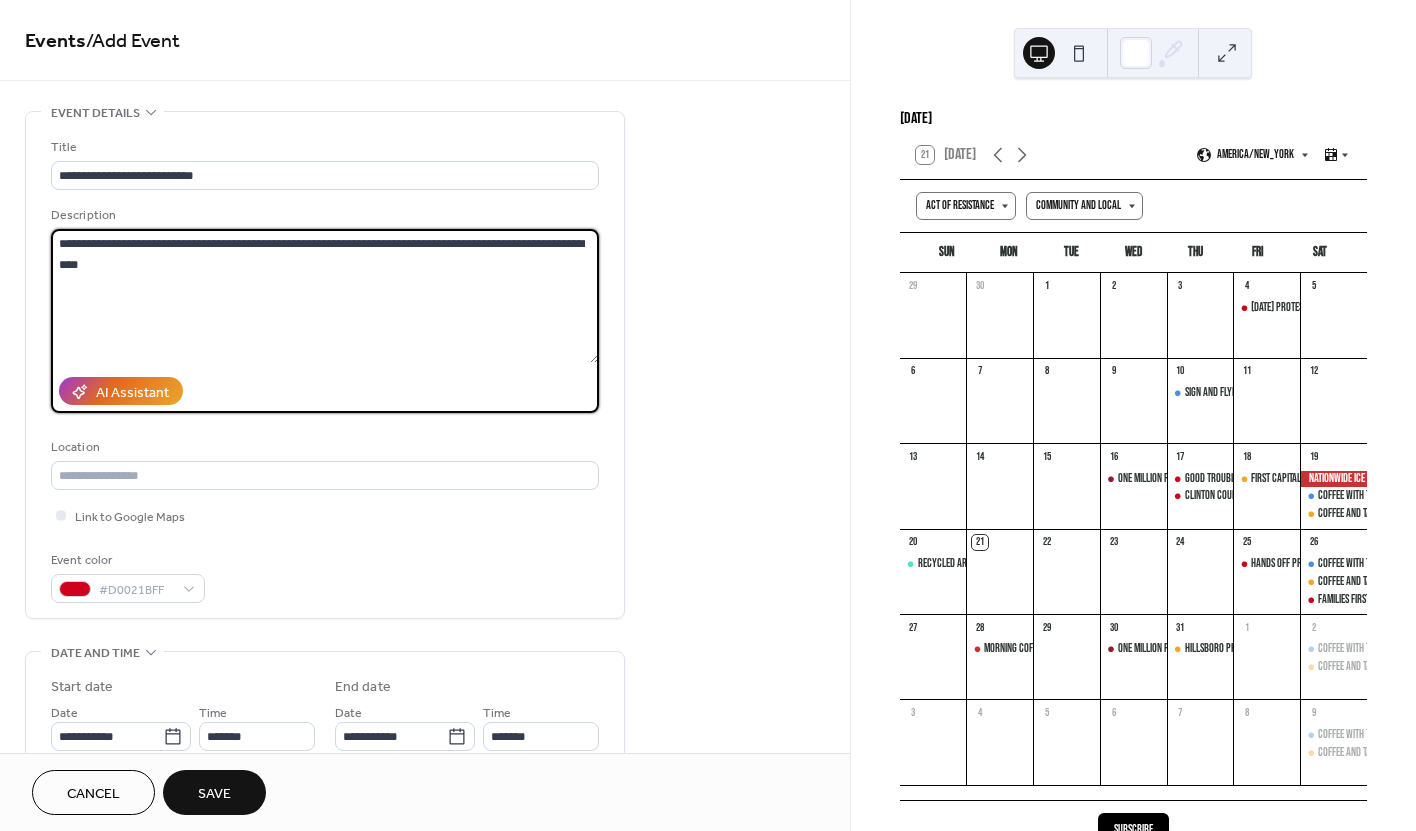 click on "**********" at bounding box center [325, 296] 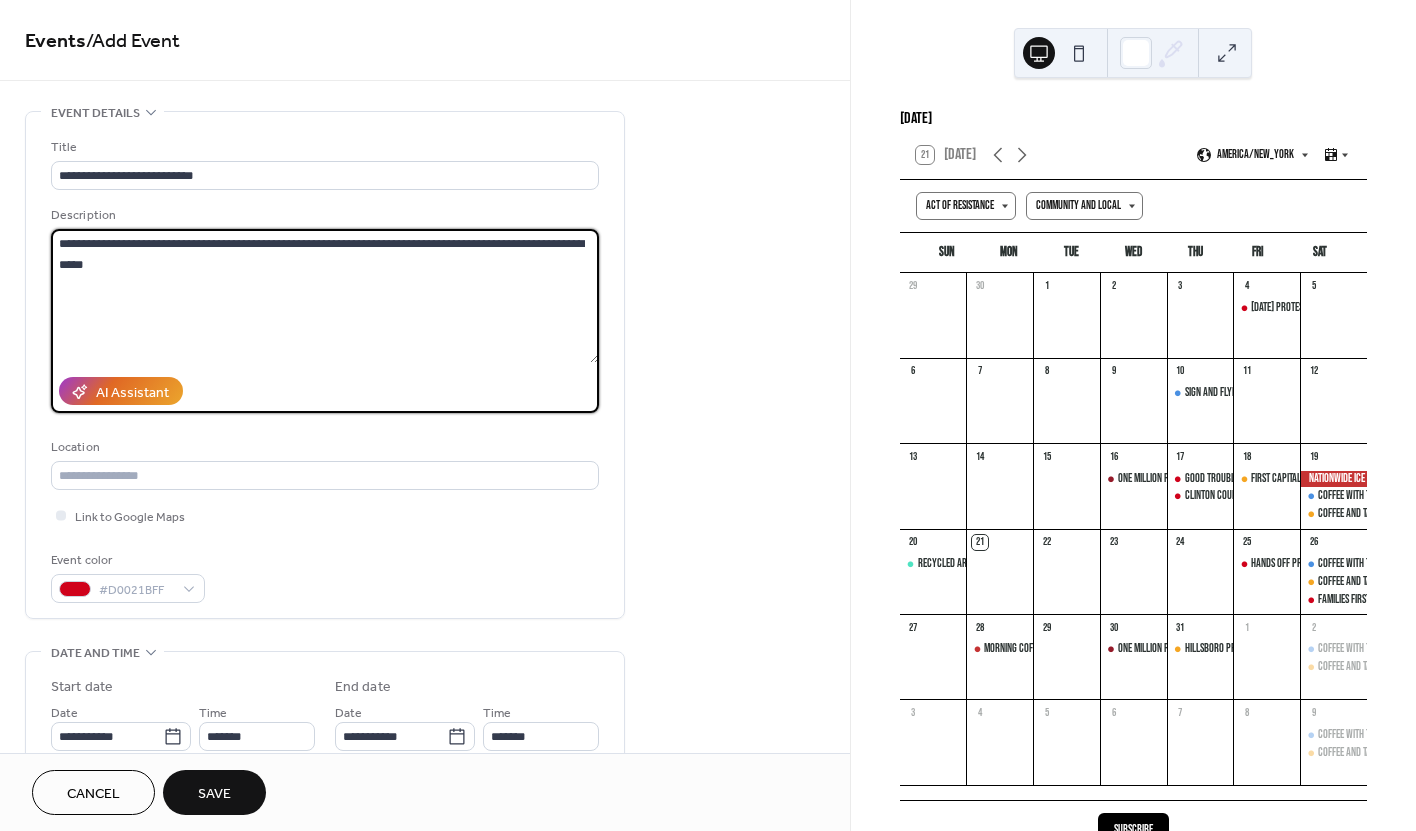 drag, startPoint x: 129, startPoint y: 266, endPoint x: 199, endPoint y: 271, distance: 70.178345 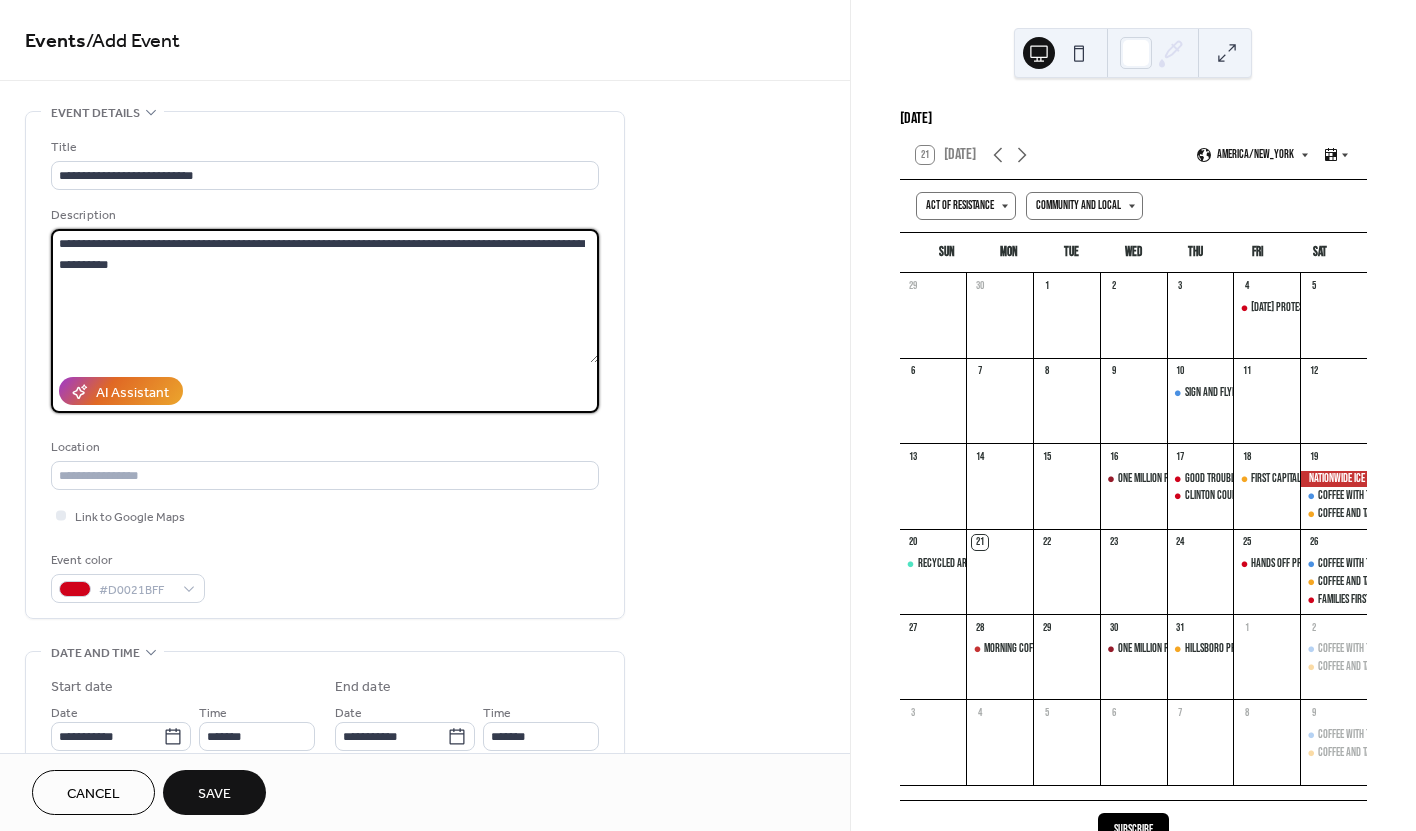 drag, startPoint x: 156, startPoint y: 271, endPoint x: 58, endPoint y: 242, distance: 102.20078 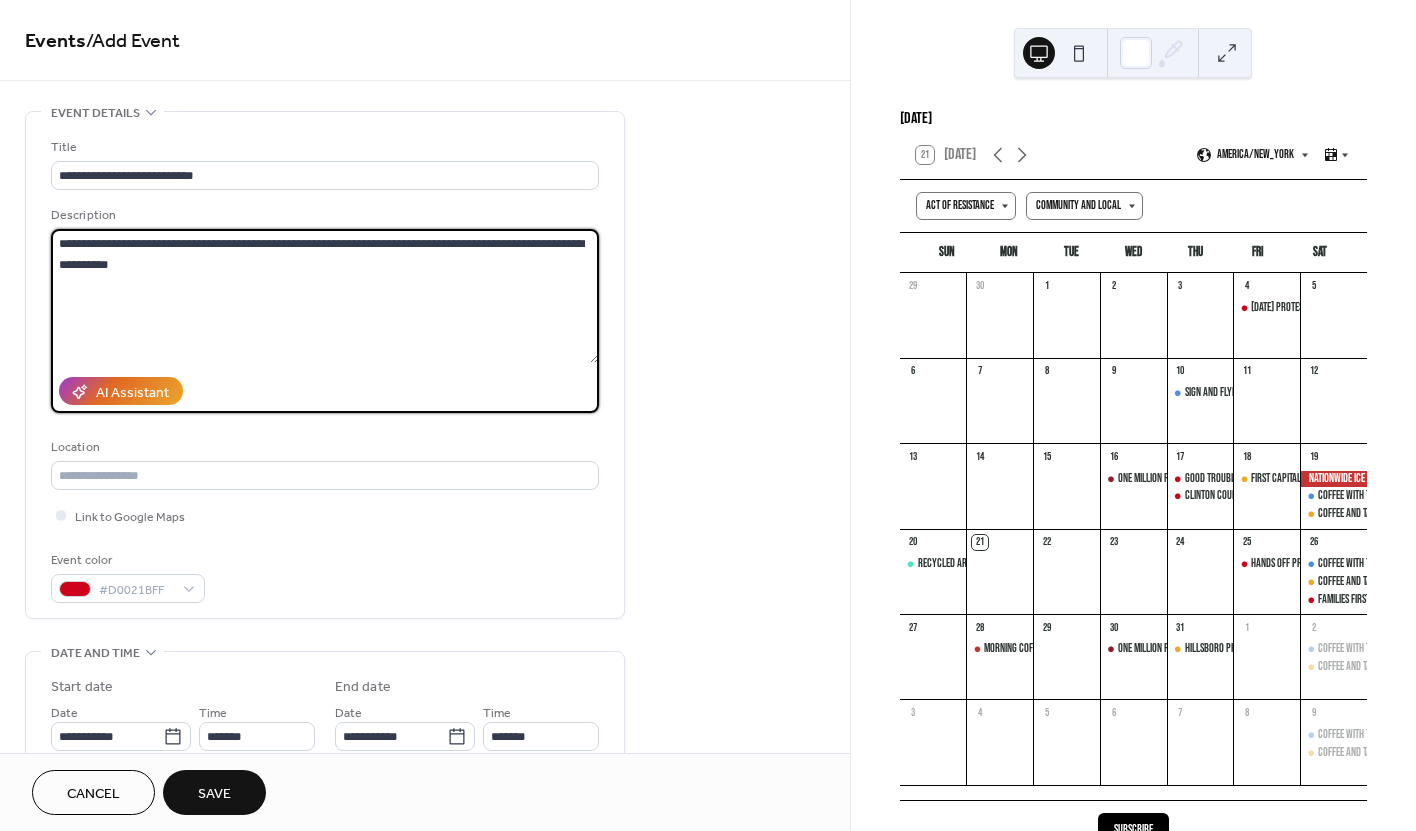 click on "**********" at bounding box center [325, 296] 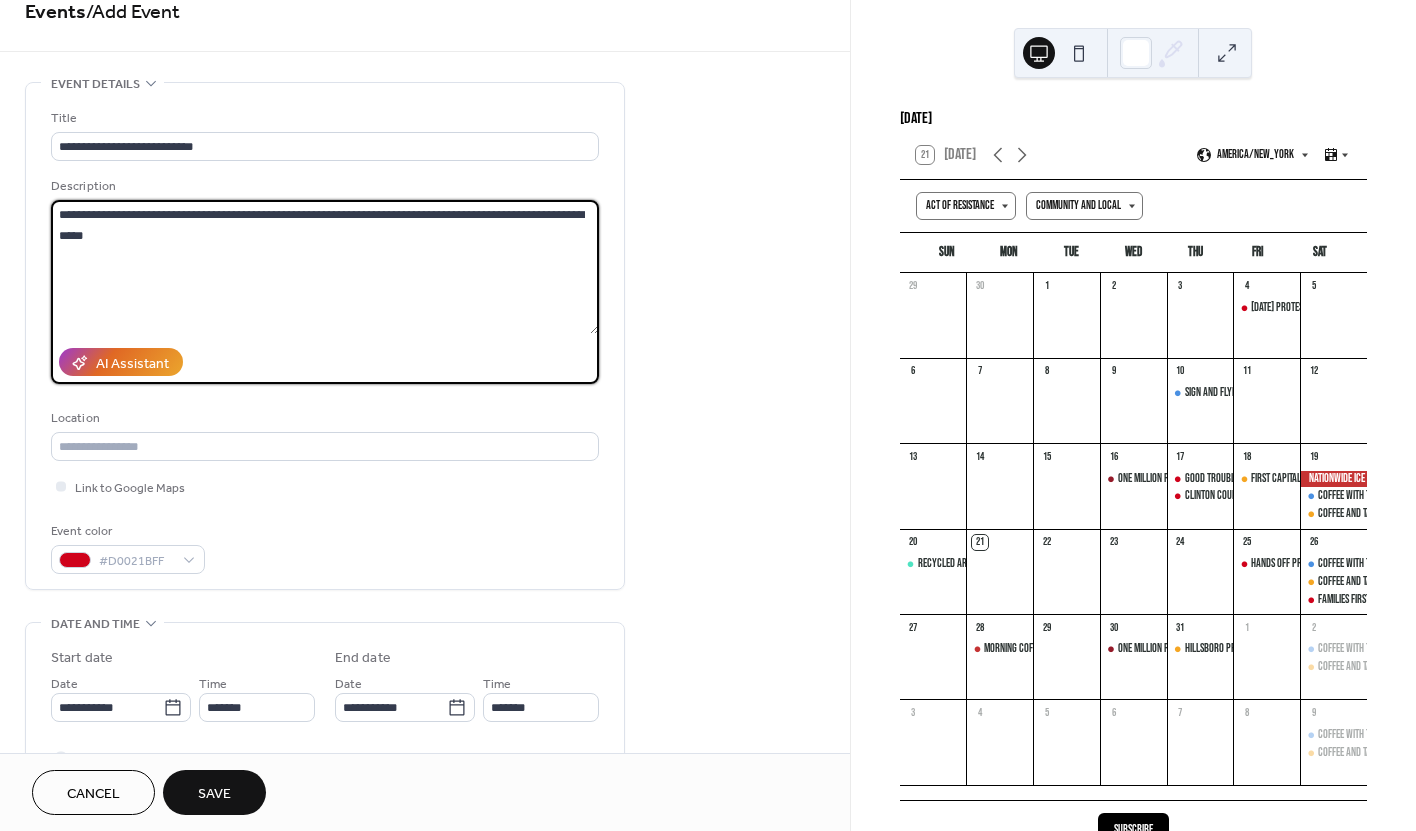 scroll, scrollTop: 27, scrollLeft: 0, axis: vertical 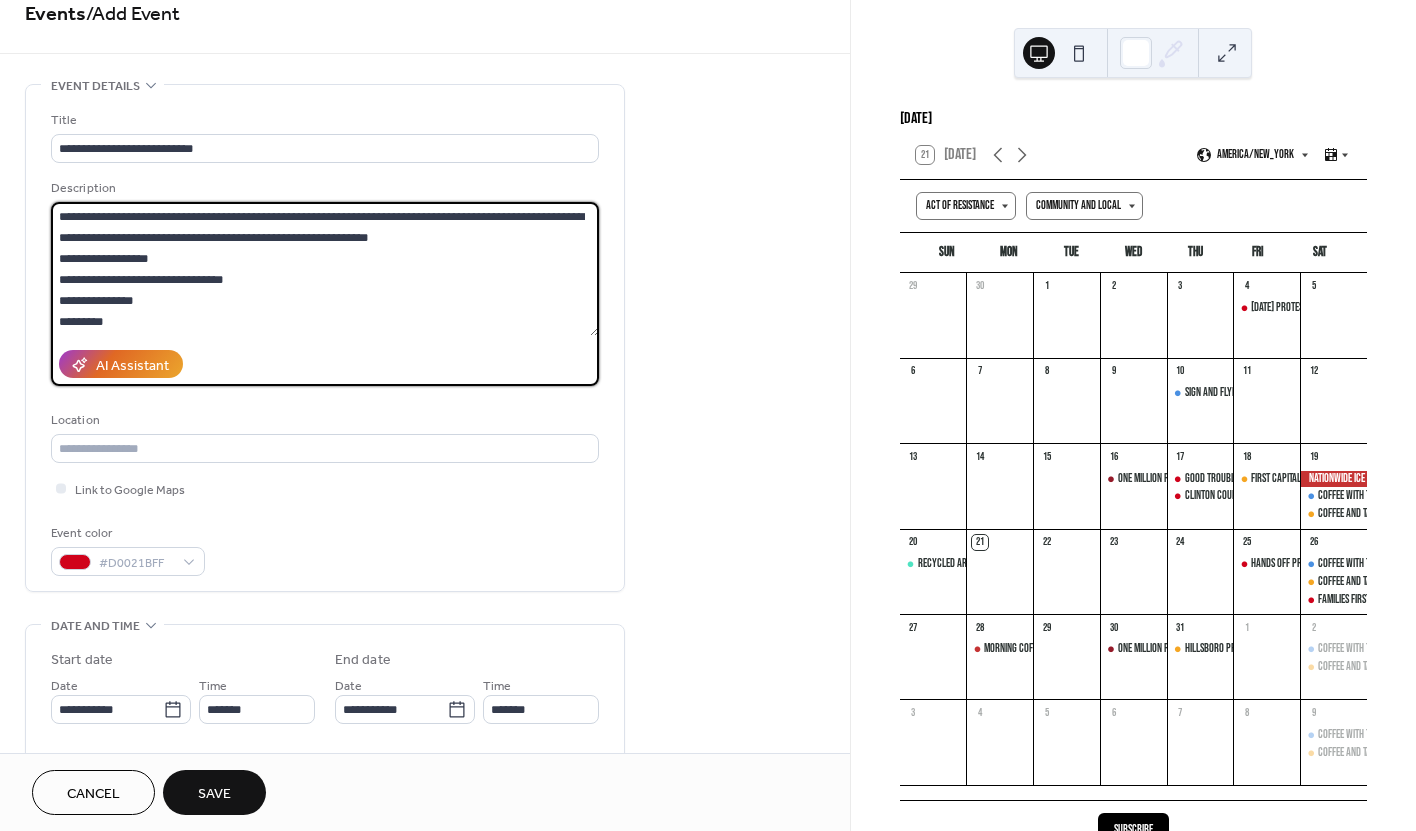 click on "**********" at bounding box center (325, 269) 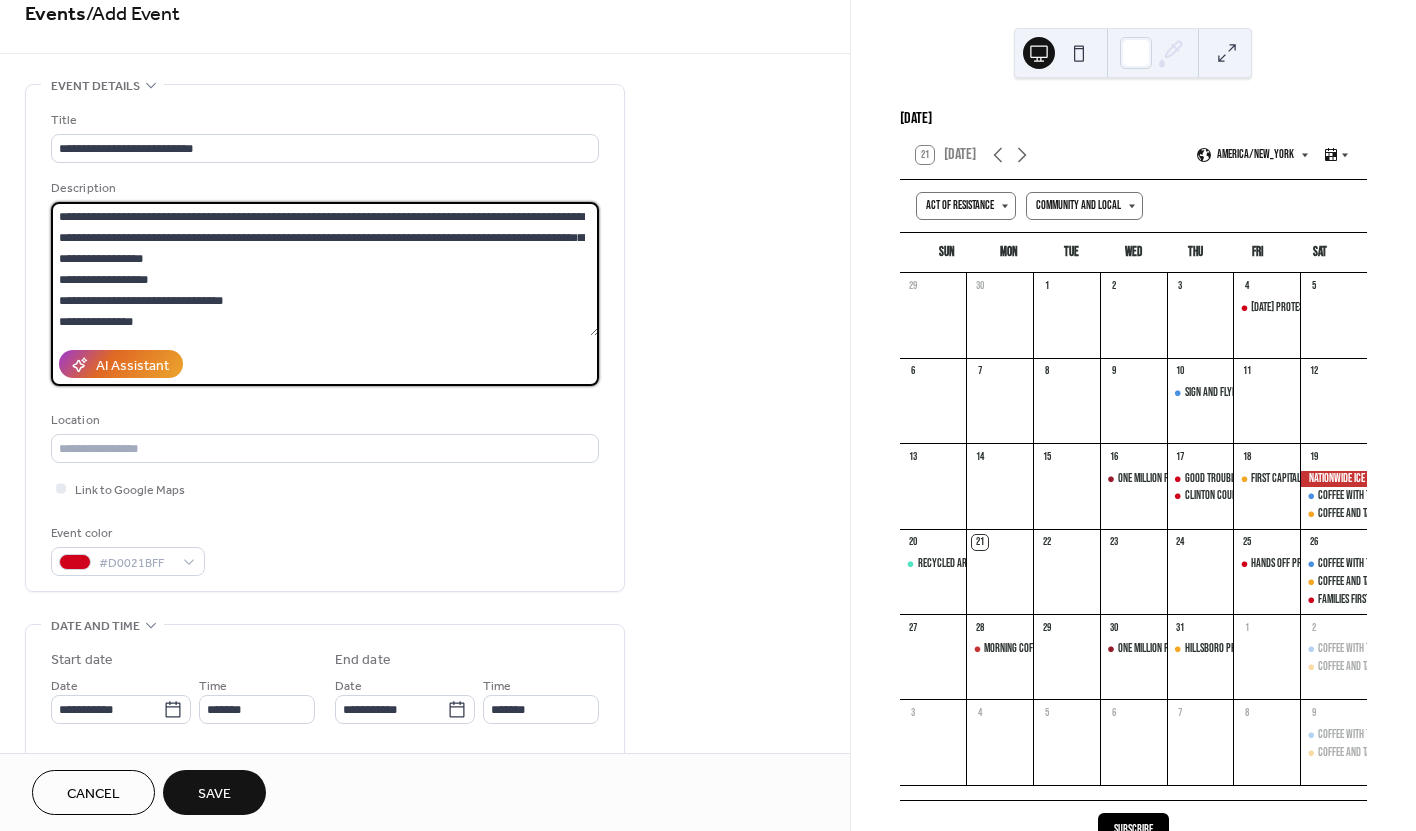click on "**********" at bounding box center [325, 269] 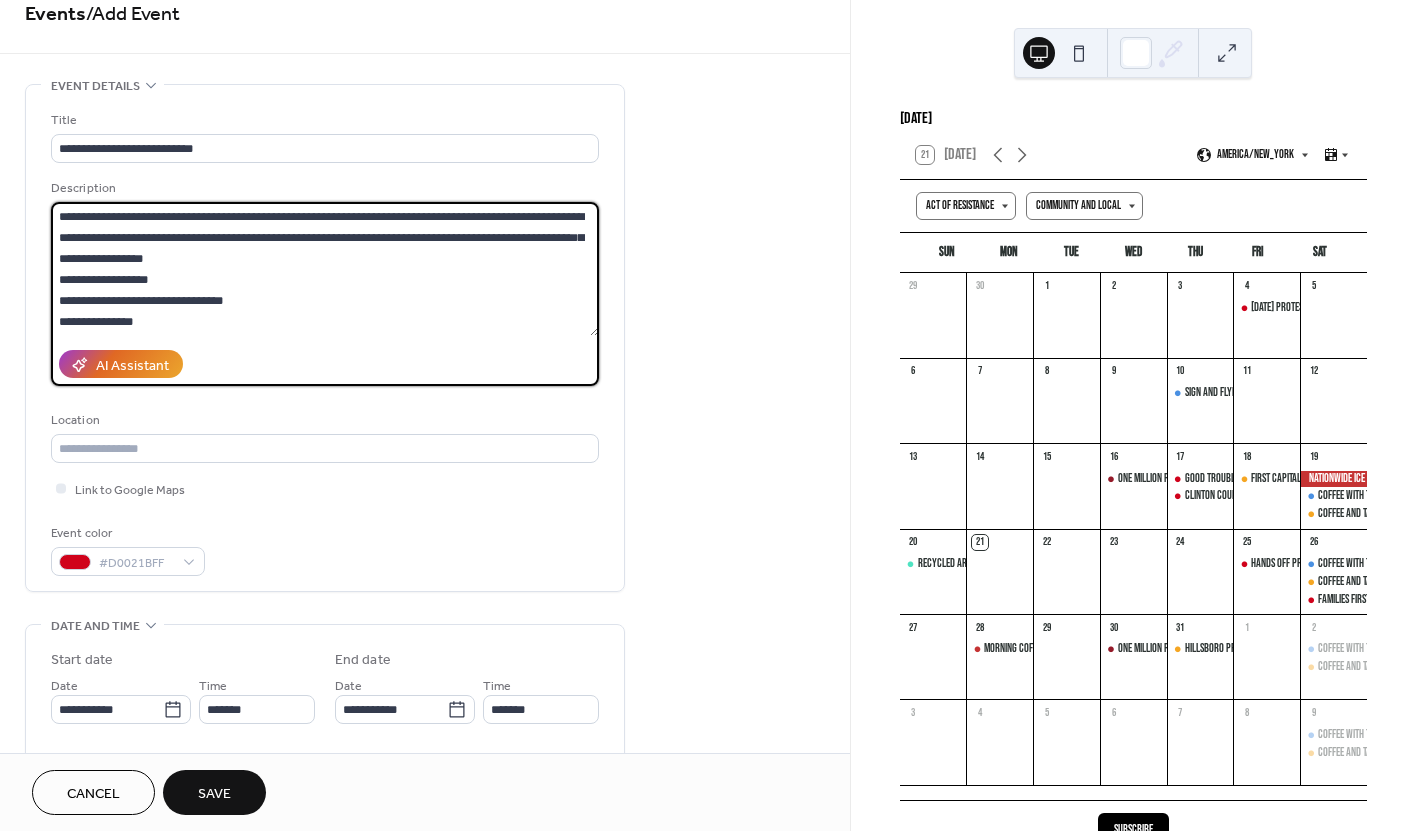 scroll, scrollTop: 15, scrollLeft: 0, axis: vertical 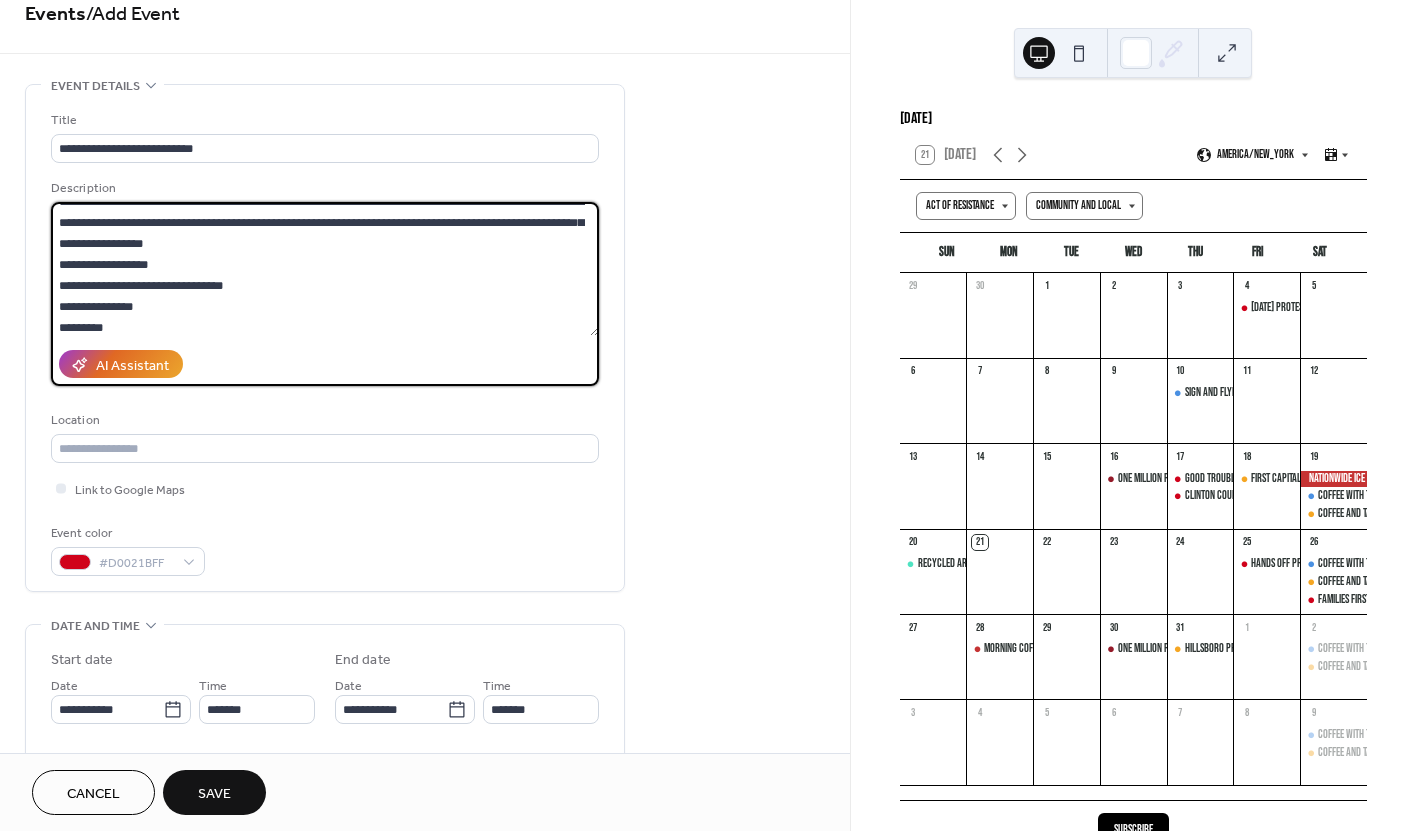 click on "**********" at bounding box center (325, 269) 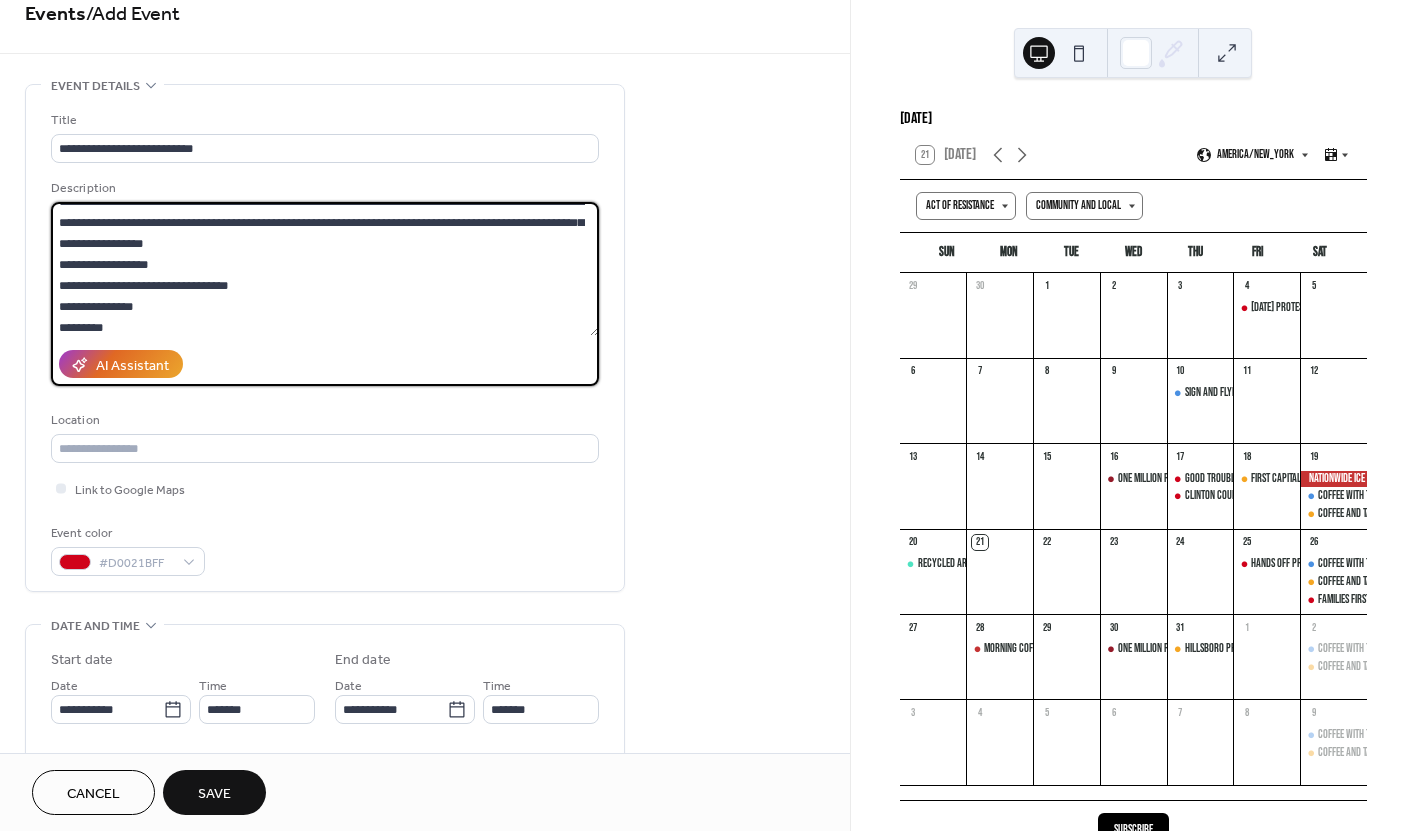 click on "**********" at bounding box center [325, 269] 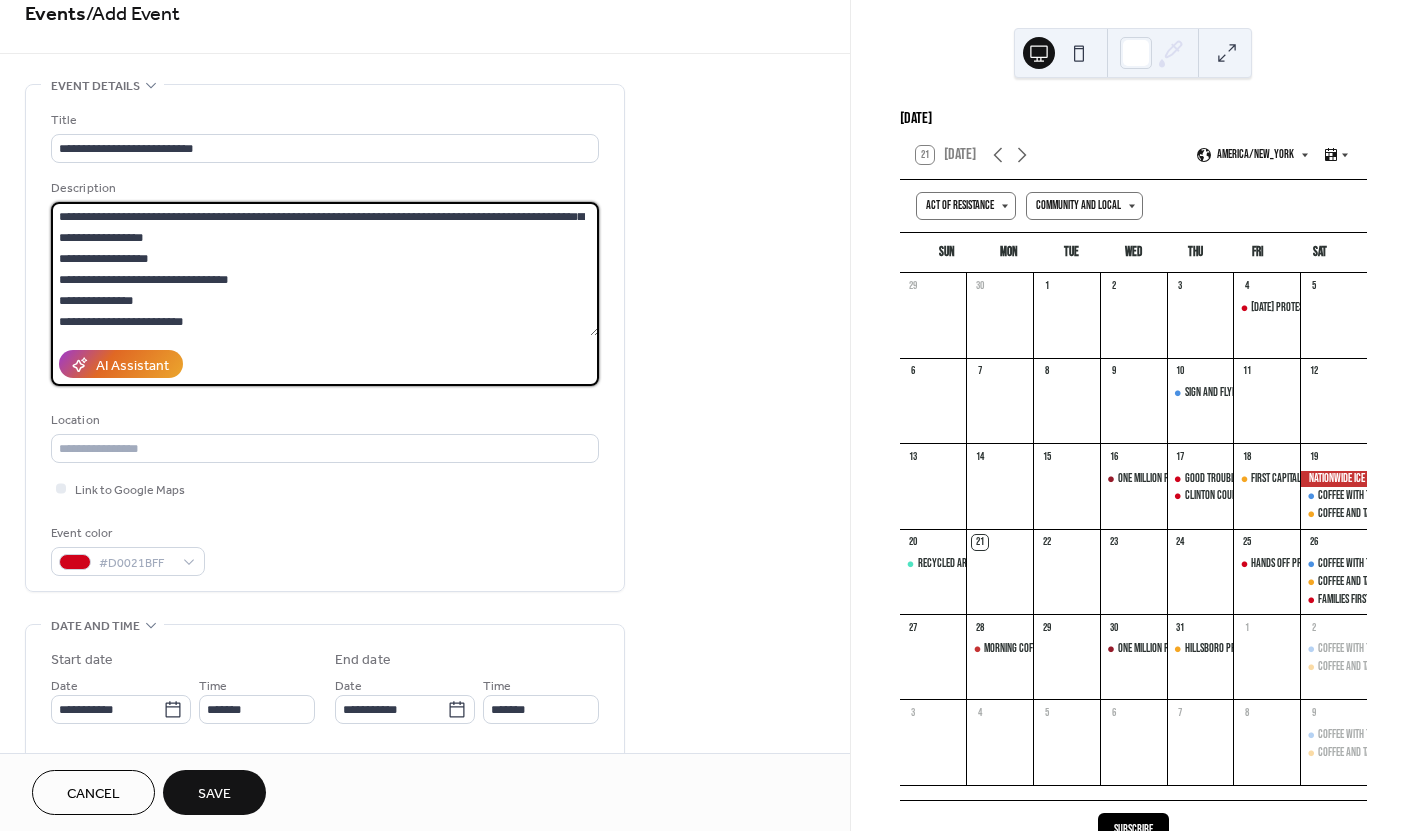 click on "**********" at bounding box center [325, 269] 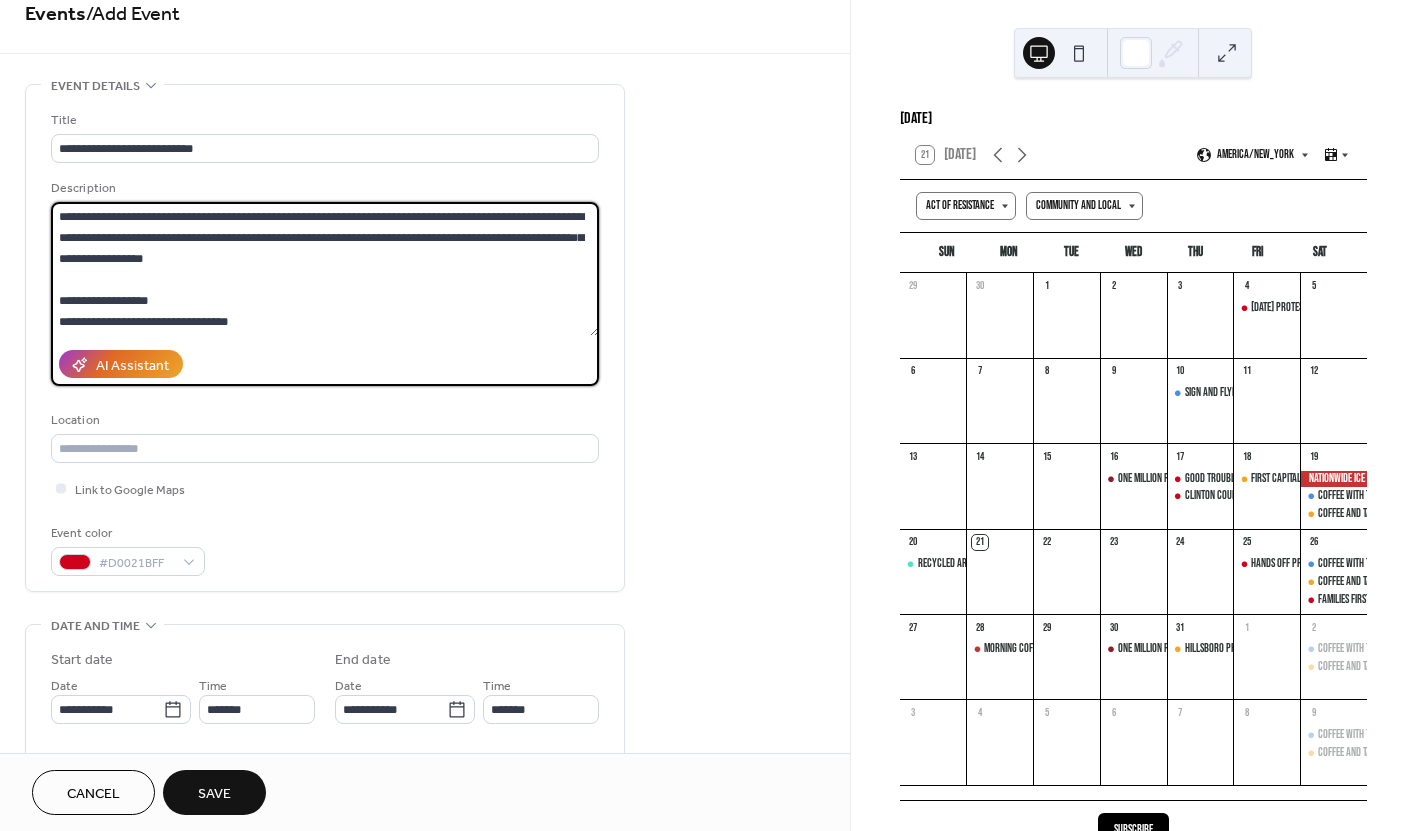 scroll, scrollTop: 42, scrollLeft: 0, axis: vertical 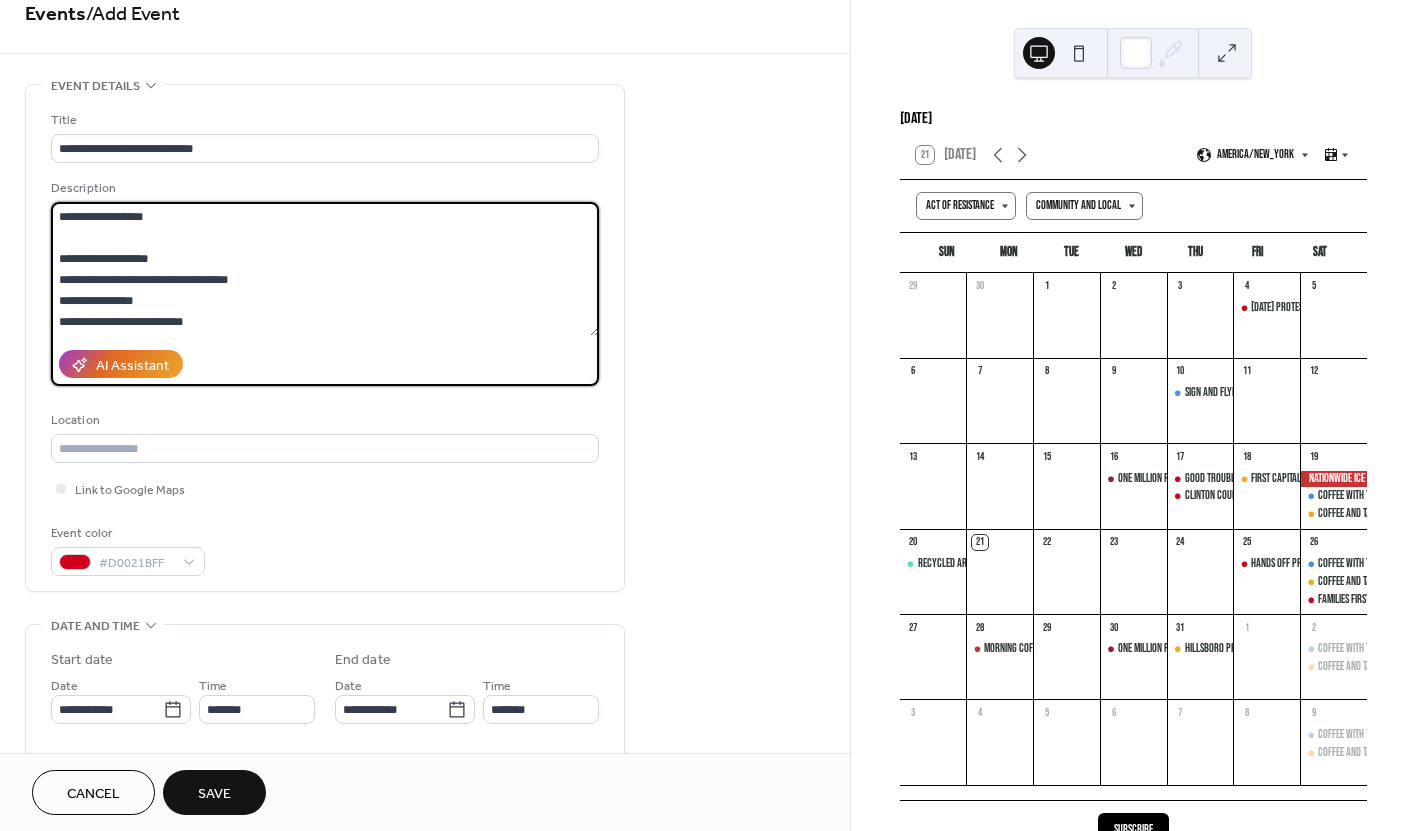 click on "**********" at bounding box center (325, 269) 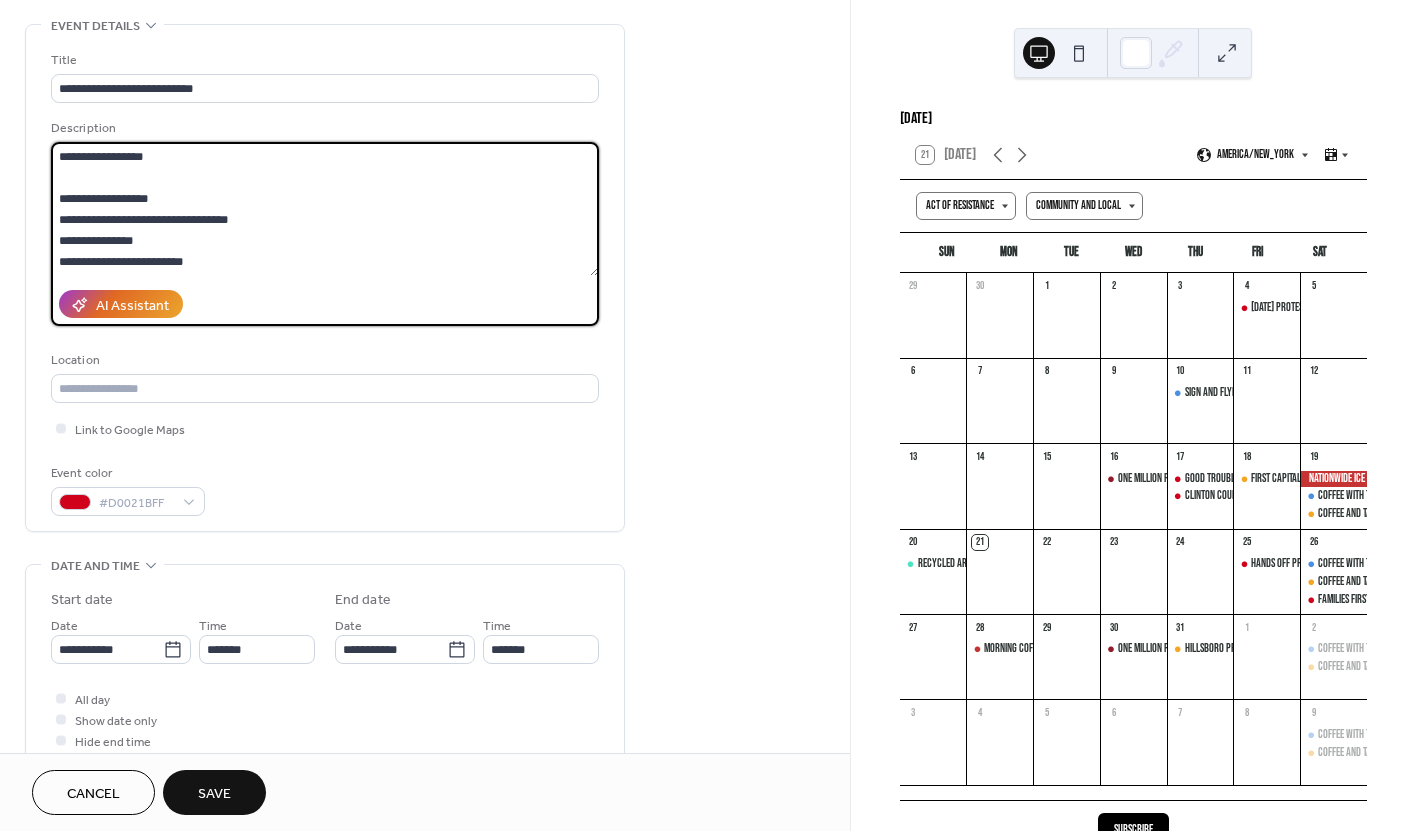 scroll, scrollTop: 88, scrollLeft: 0, axis: vertical 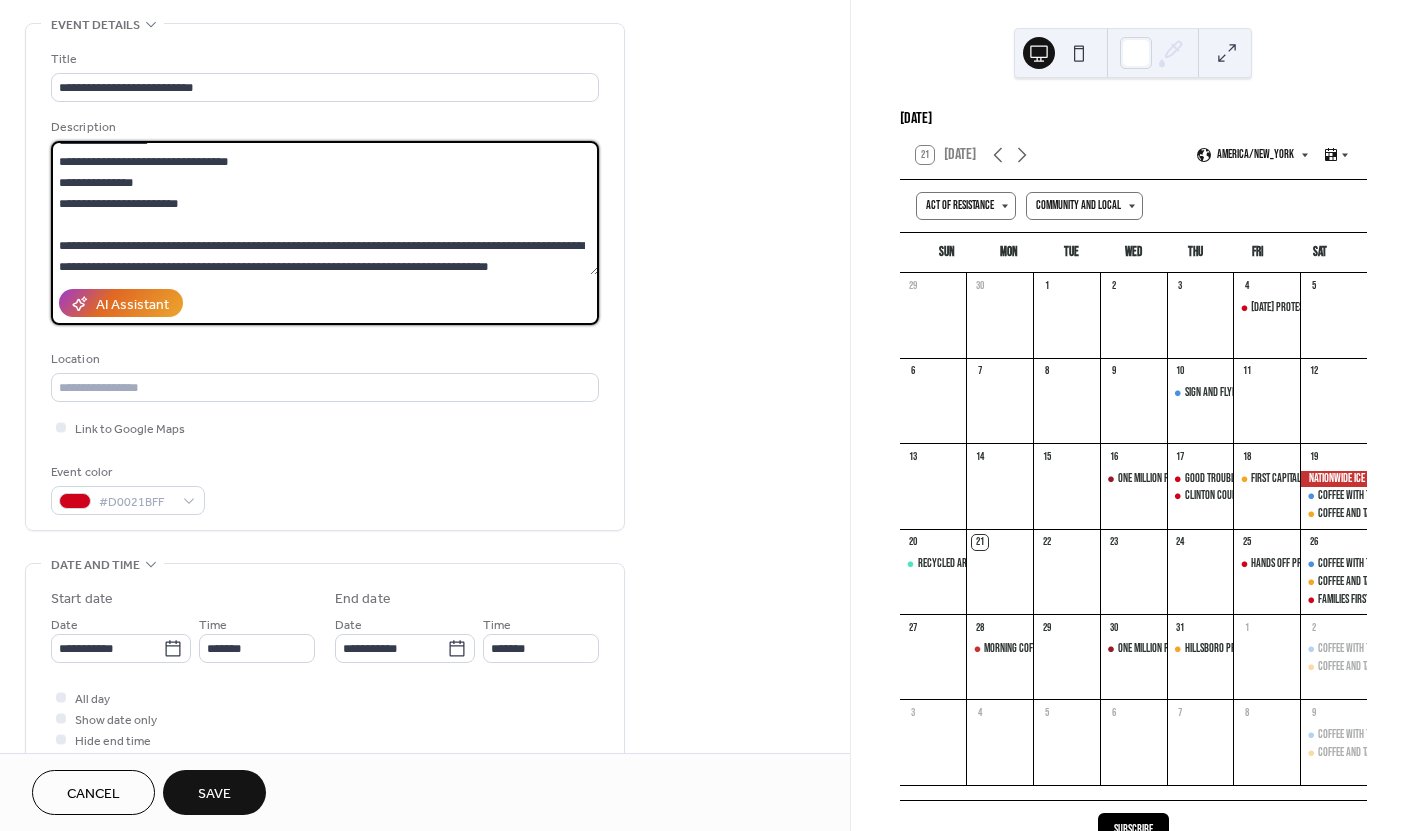 click on "**********" at bounding box center (325, 208) 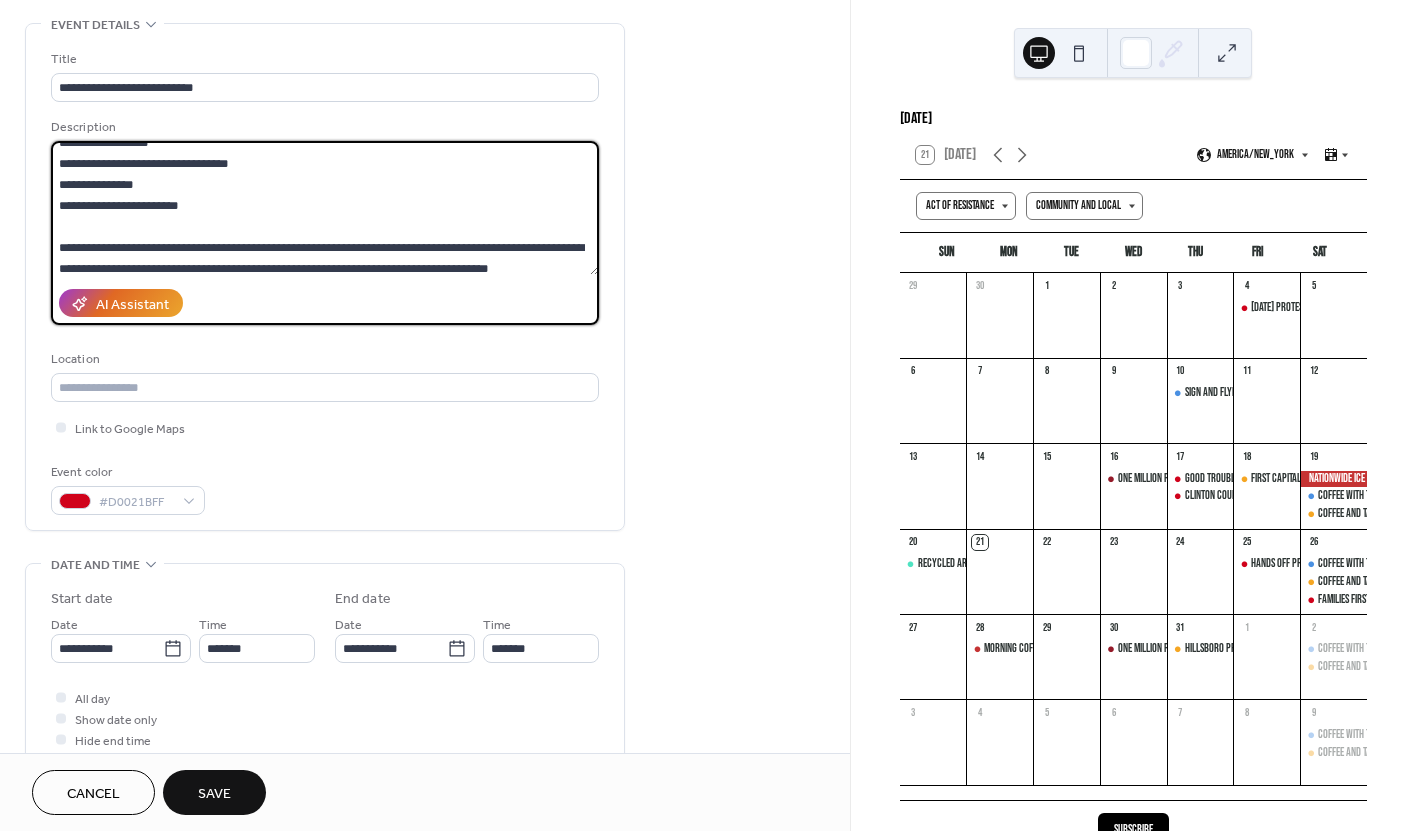 scroll, scrollTop: 105, scrollLeft: 0, axis: vertical 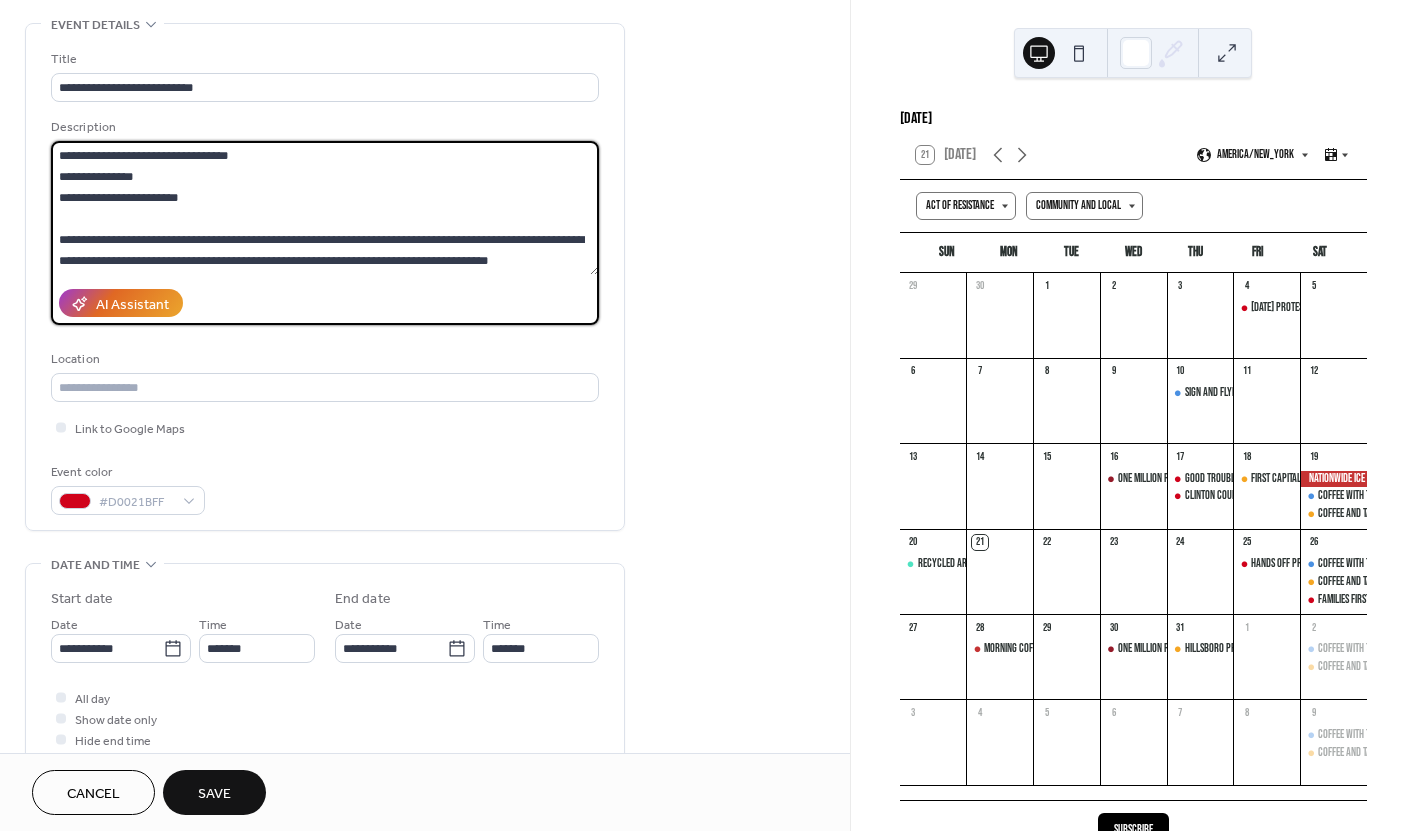 drag, startPoint x: 478, startPoint y: 267, endPoint x: 594, endPoint y: 270, distance: 116.03879 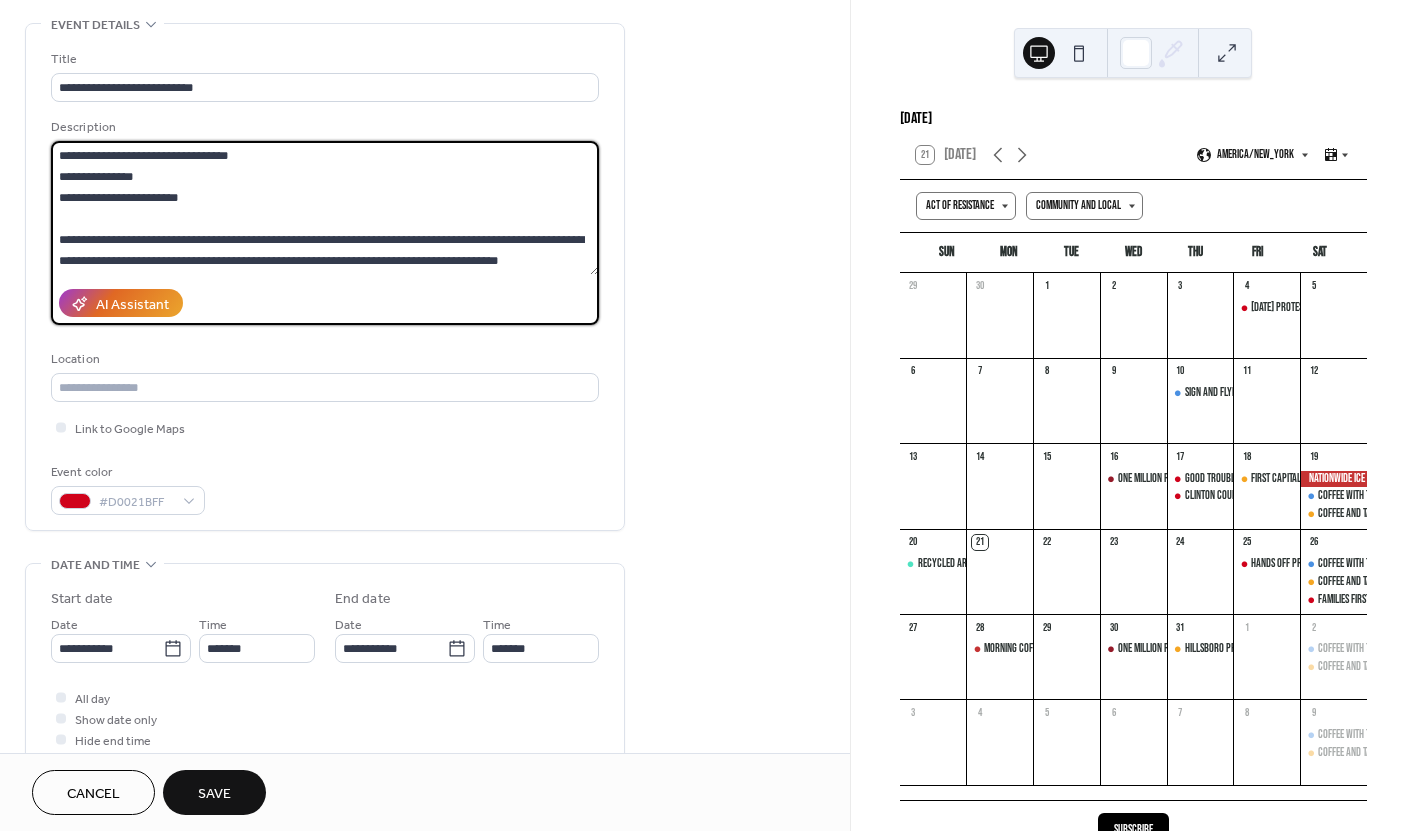 scroll, scrollTop: 123, scrollLeft: 0, axis: vertical 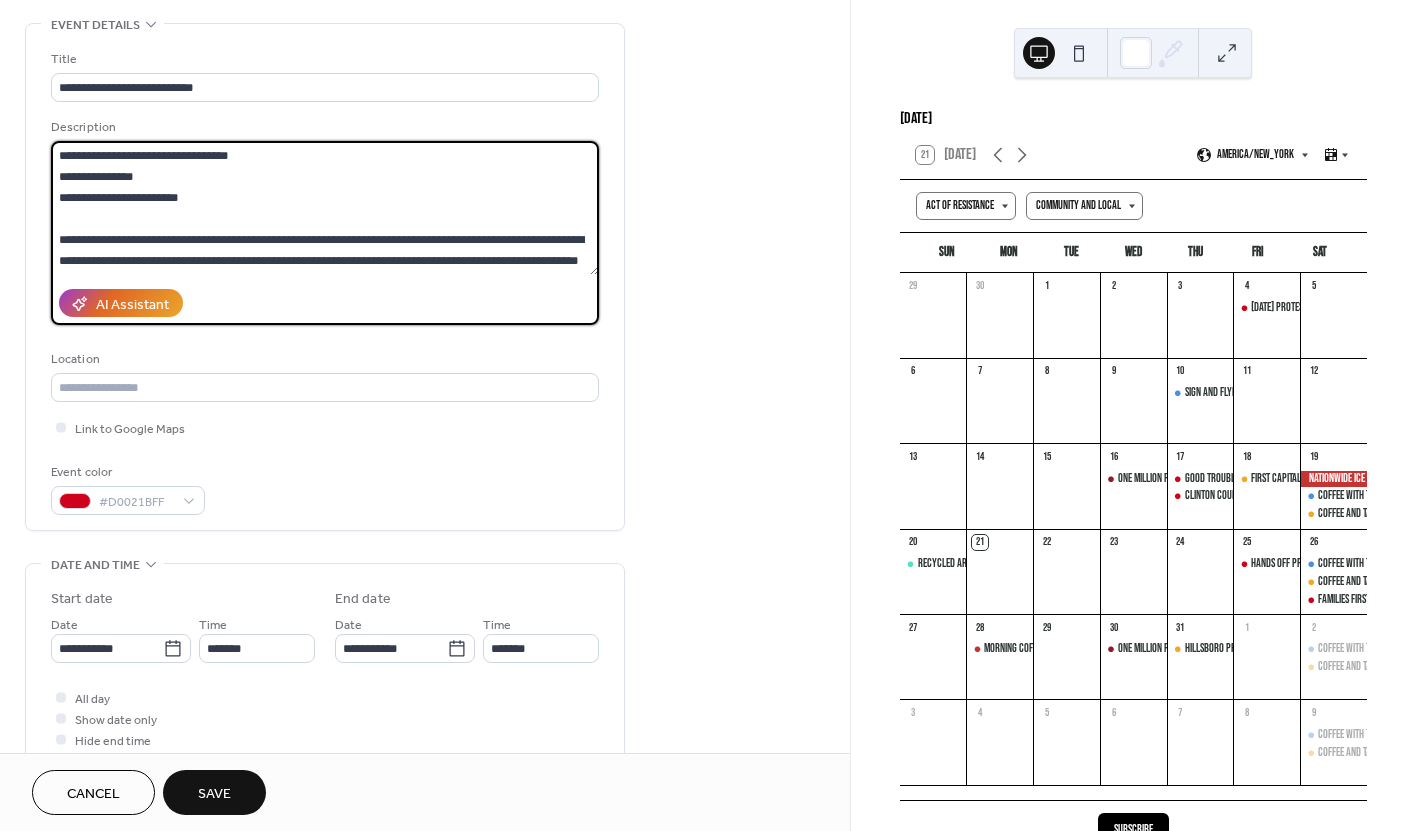 click on "**********" at bounding box center [325, 208] 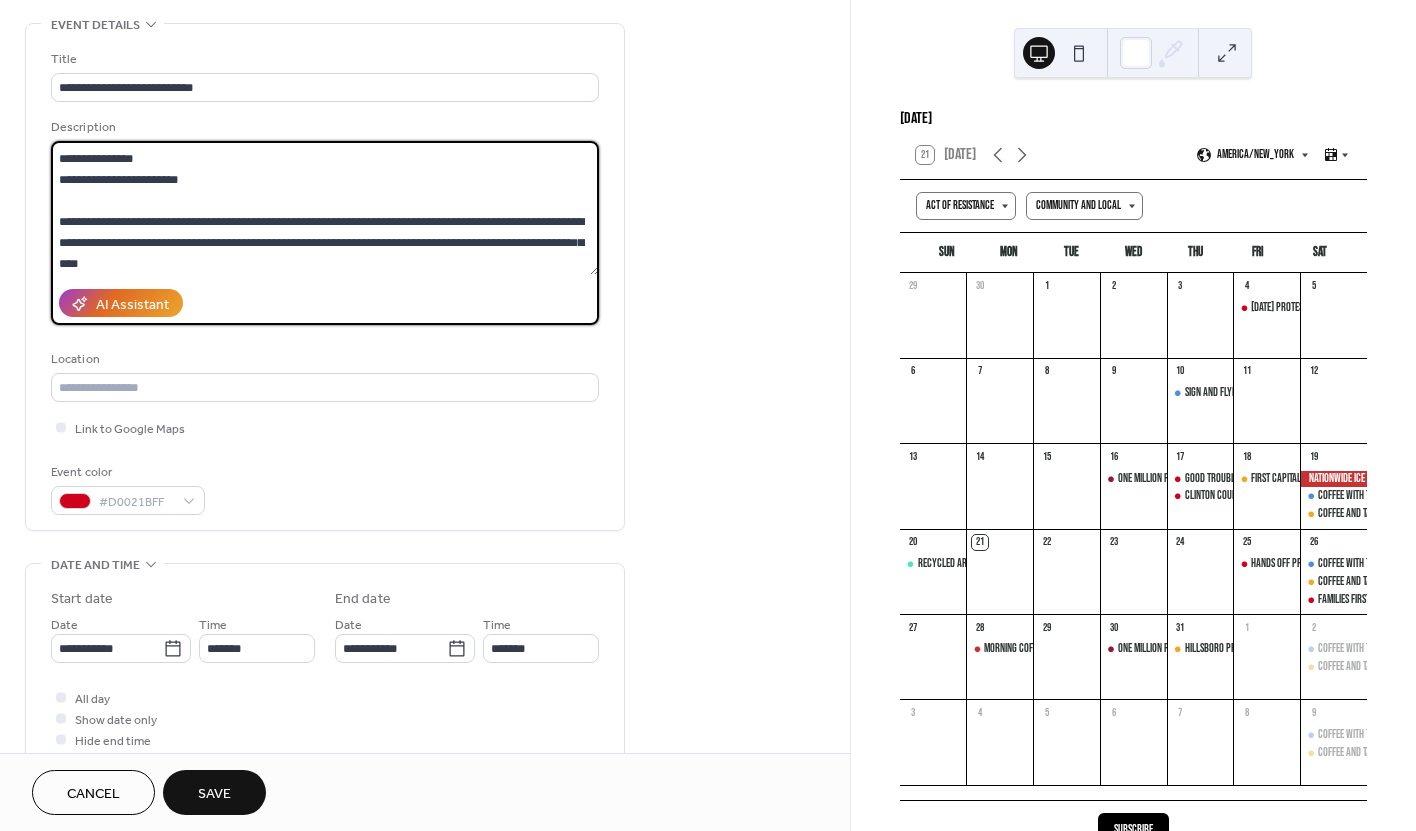 drag, startPoint x: 71, startPoint y: 262, endPoint x: 207, endPoint y: 239, distance: 137.93114 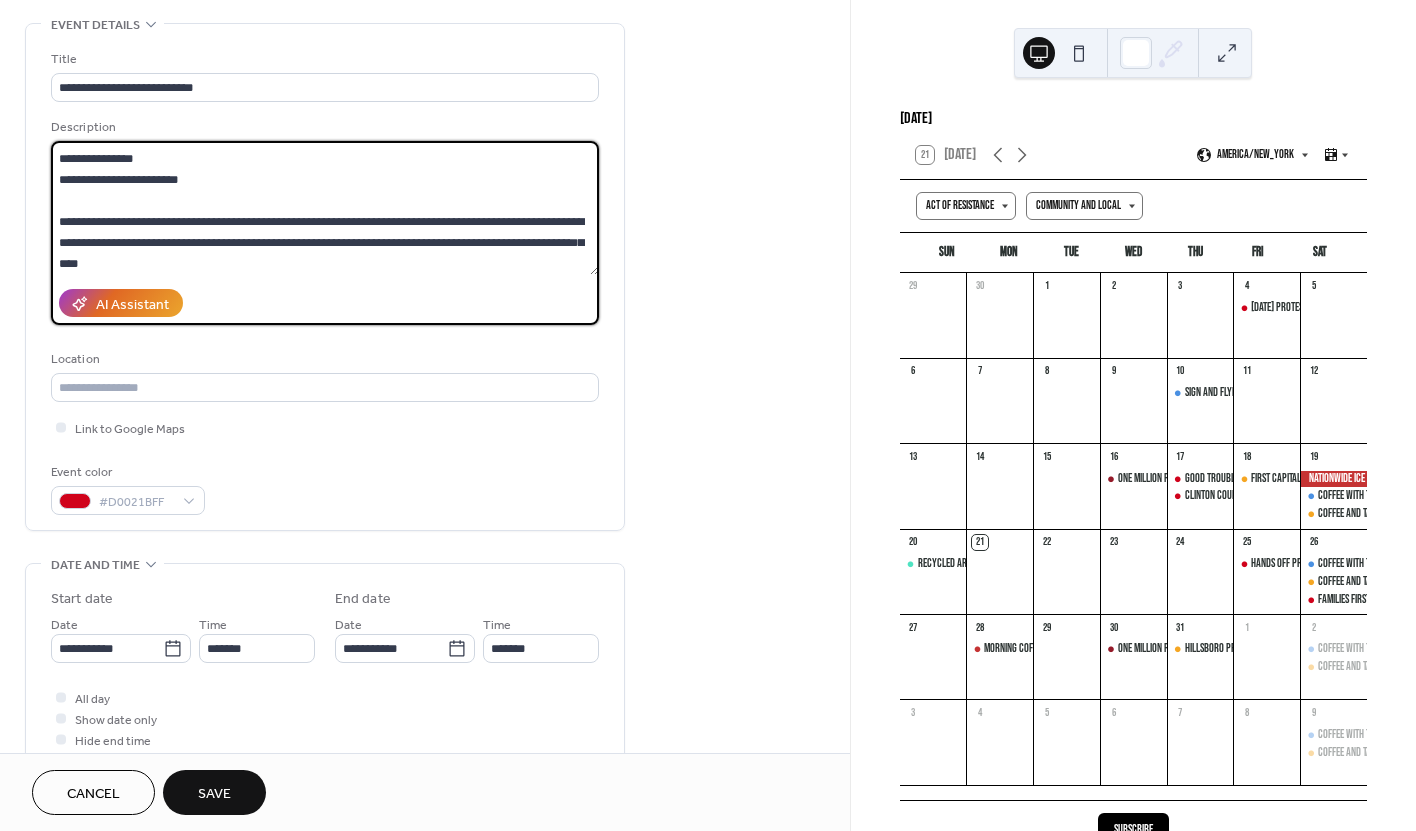 scroll, scrollTop: 126, scrollLeft: 0, axis: vertical 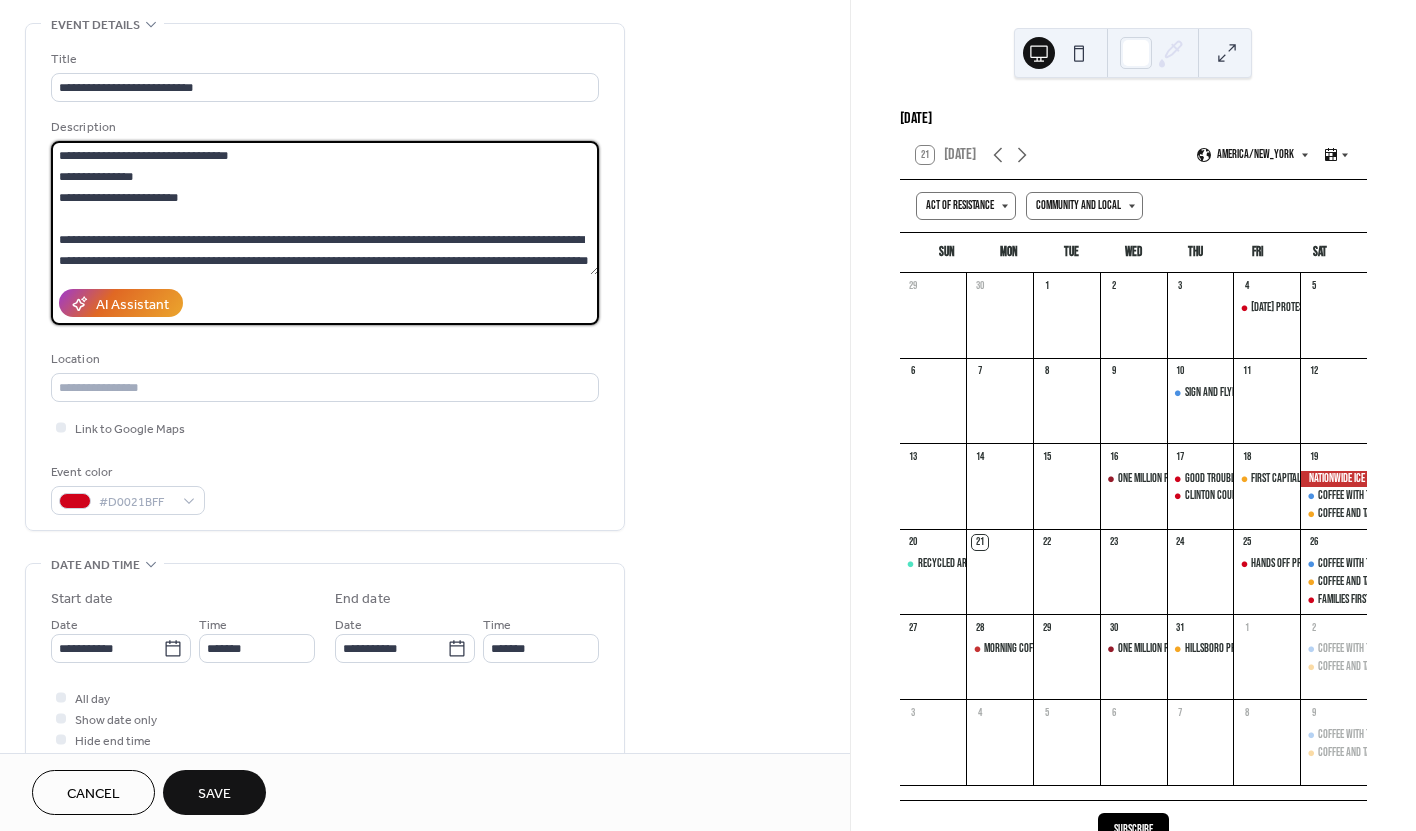 click on "**********" at bounding box center [325, 208] 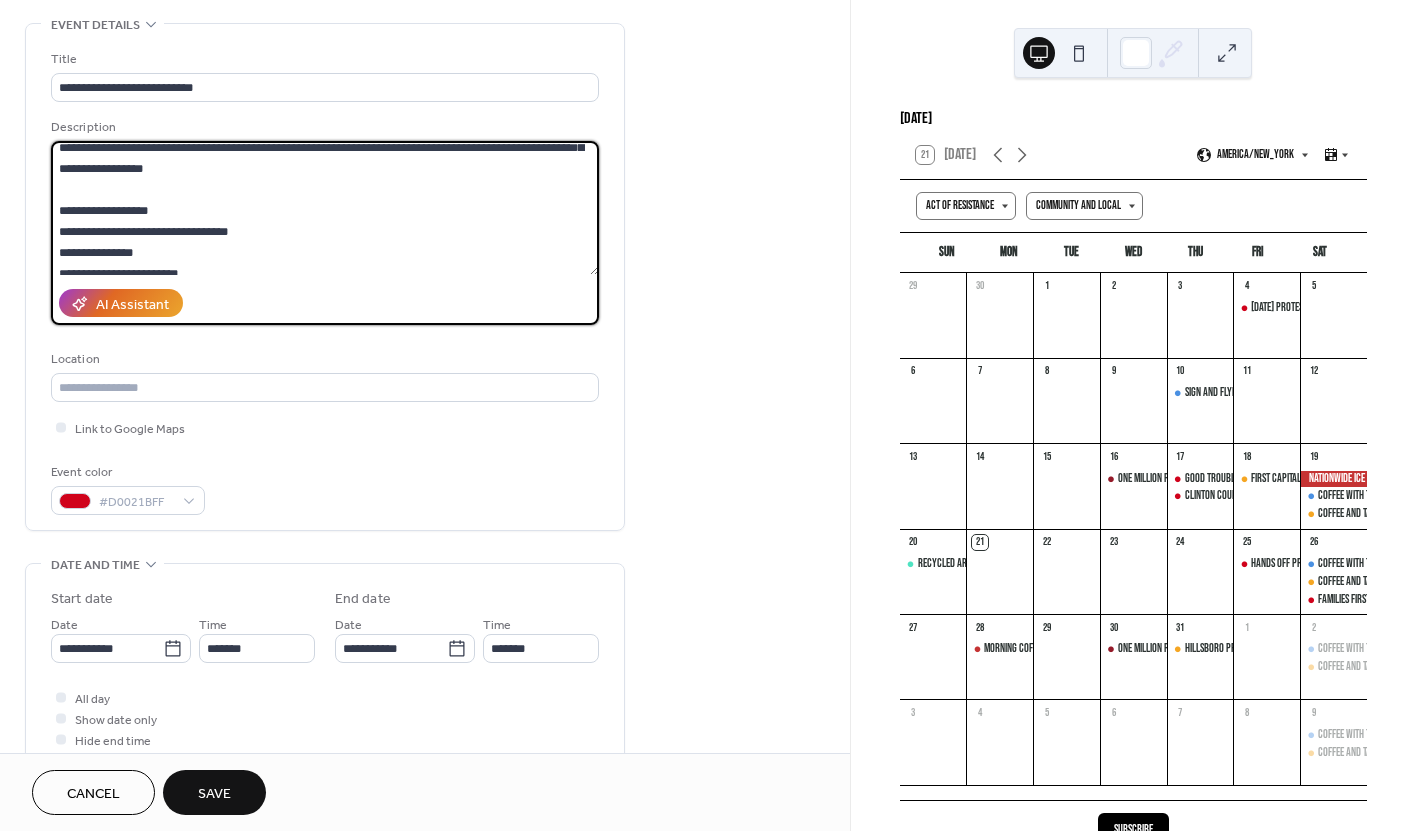 scroll, scrollTop: 0, scrollLeft: 0, axis: both 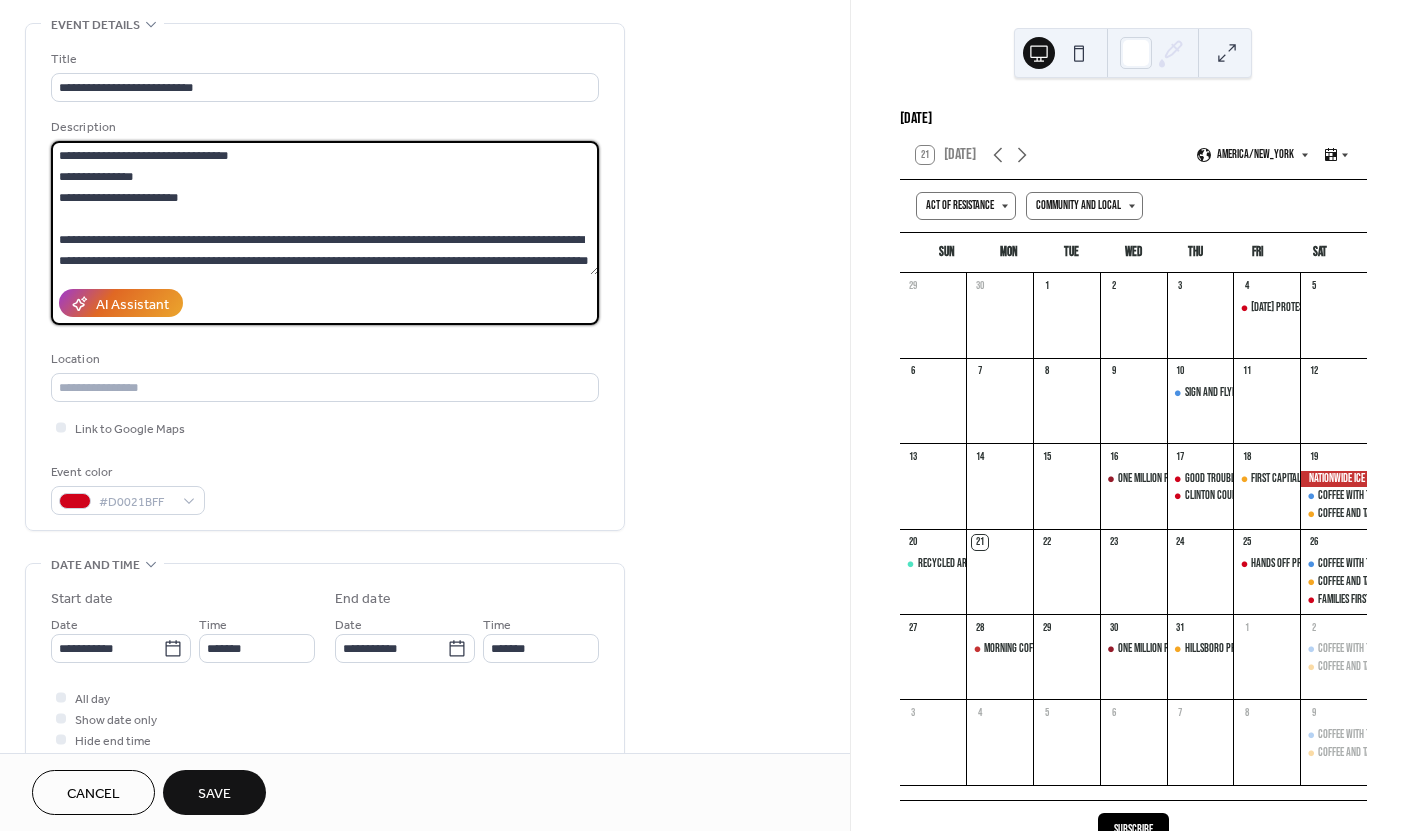 drag, startPoint x: 60, startPoint y: 155, endPoint x: 263, endPoint y: 337, distance: 272.64078 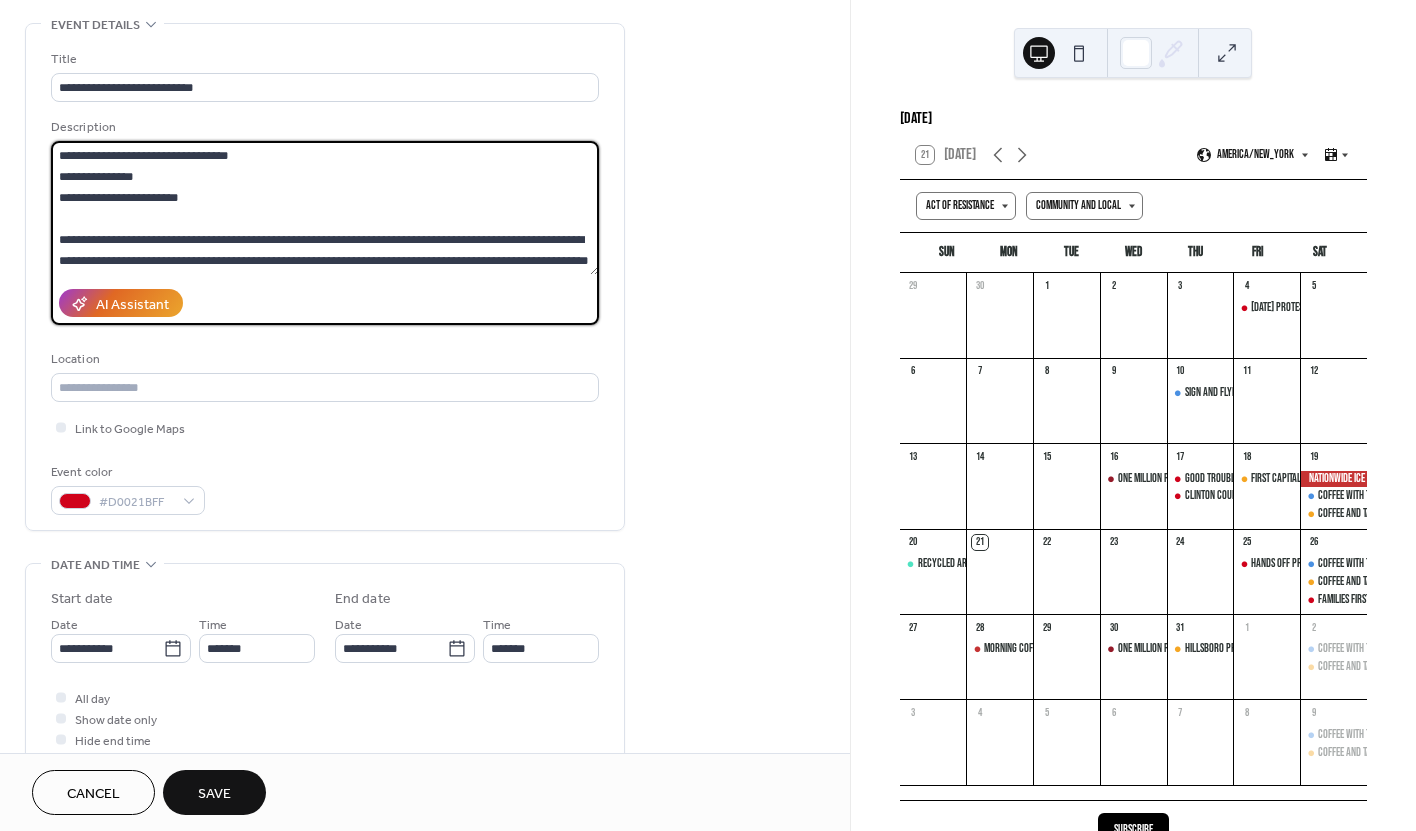 scroll, scrollTop: 125, scrollLeft: 0, axis: vertical 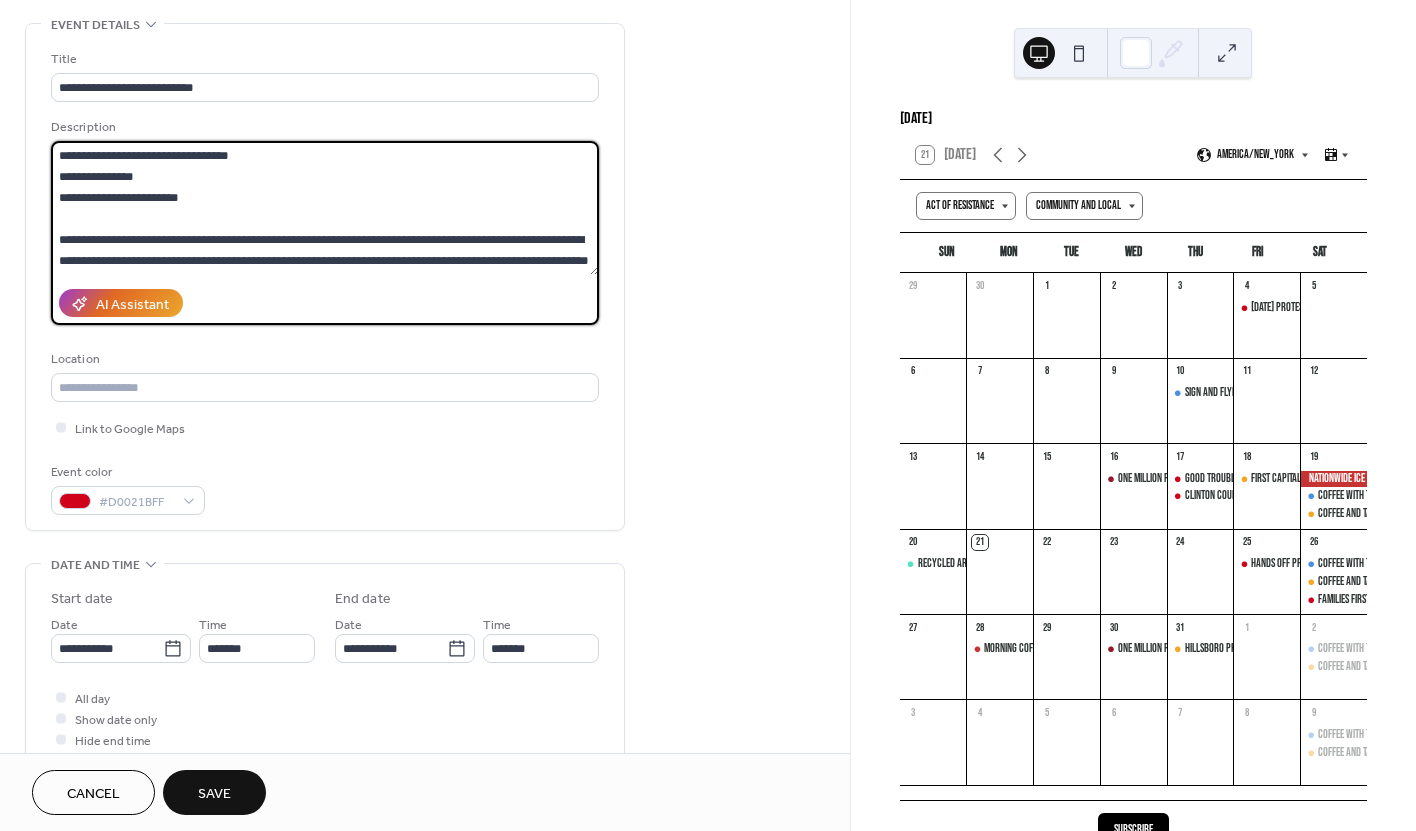 click on "**********" at bounding box center [325, 208] 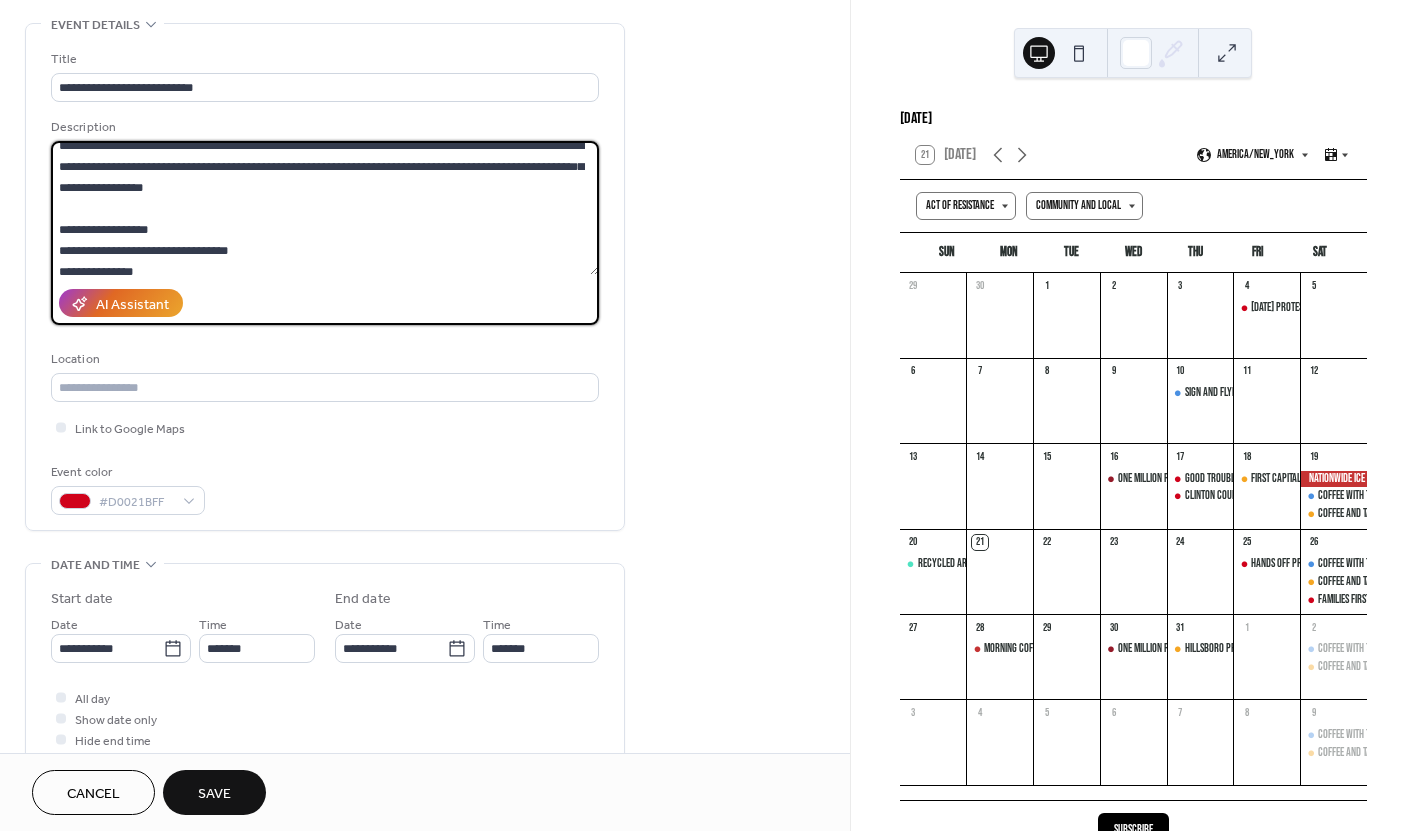 click on "**********" at bounding box center (325, 208) 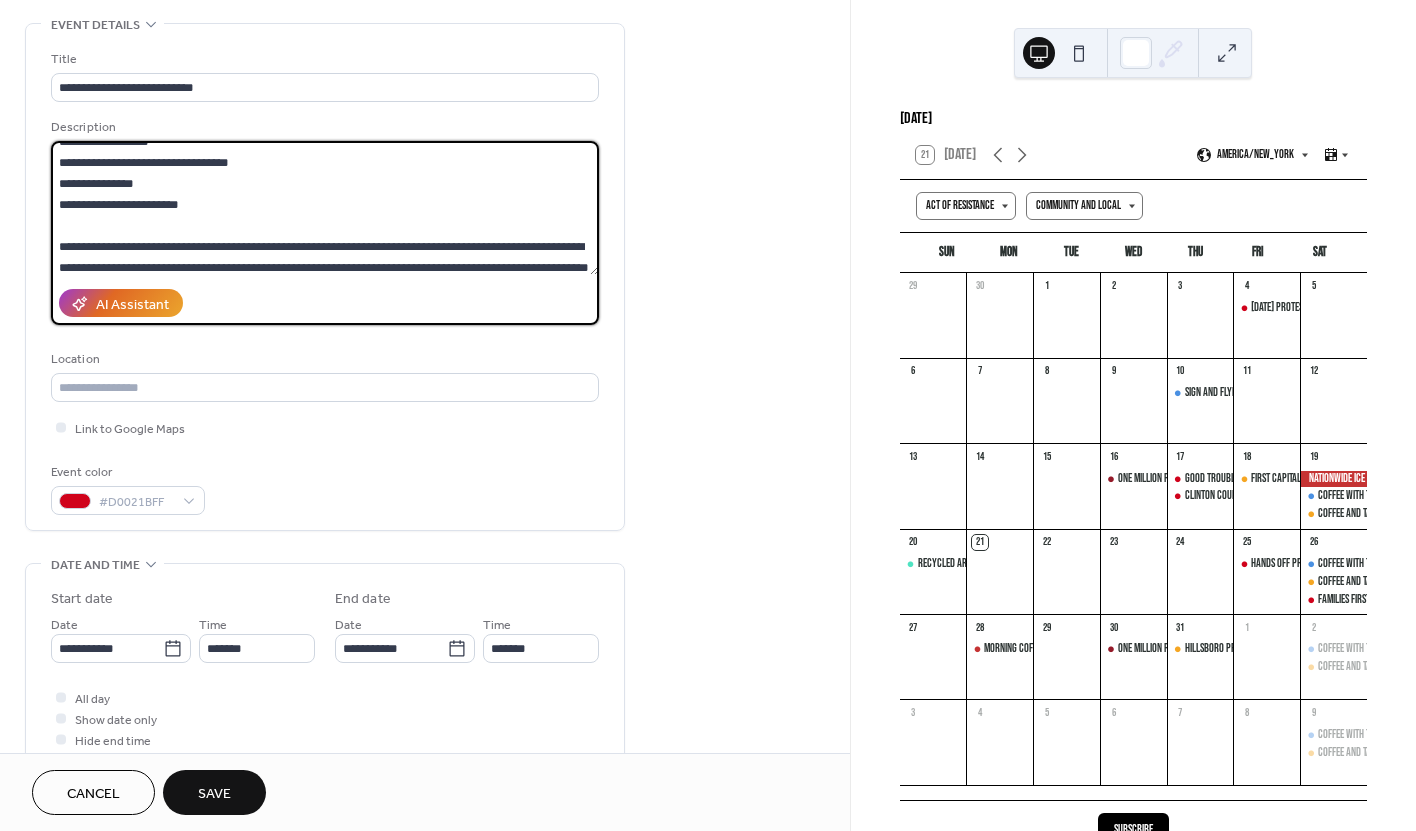 scroll, scrollTop: 114, scrollLeft: 0, axis: vertical 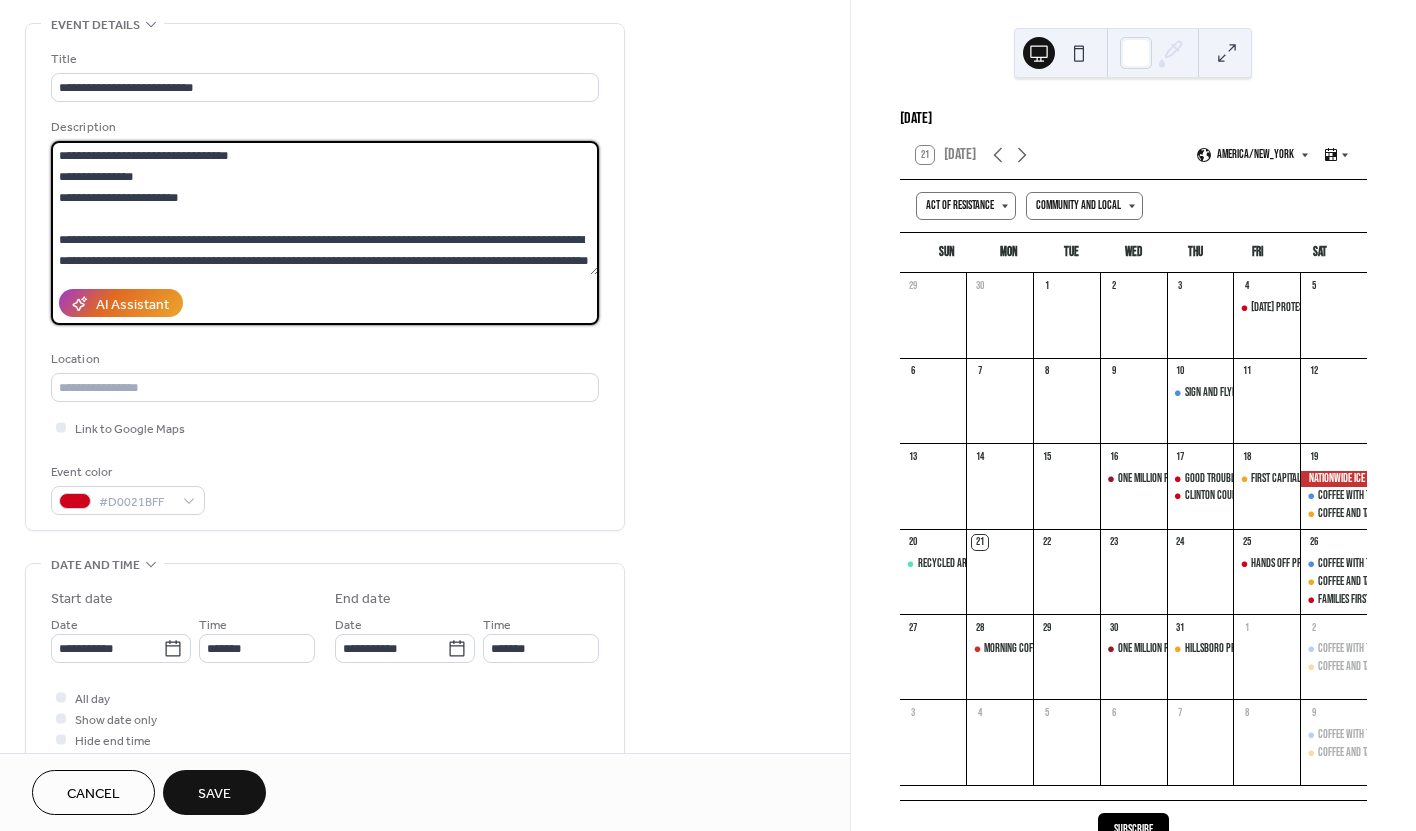 click on "**********" at bounding box center (325, 208) 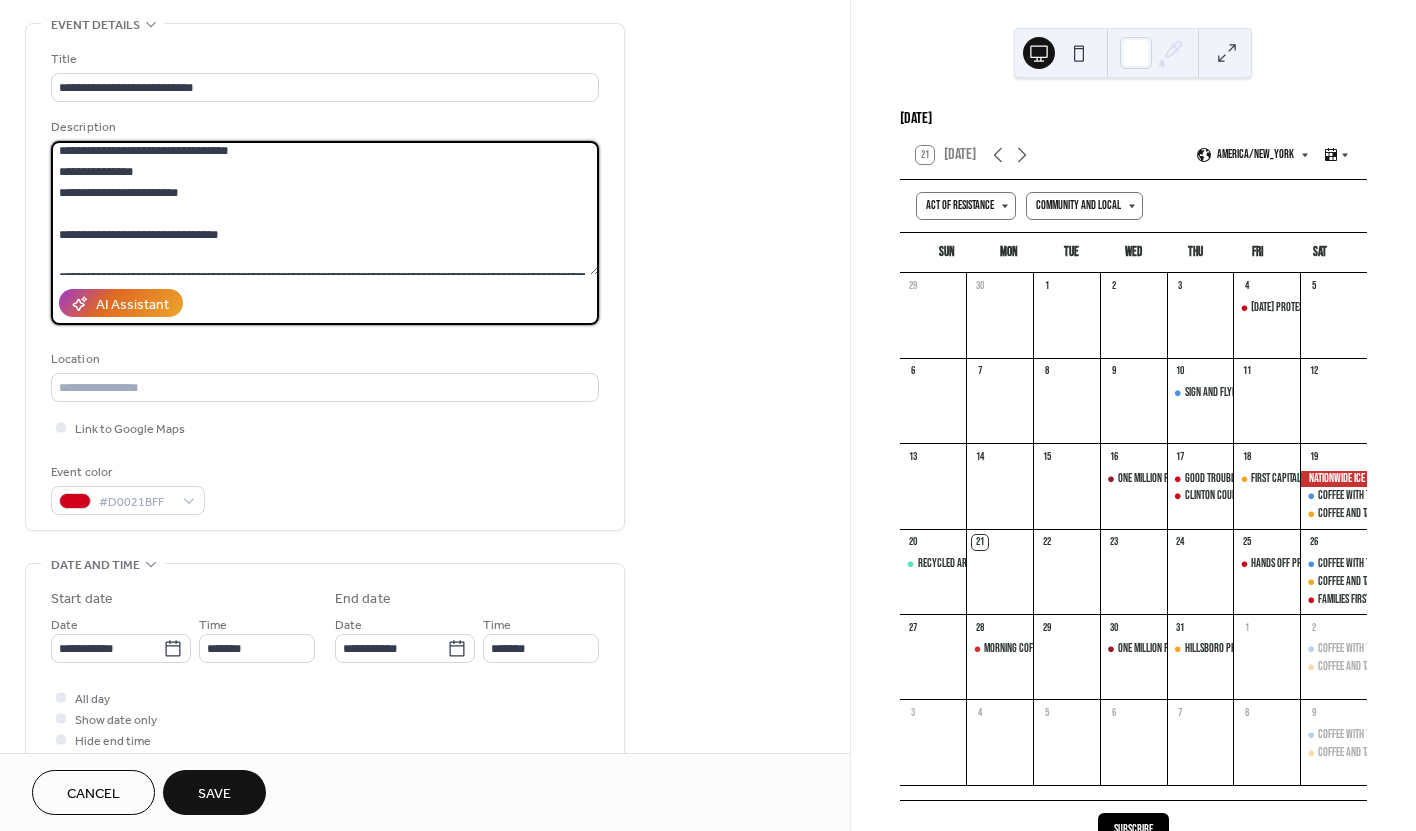scroll, scrollTop: 107, scrollLeft: 0, axis: vertical 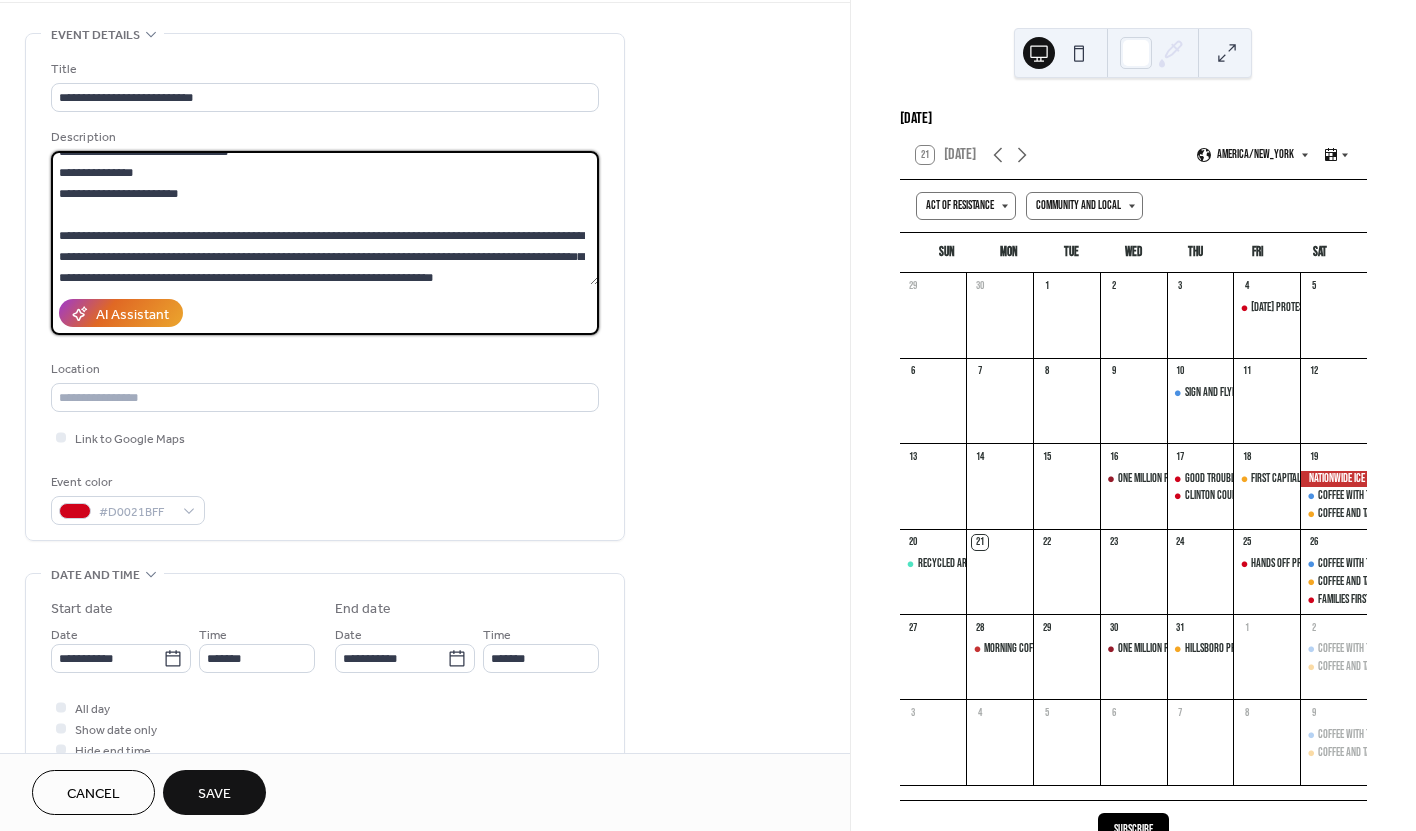drag, startPoint x: 413, startPoint y: 278, endPoint x: 450, endPoint y: 274, distance: 37.215588 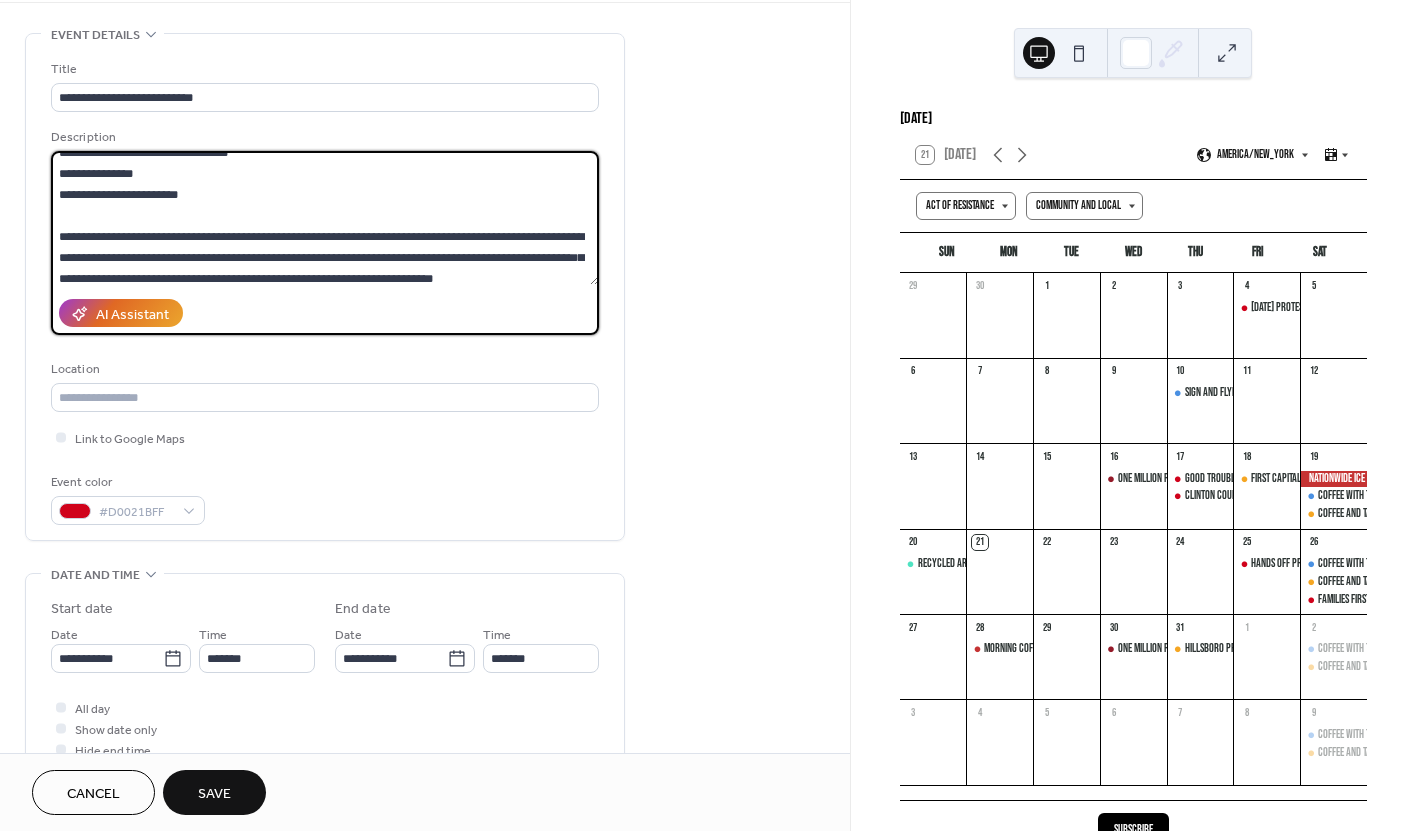 scroll, scrollTop: 119, scrollLeft: 0, axis: vertical 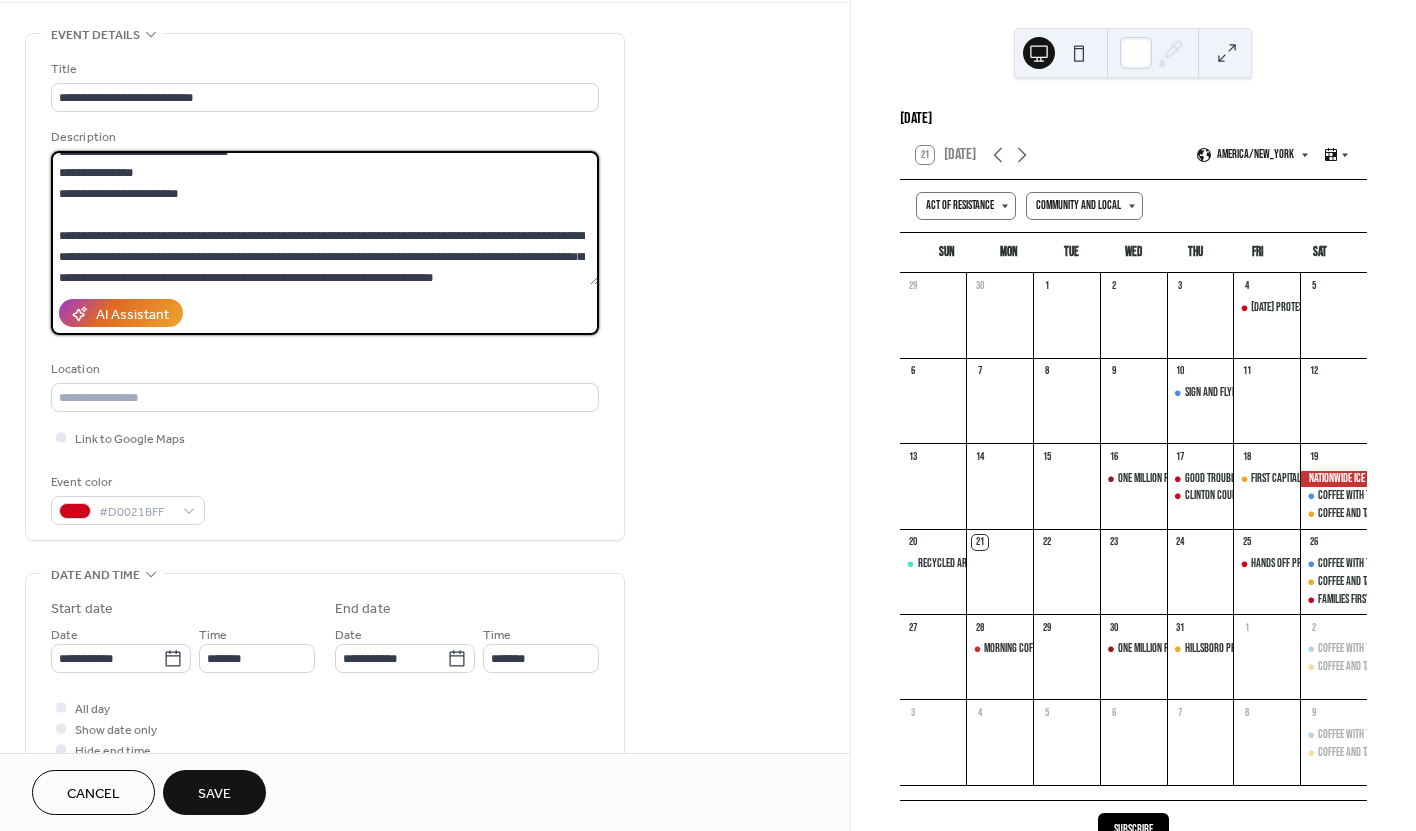 click on "**********" at bounding box center (325, 218) 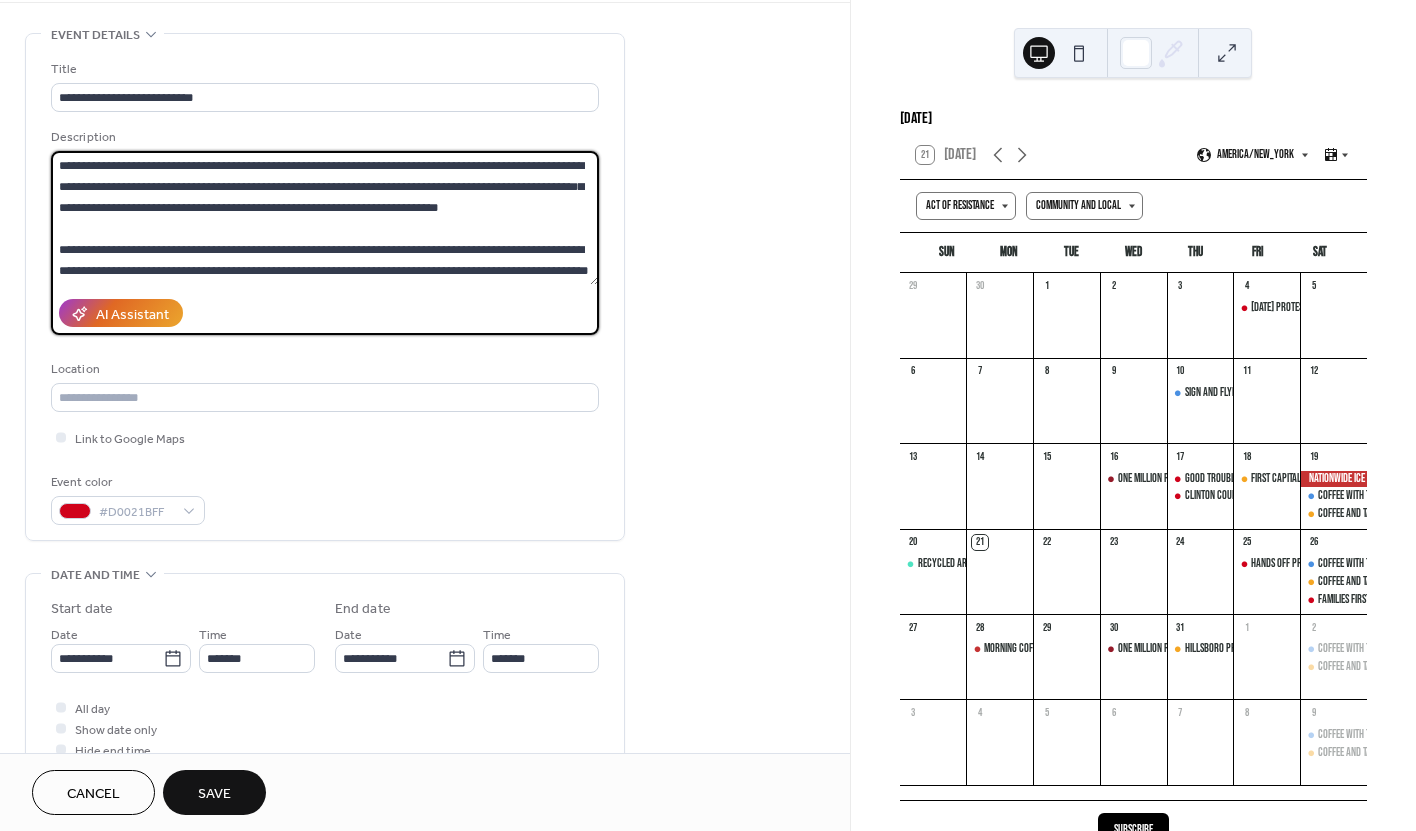 scroll, scrollTop: 205, scrollLeft: 0, axis: vertical 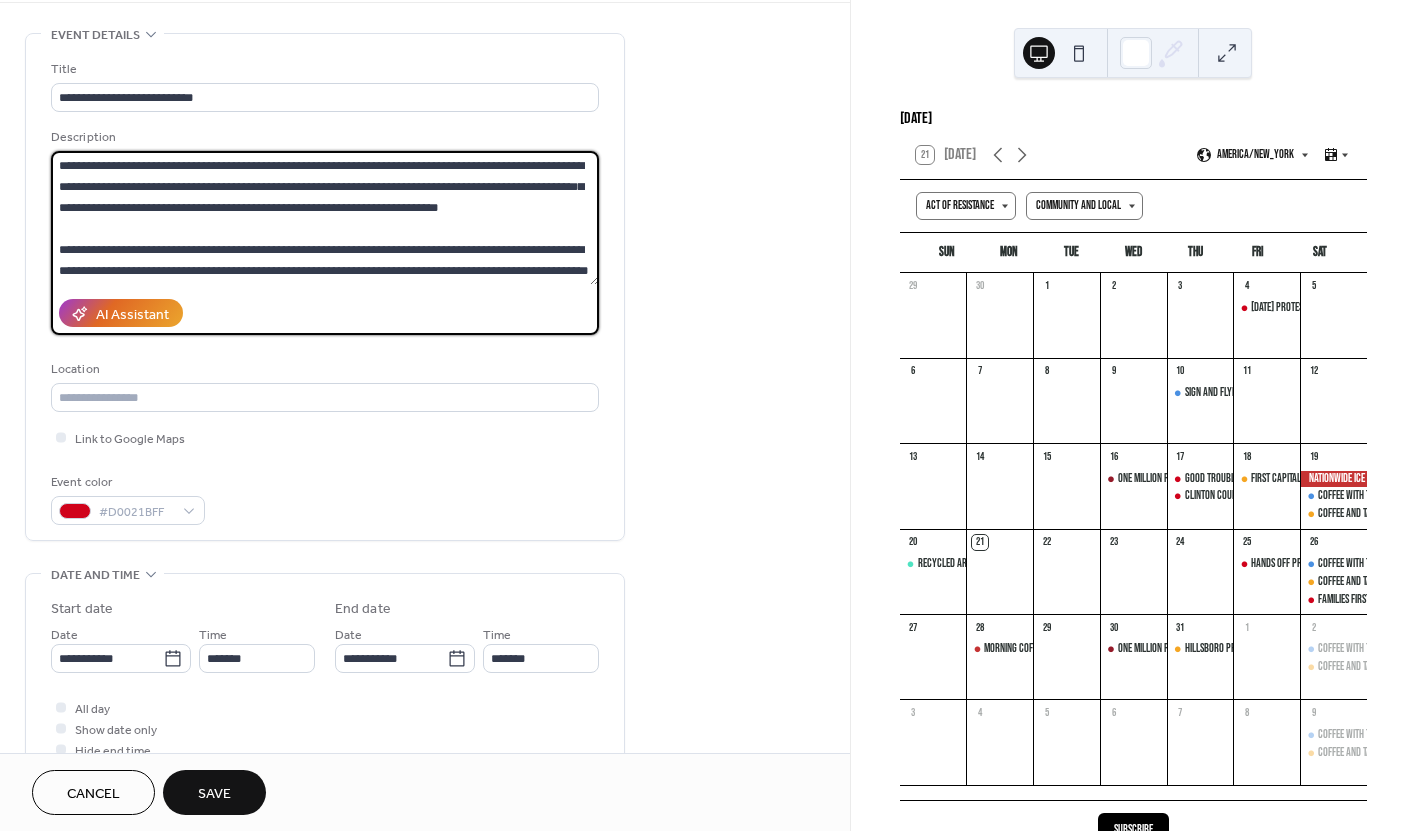 click on "**********" at bounding box center (325, 218) 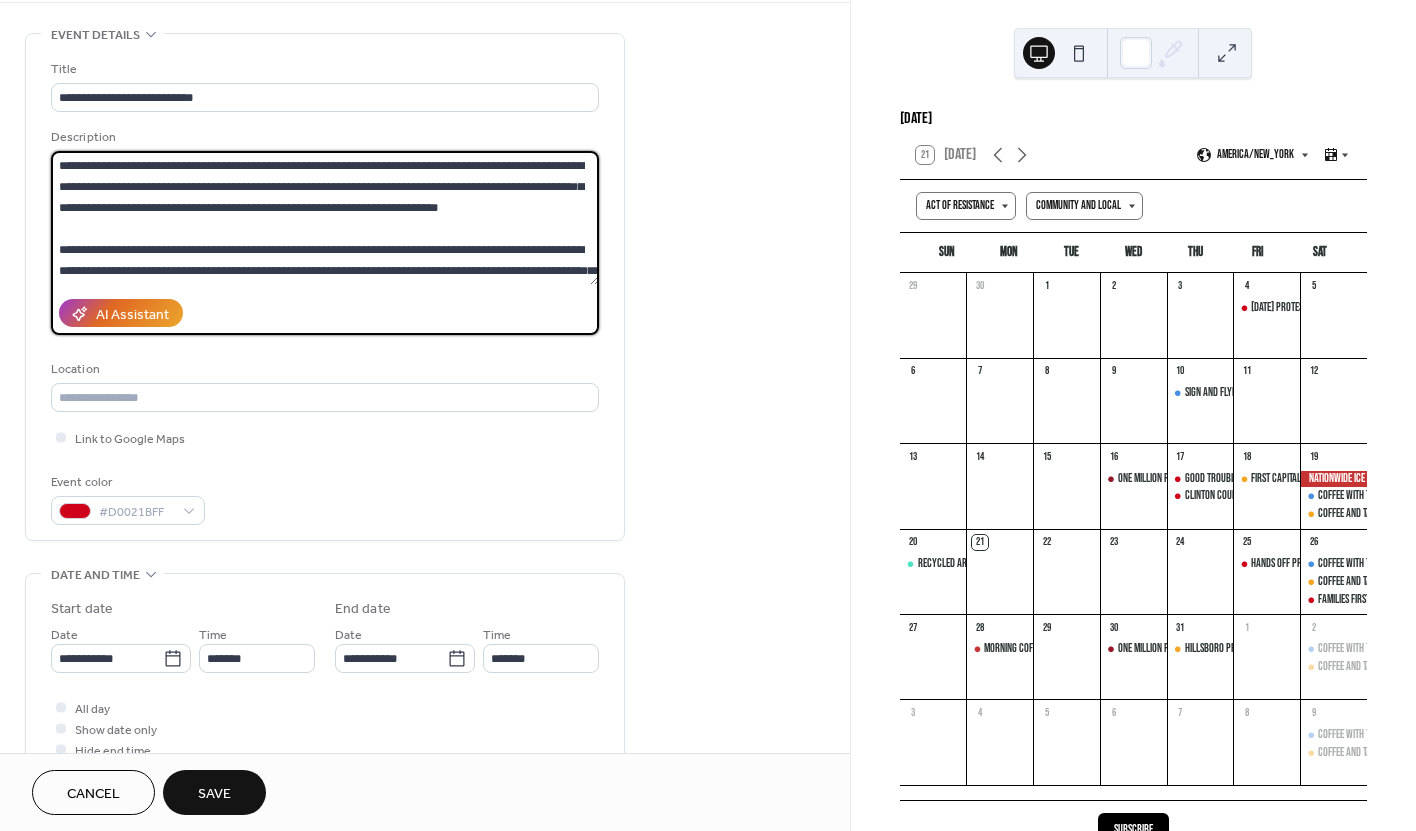 scroll, scrollTop: 249, scrollLeft: 0, axis: vertical 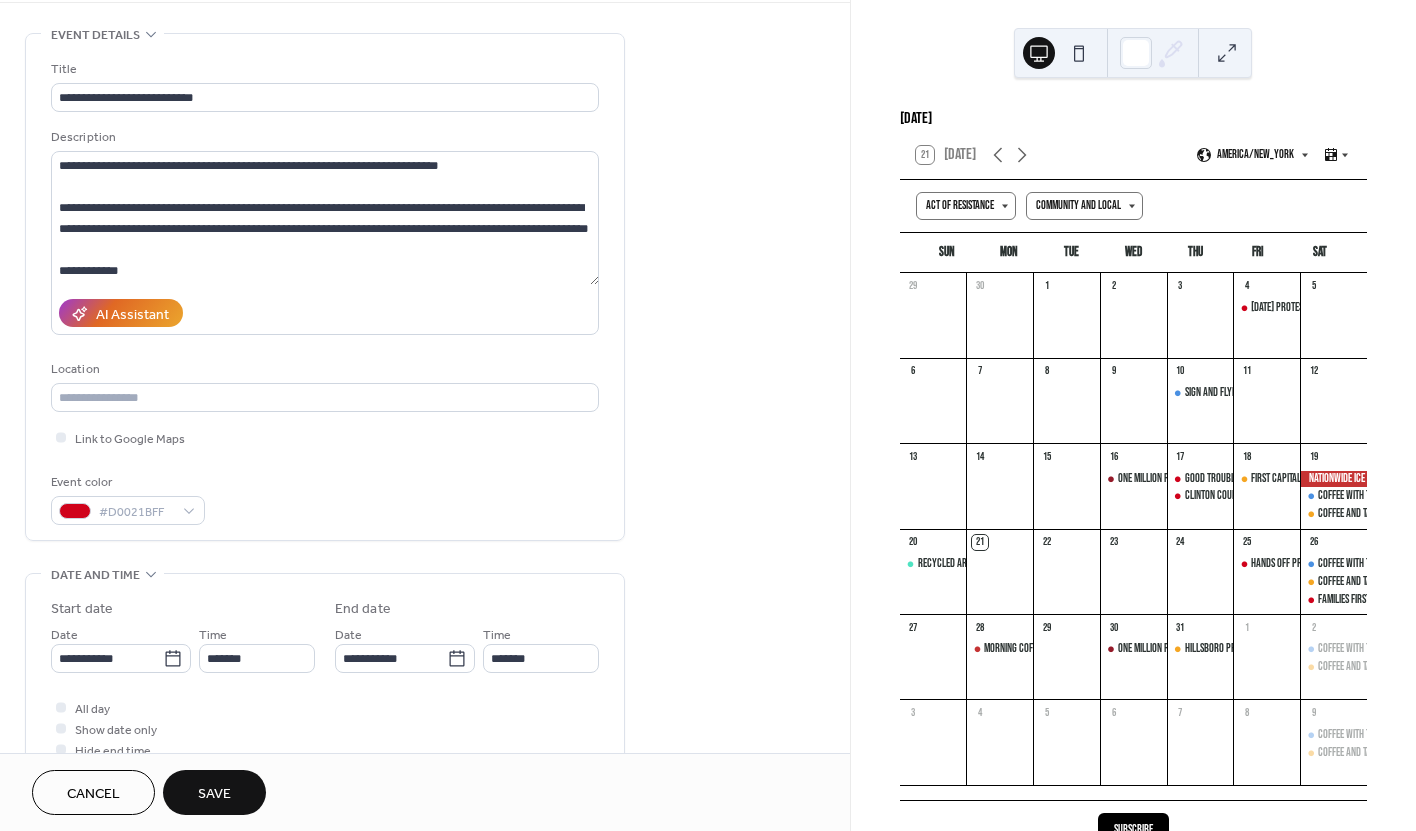 click on "**********" at bounding box center (425, 1107) 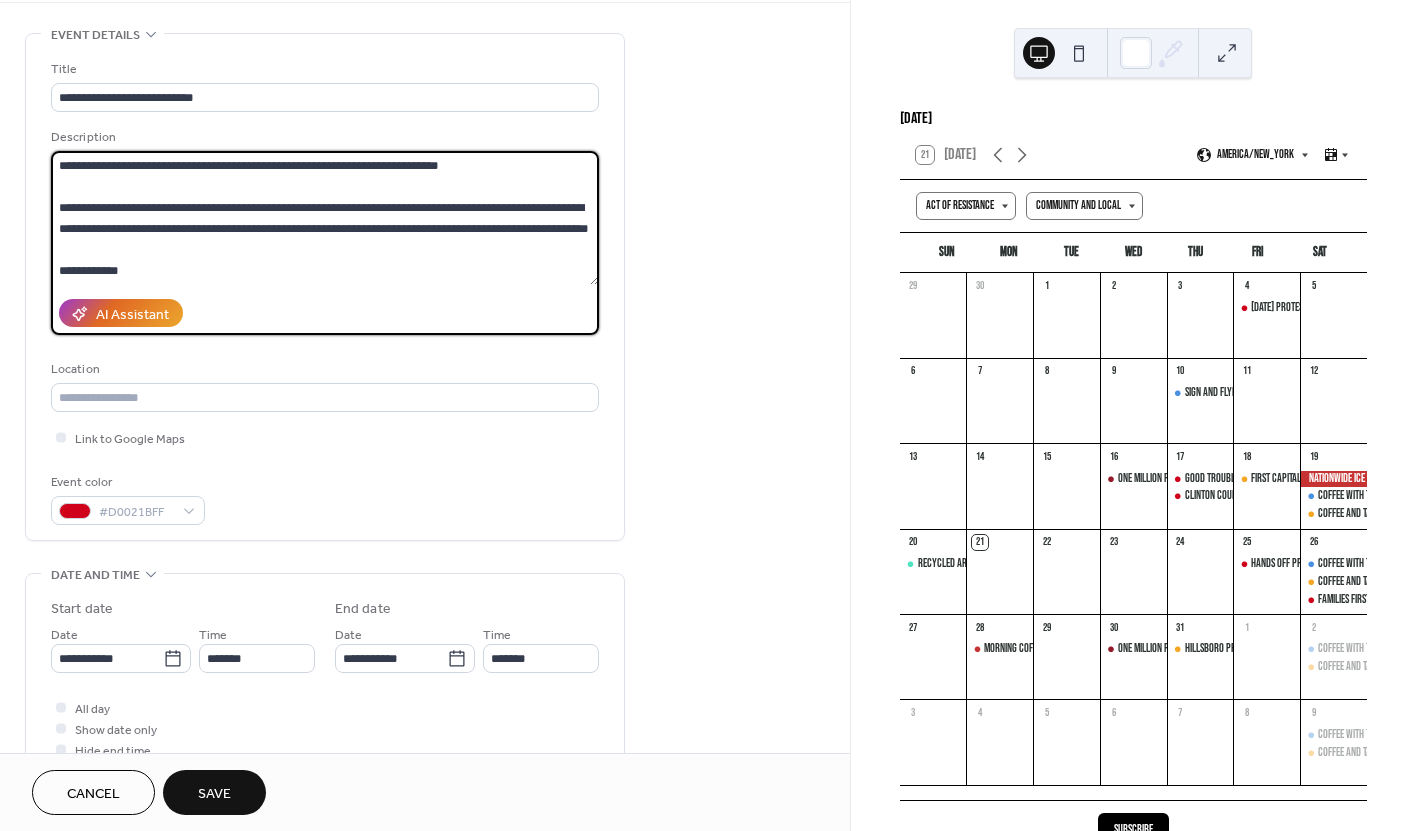 click on "**********" at bounding box center (325, 218) 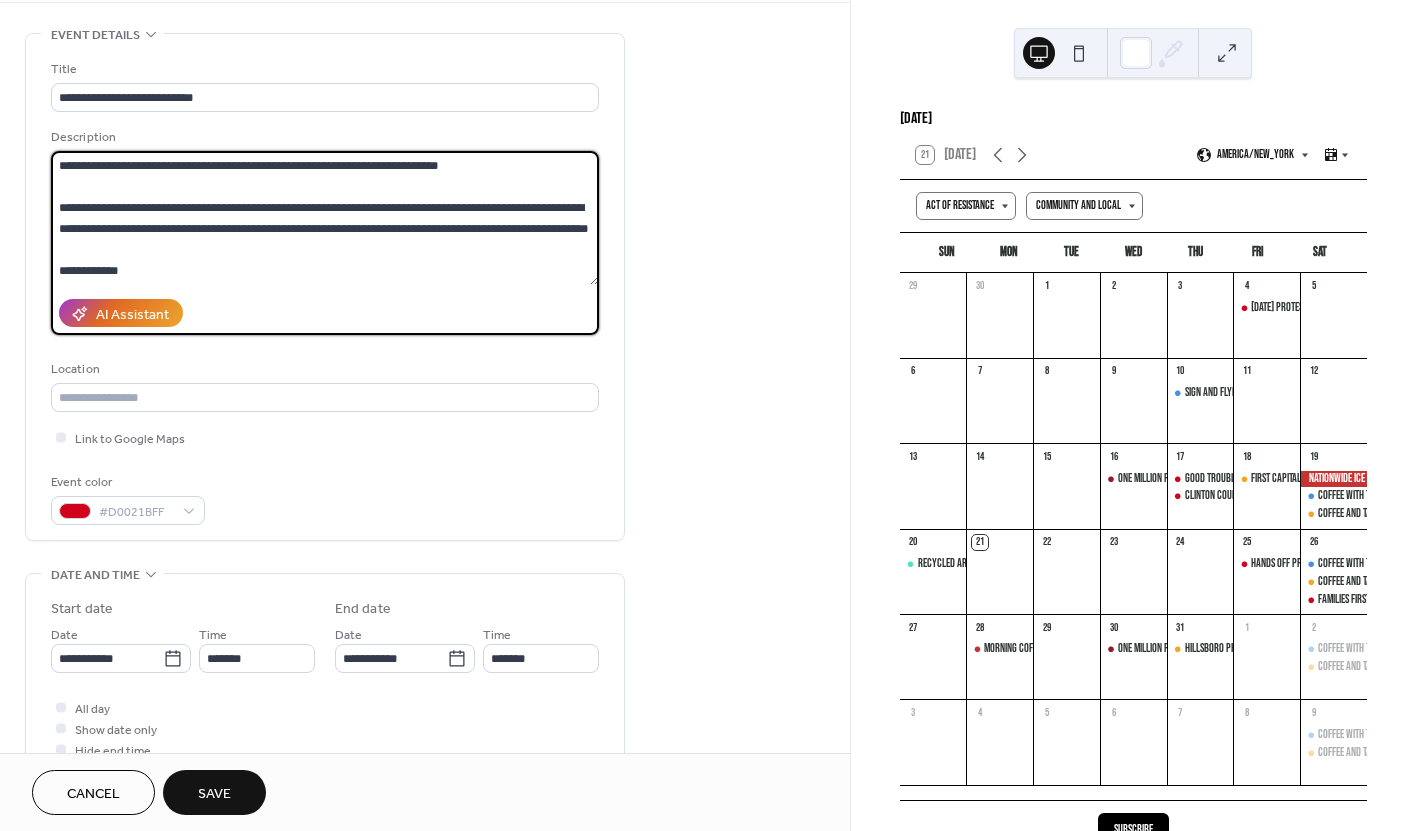 drag, startPoint x: 107, startPoint y: 271, endPoint x: 87, endPoint y: 269, distance: 20.09975 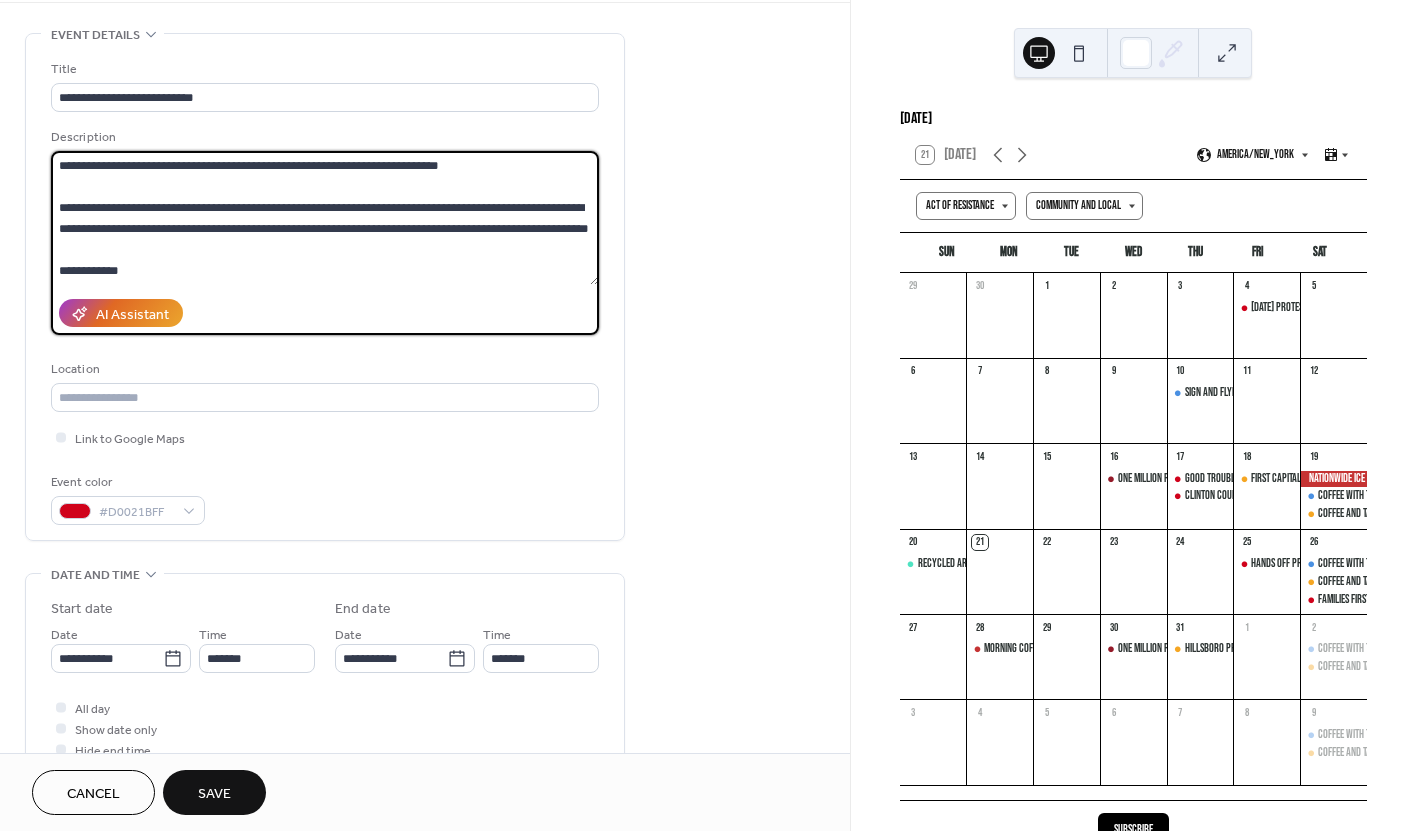 click on "**********" at bounding box center [325, 218] 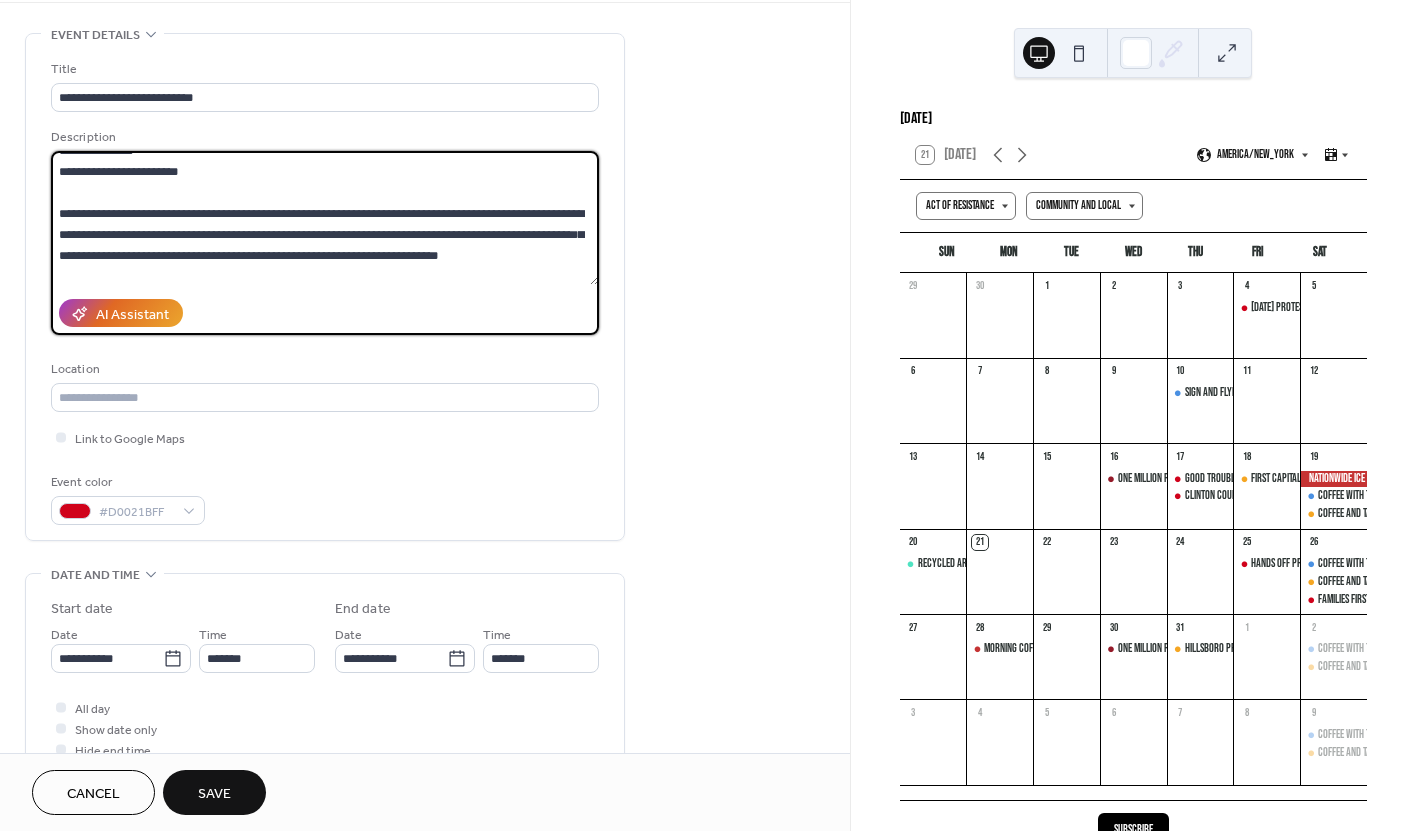 scroll, scrollTop: 0, scrollLeft: 0, axis: both 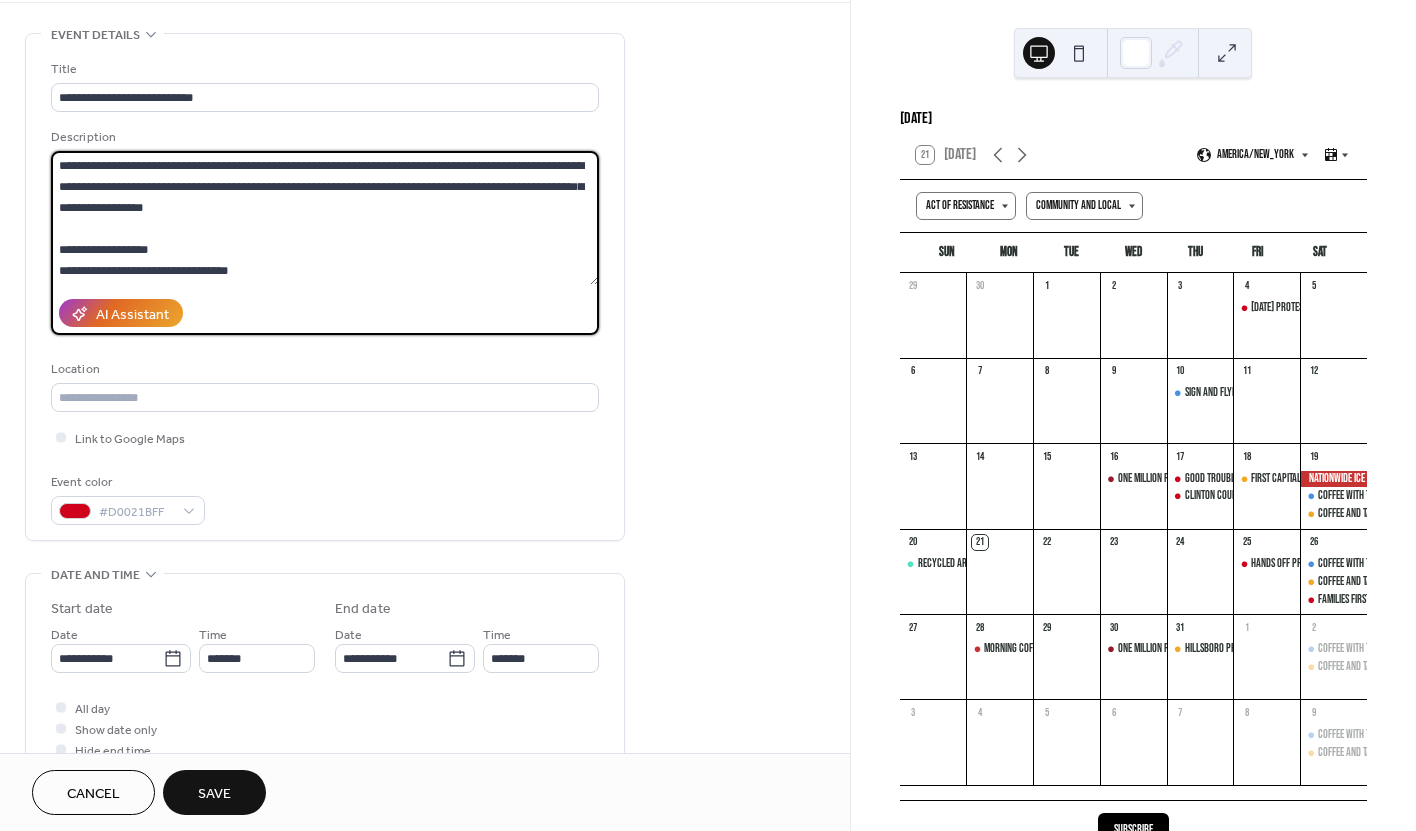 drag, startPoint x: 136, startPoint y: 270, endPoint x: 72, endPoint y: 169, distance: 119.57006 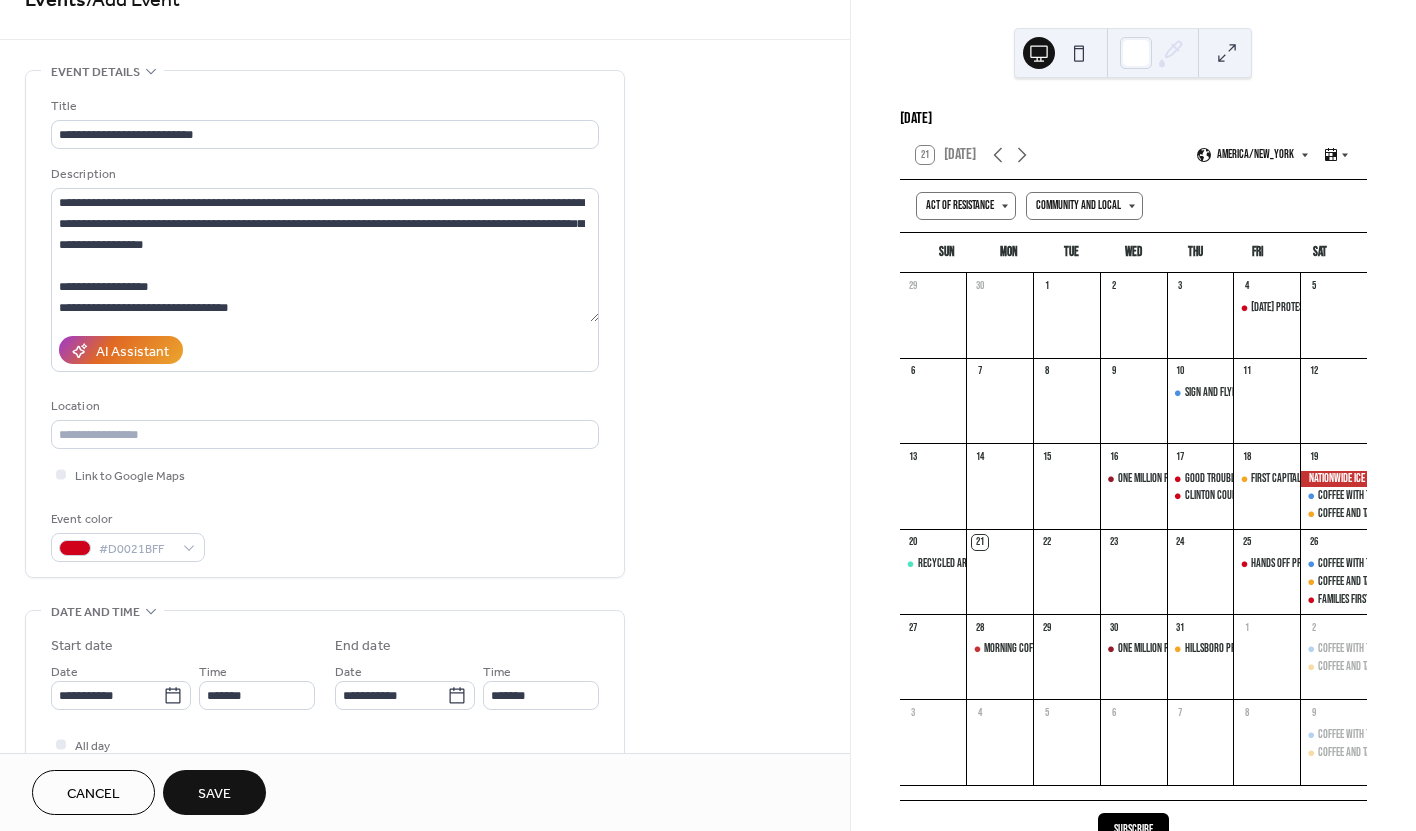 scroll, scrollTop: 0, scrollLeft: 0, axis: both 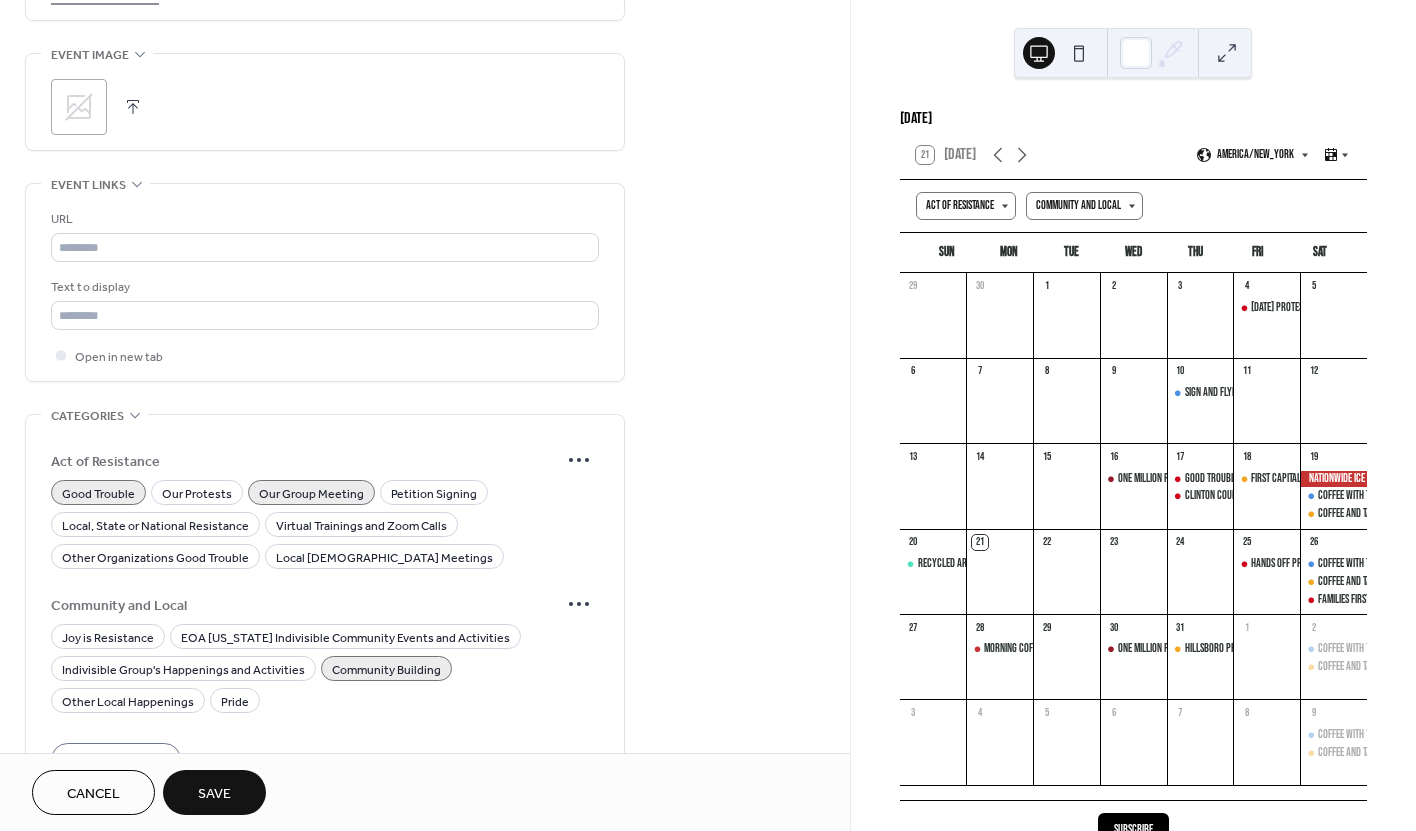 click at bounding box center [133, 107] 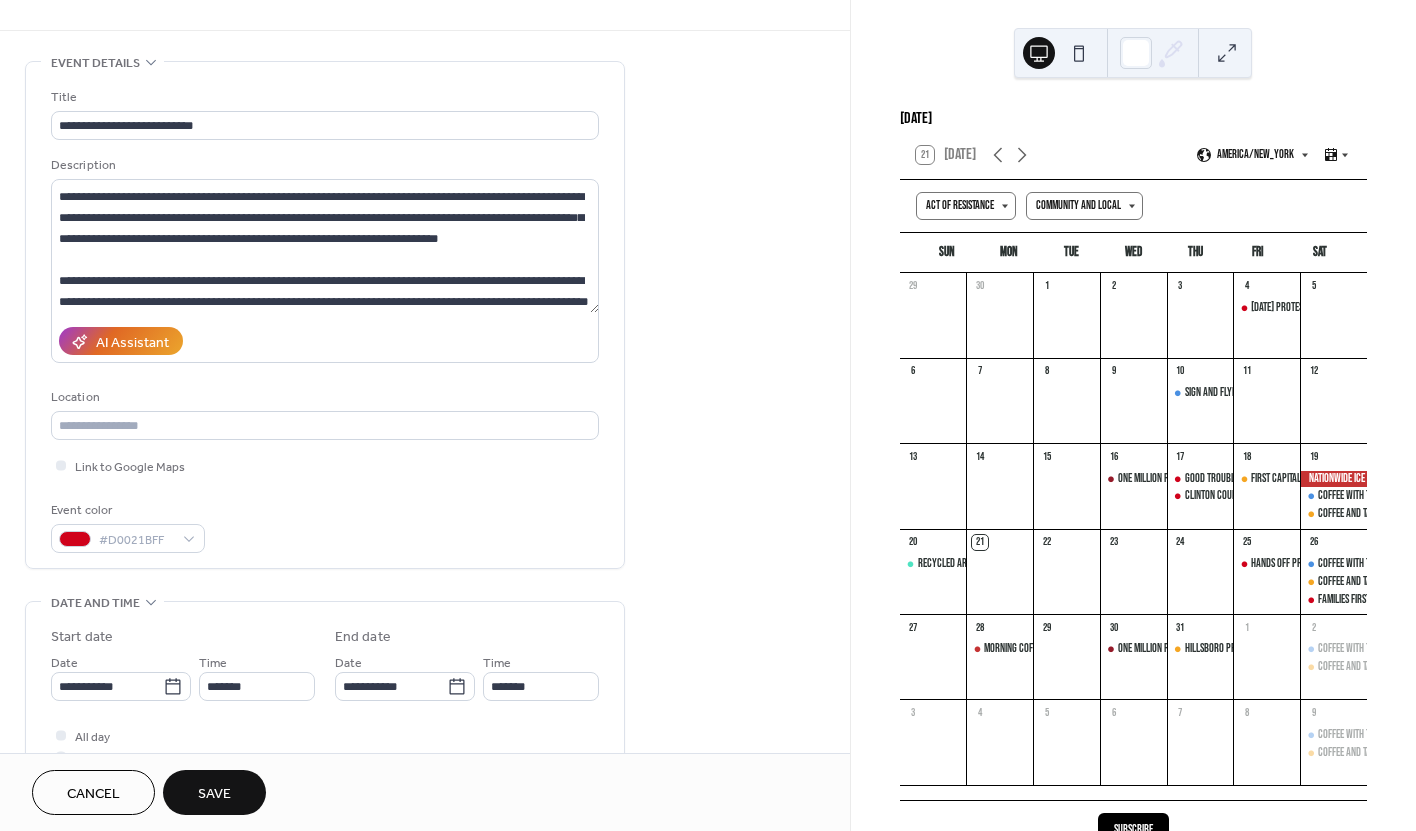 scroll, scrollTop: 12, scrollLeft: 0, axis: vertical 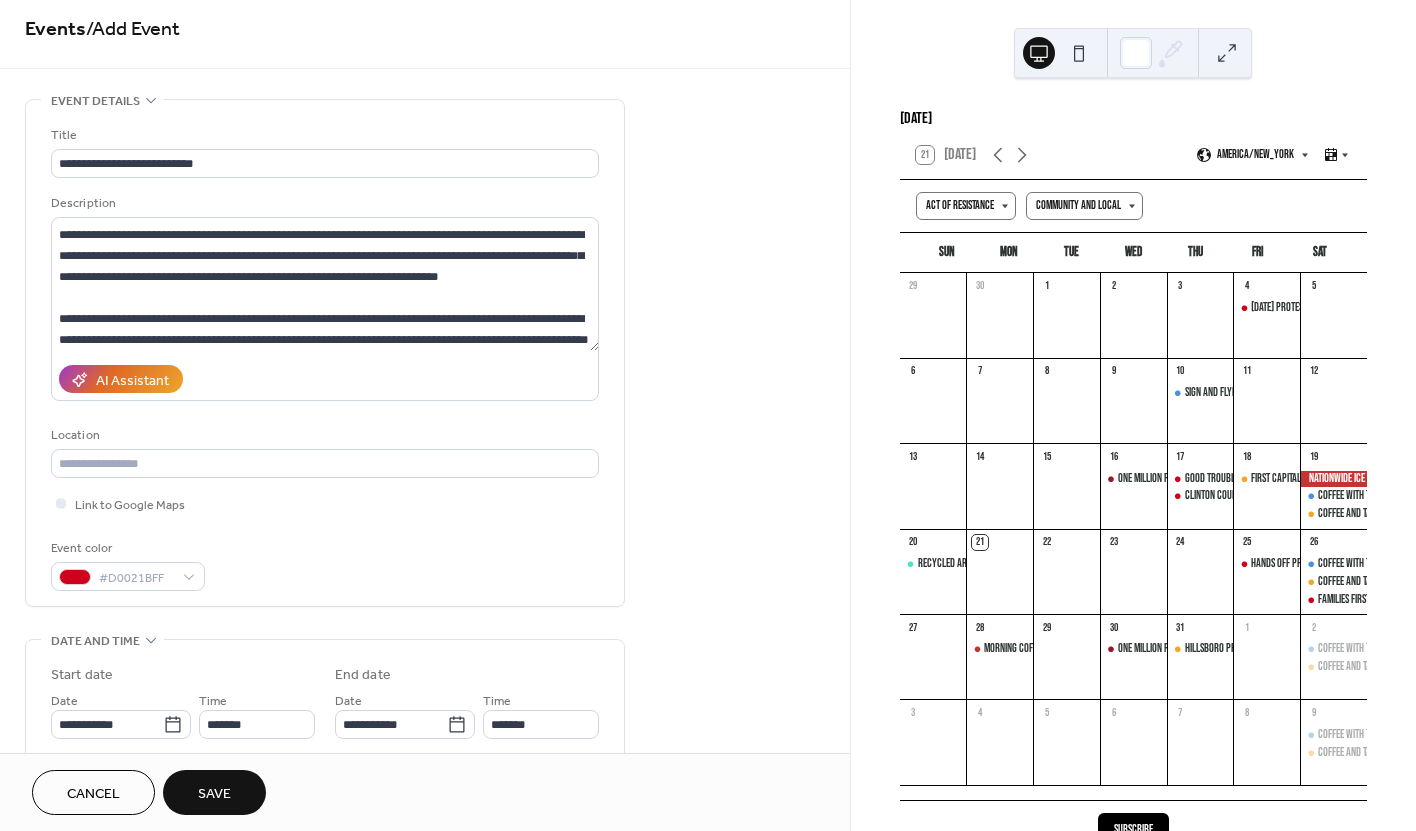 click on "Save" at bounding box center [214, 794] 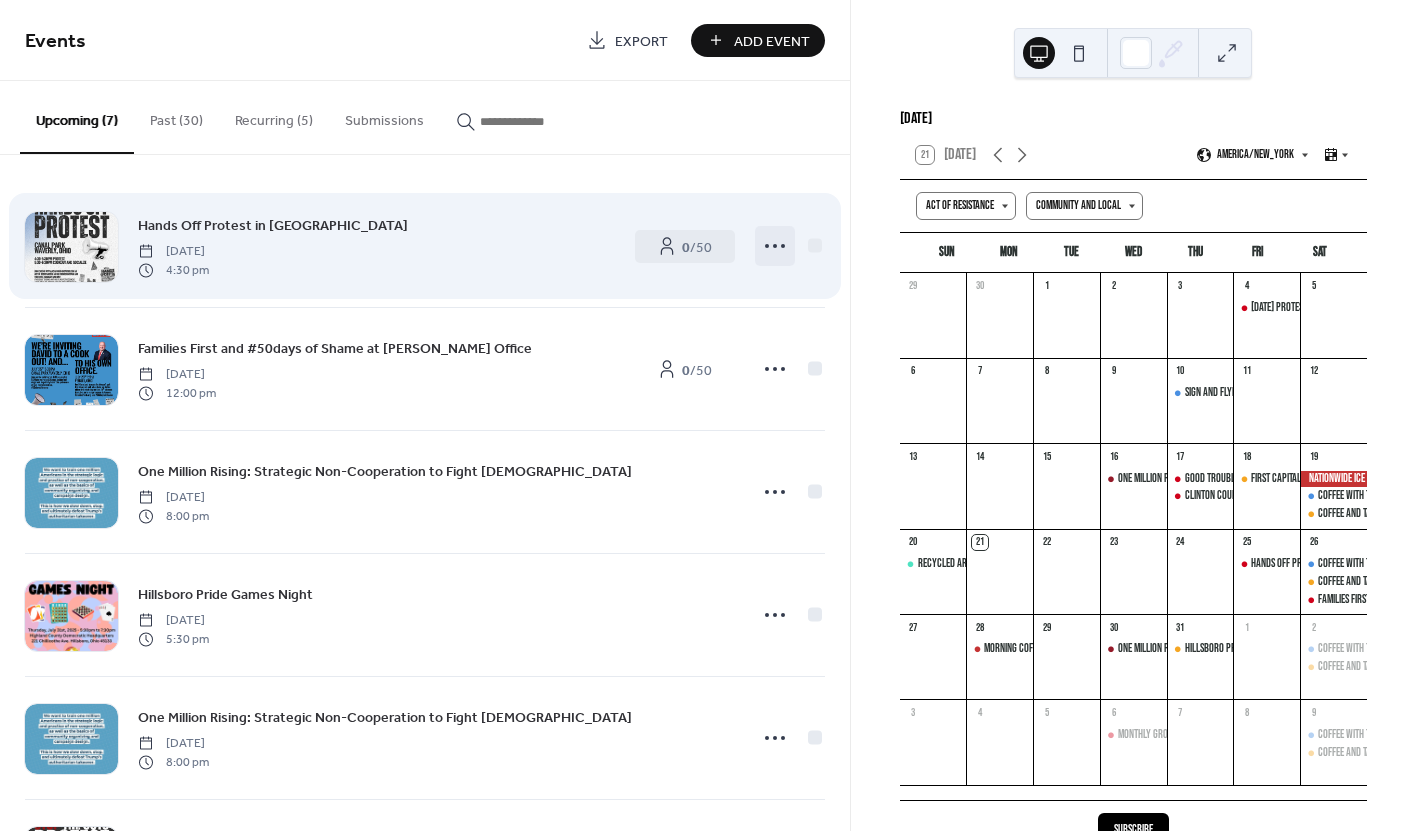click 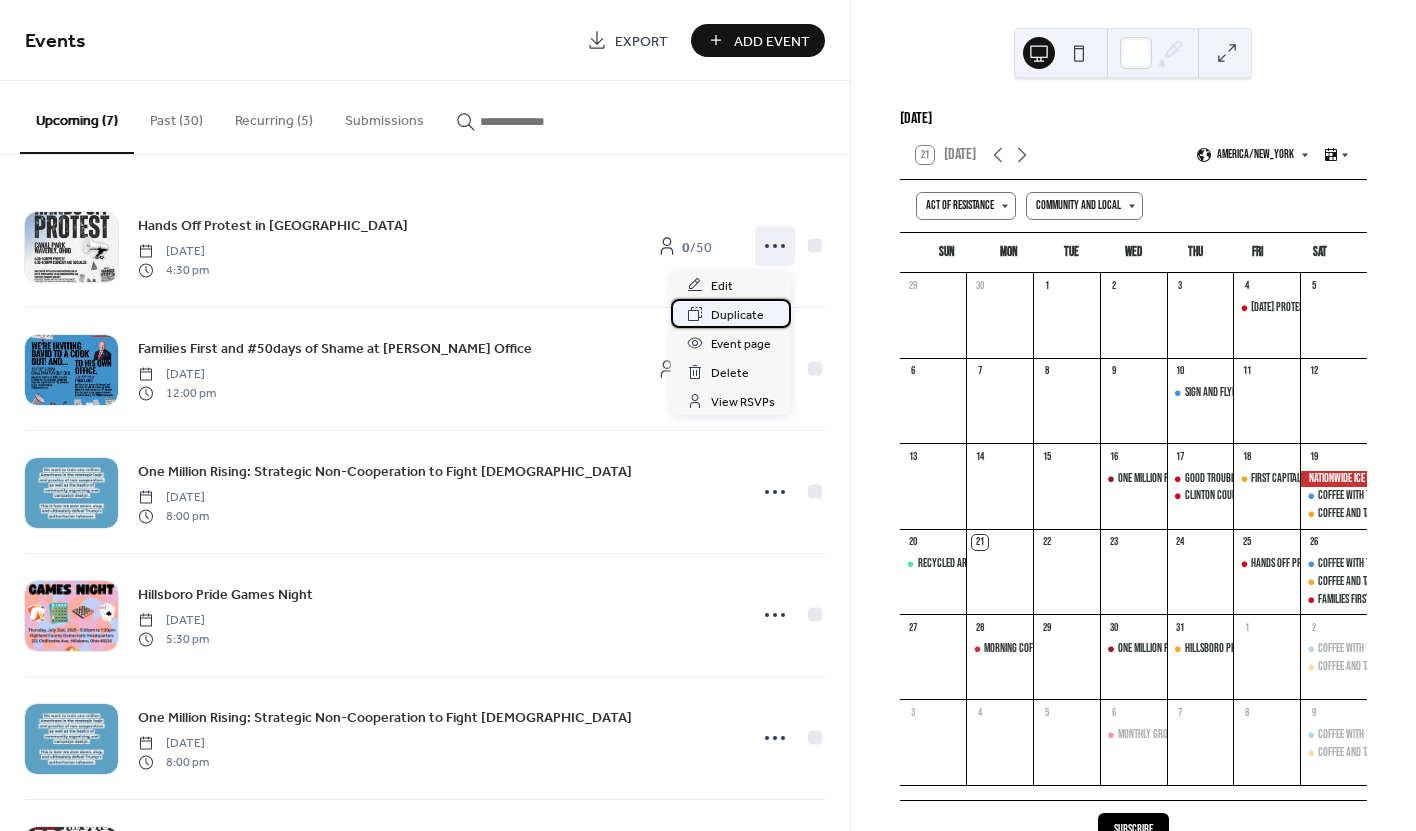click on "Duplicate" at bounding box center [737, 315] 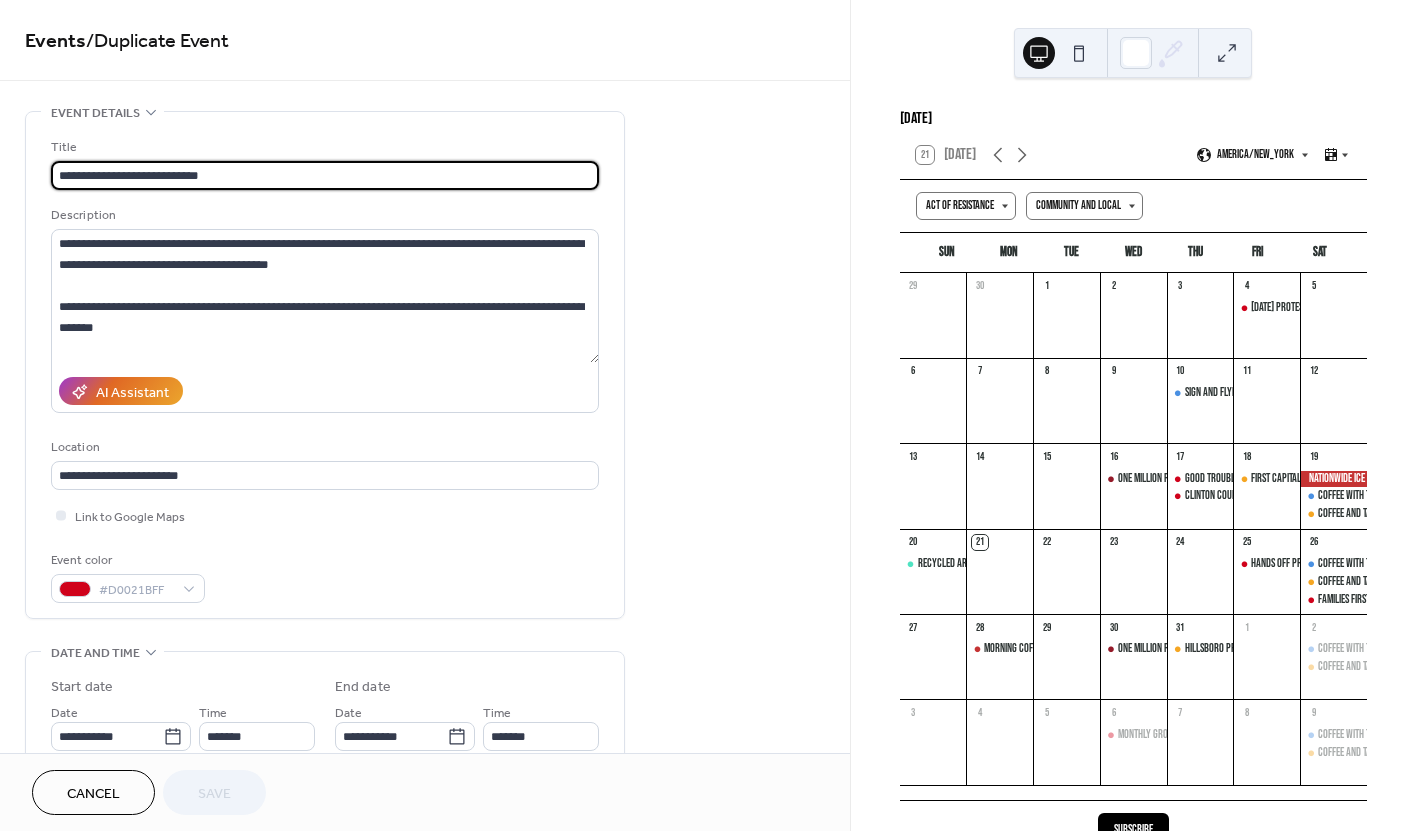 click on "Cancel" at bounding box center [93, 794] 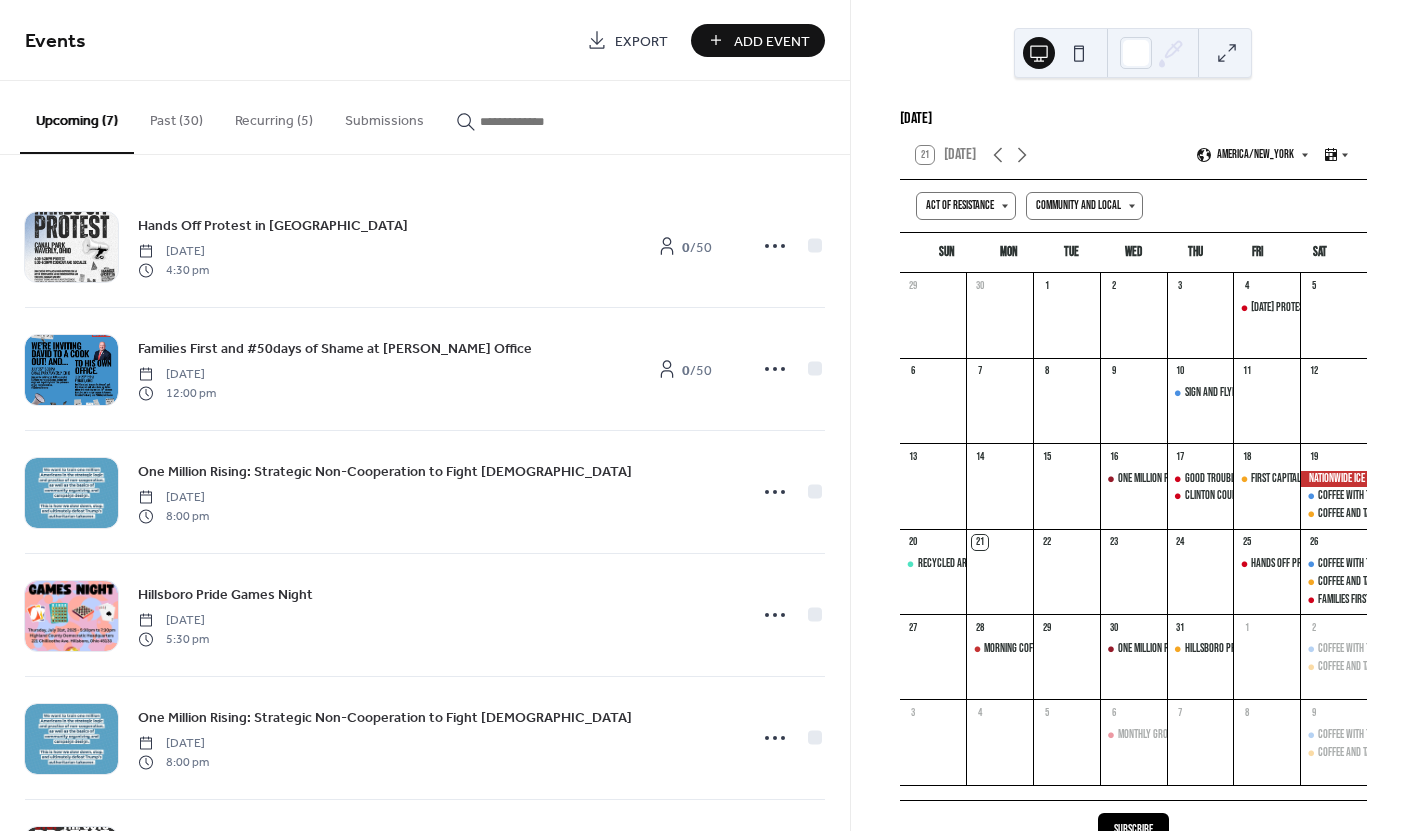click on "Recurring (5)" at bounding box center (274, 116) 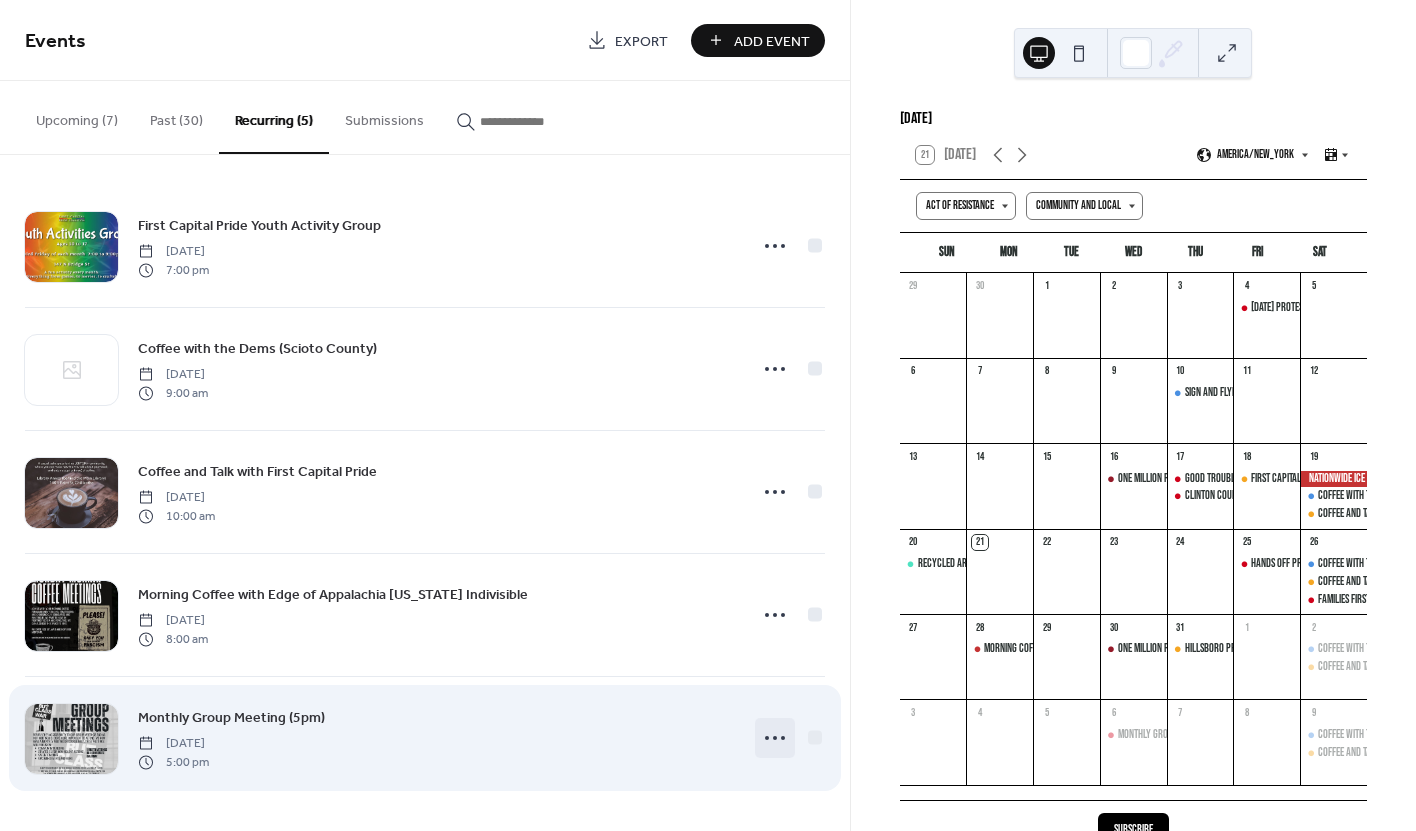 click 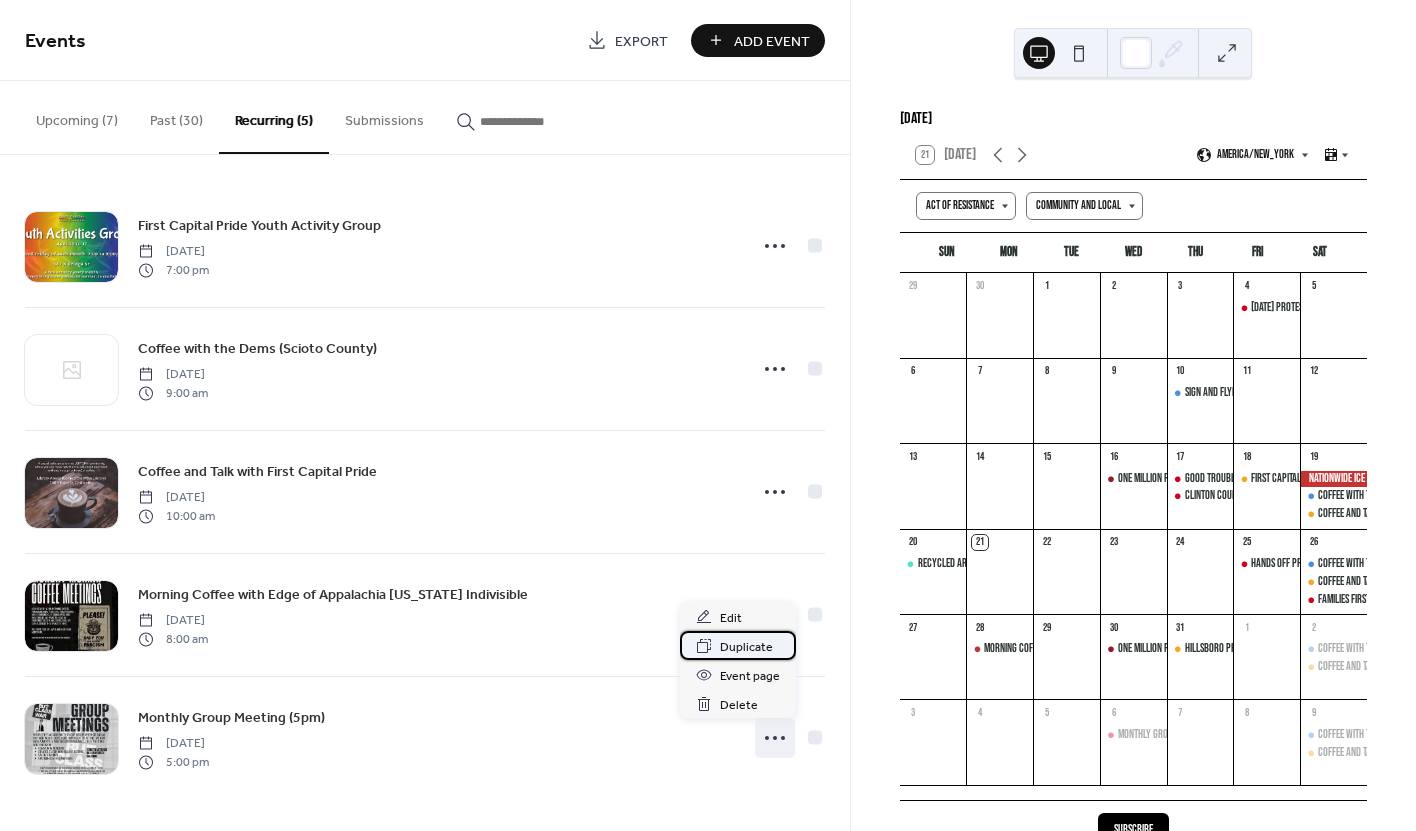 click on "Duplicate" at bounding box center (746, 647) 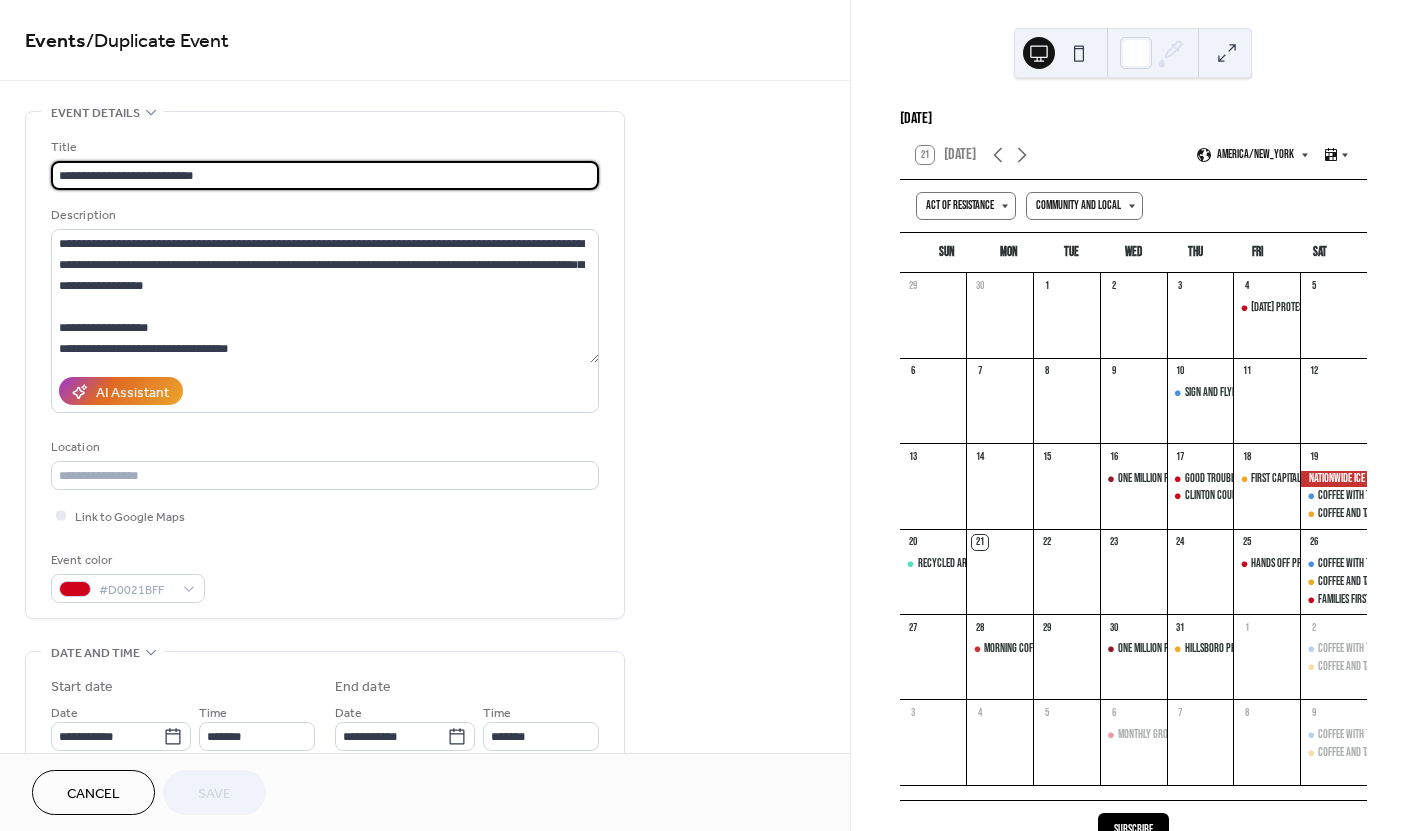 type on "**********" 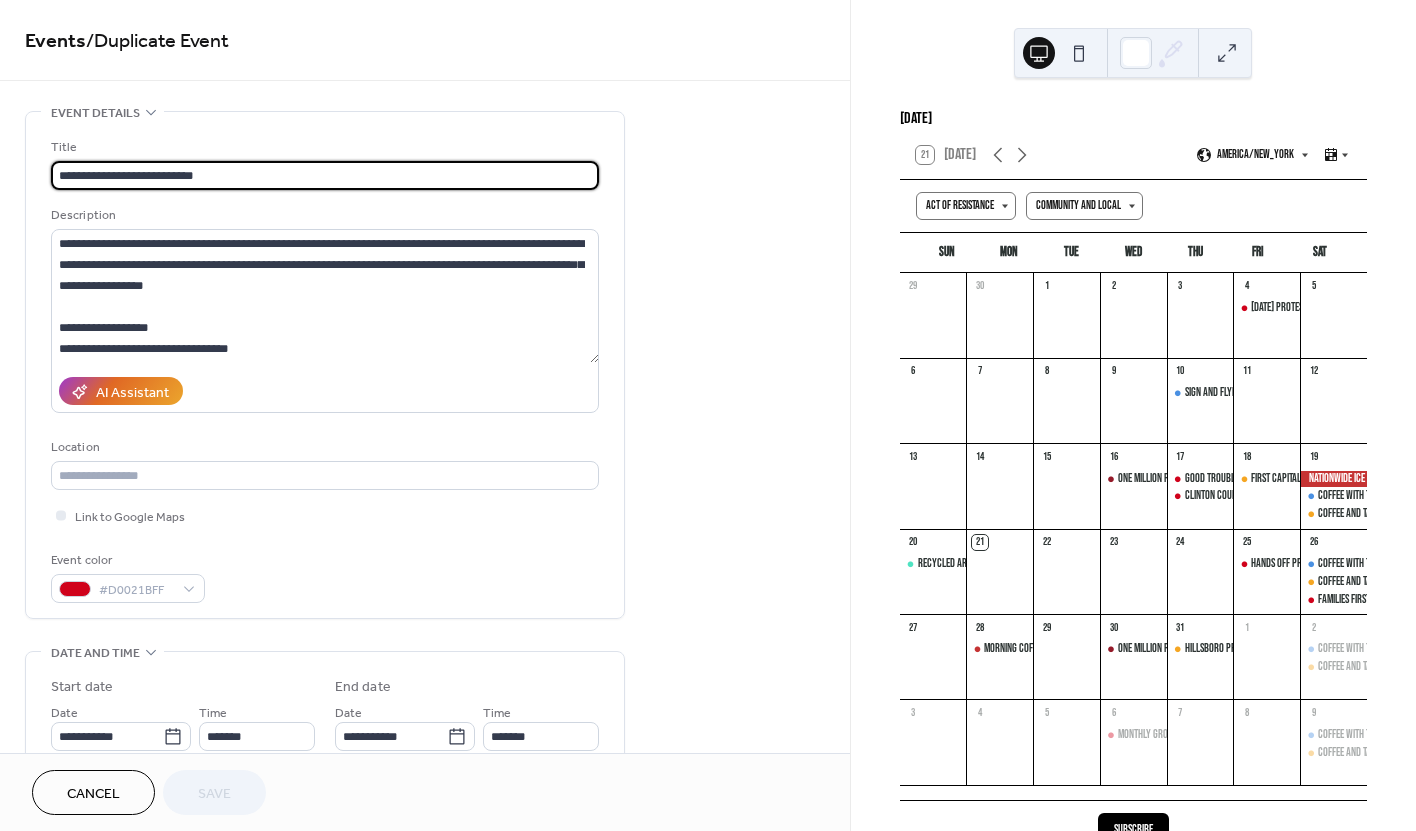 click on "**********" at bounding box center (325, 175) 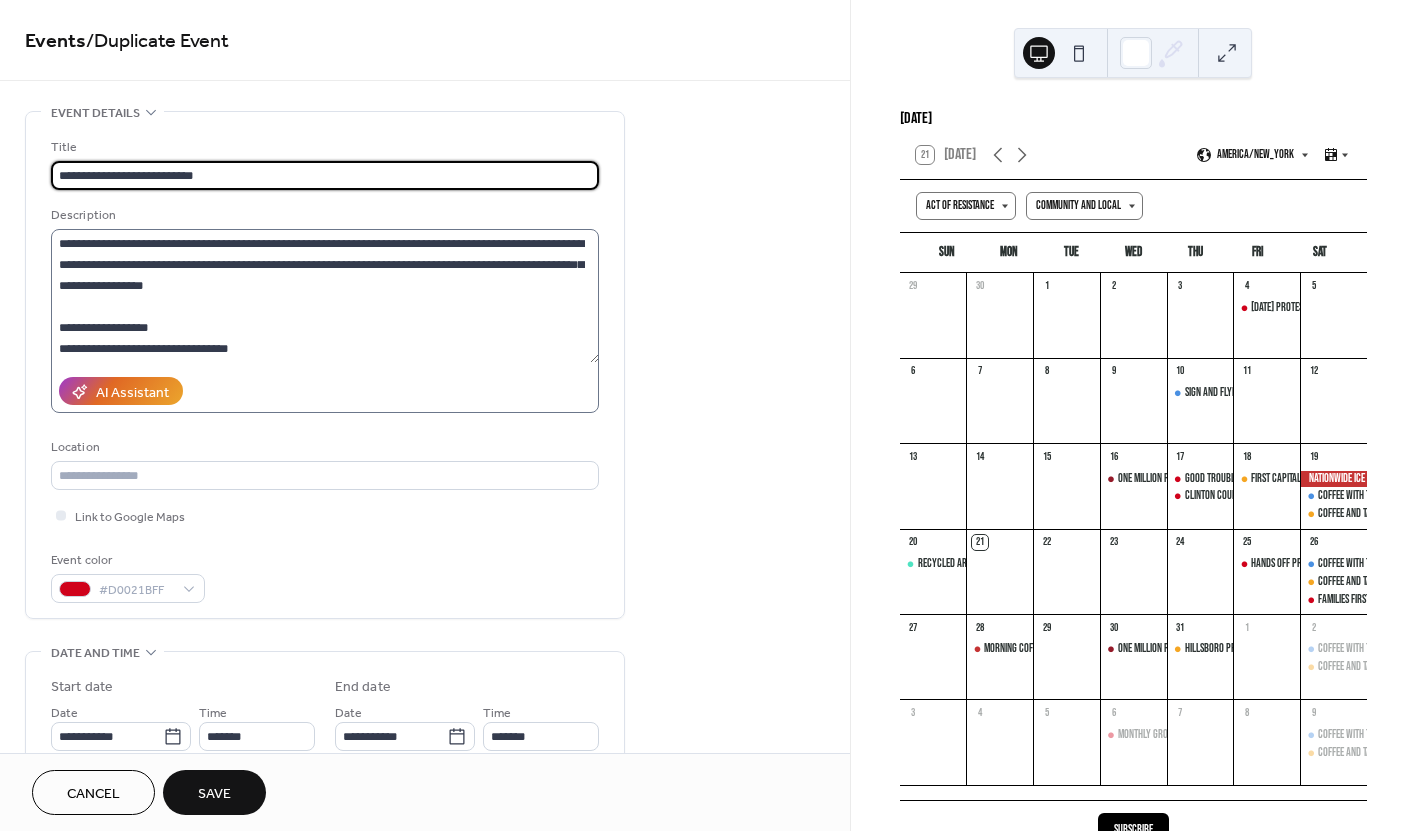 type on "**********" 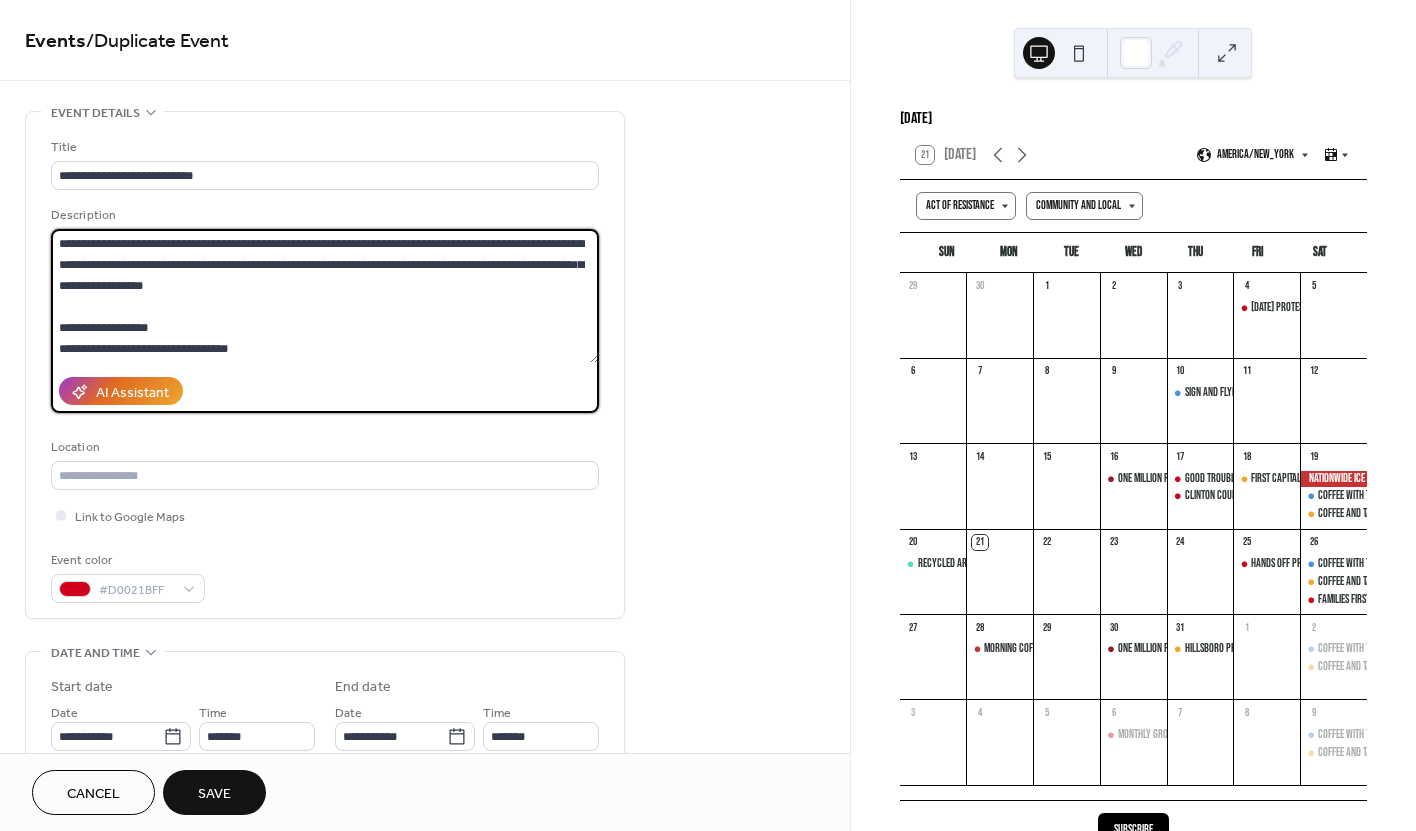 click on "**********" at bounding box center (325, 296) 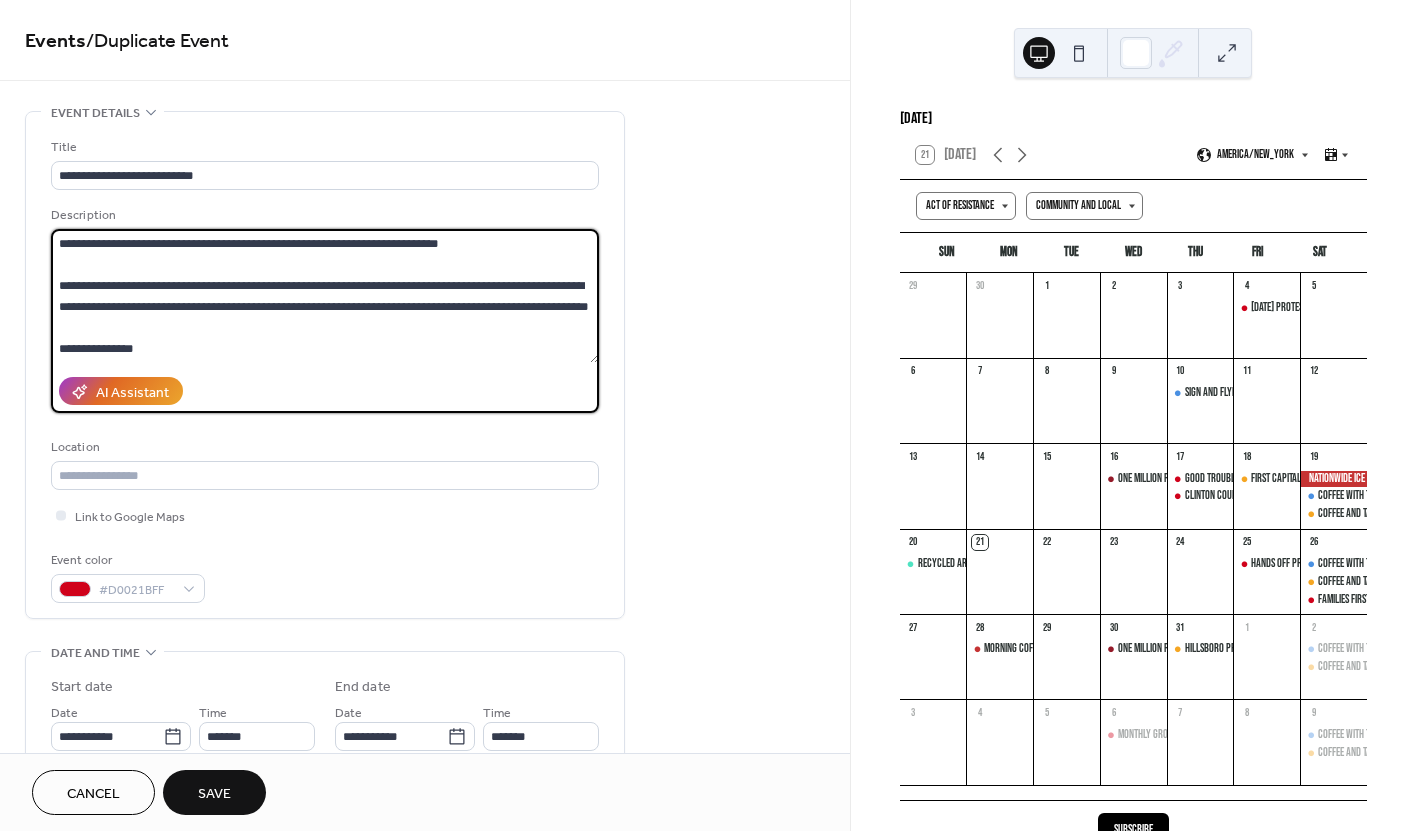 scroll, scrollTop: 252, scrollLeft: 0, axis: vertical 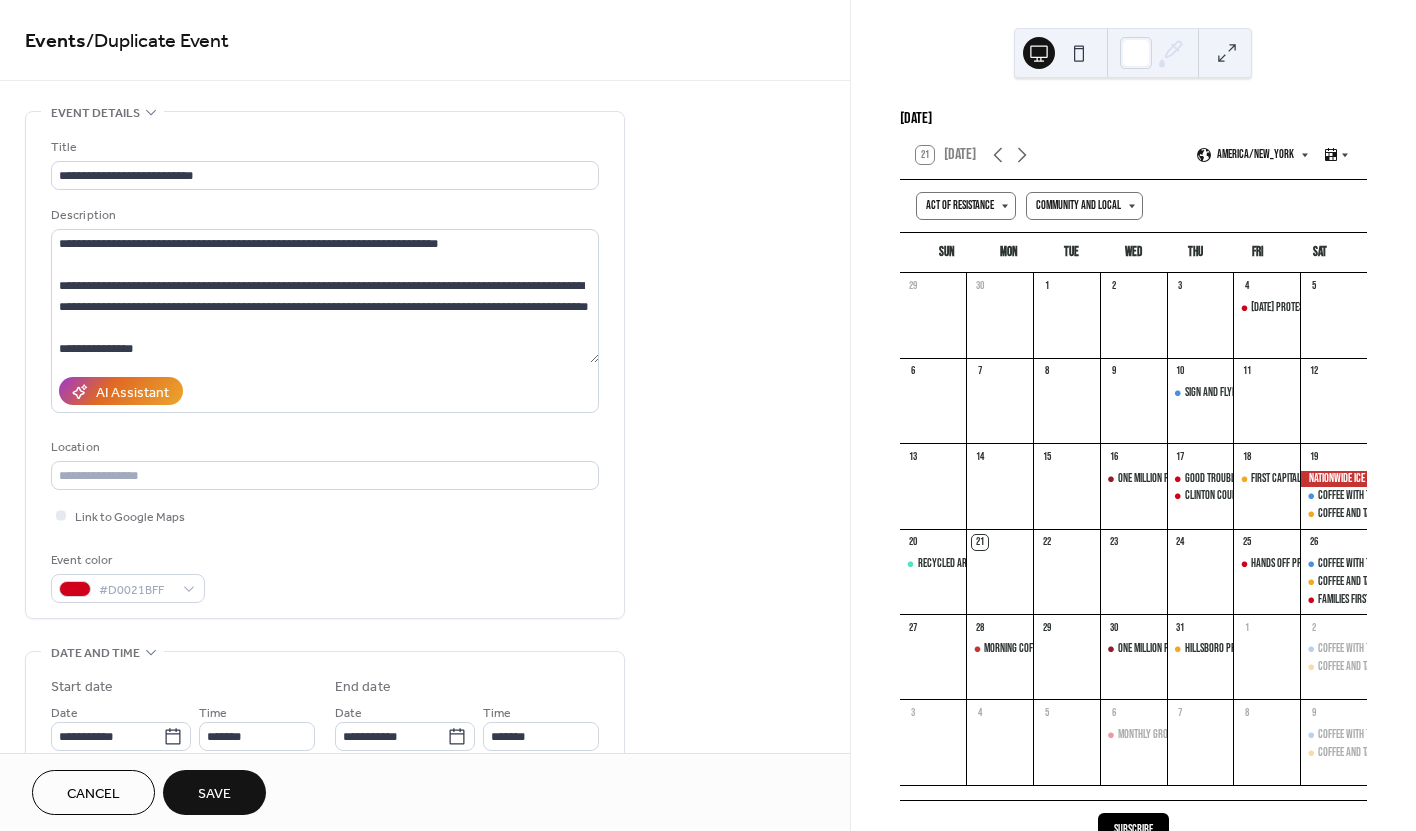 click on "**********" at bounding box center [425, 1185] 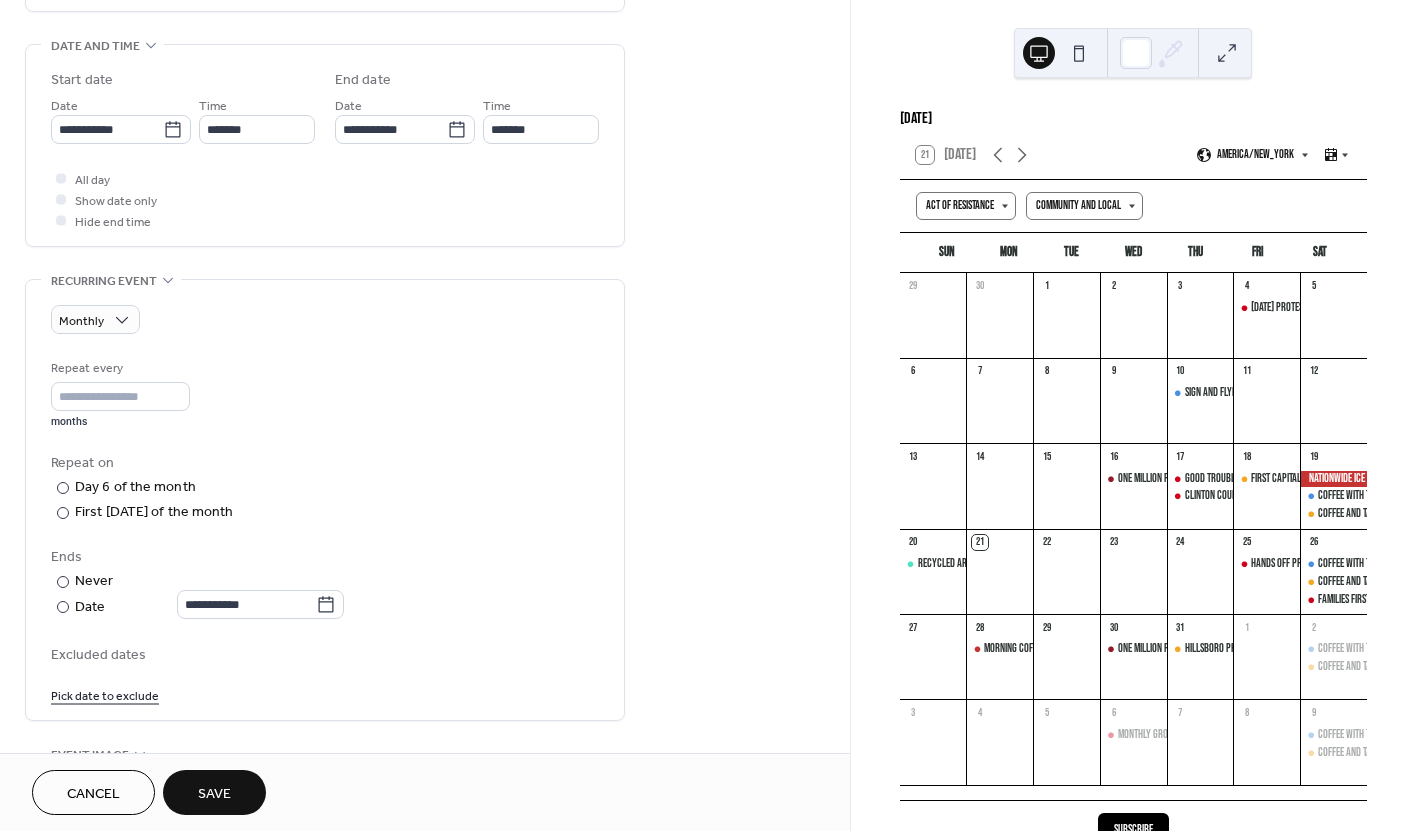 scroll, scrollTop: 605, scrollLeft: 0, axis: vertical 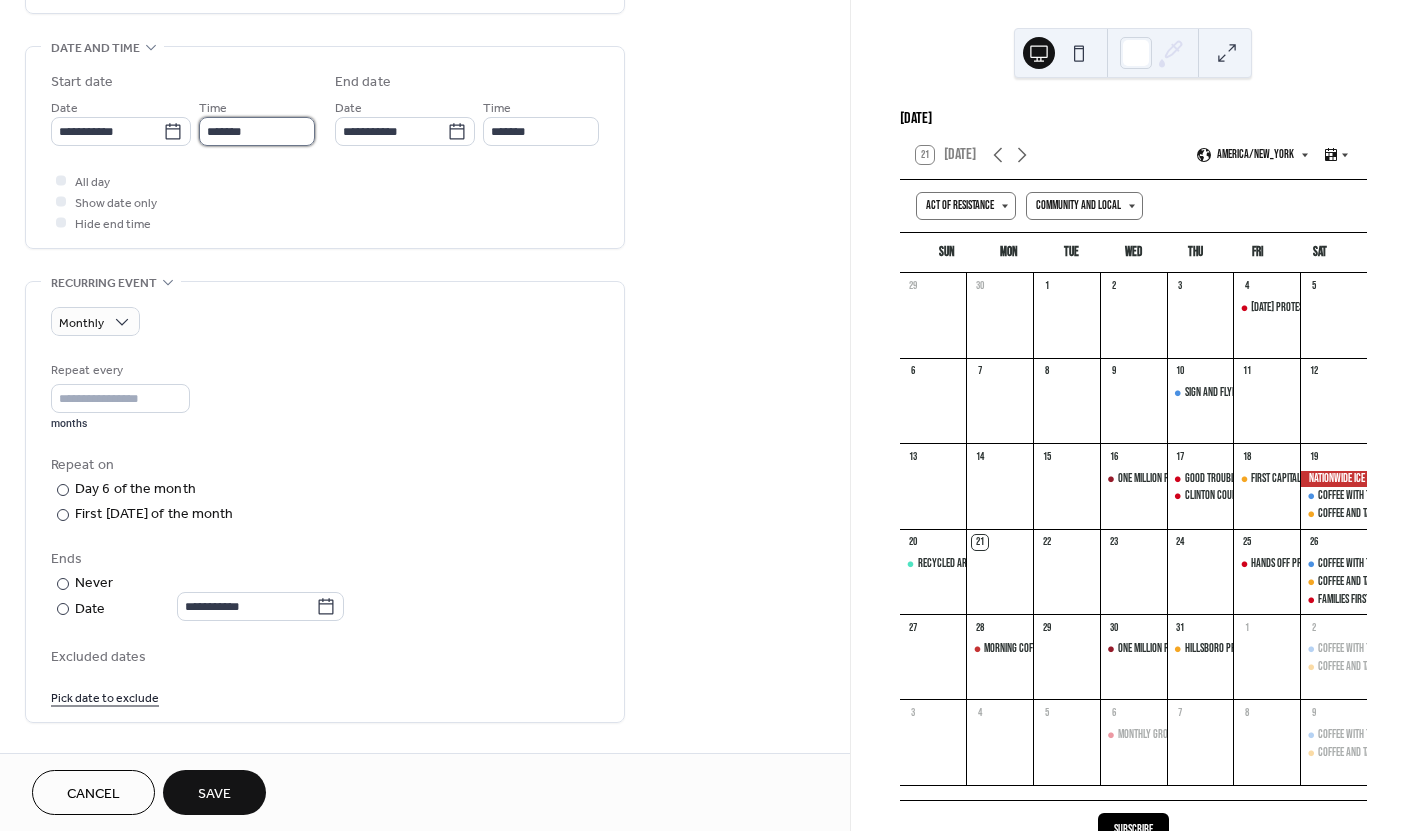 click on "*******" at bounding box center [257, 131] 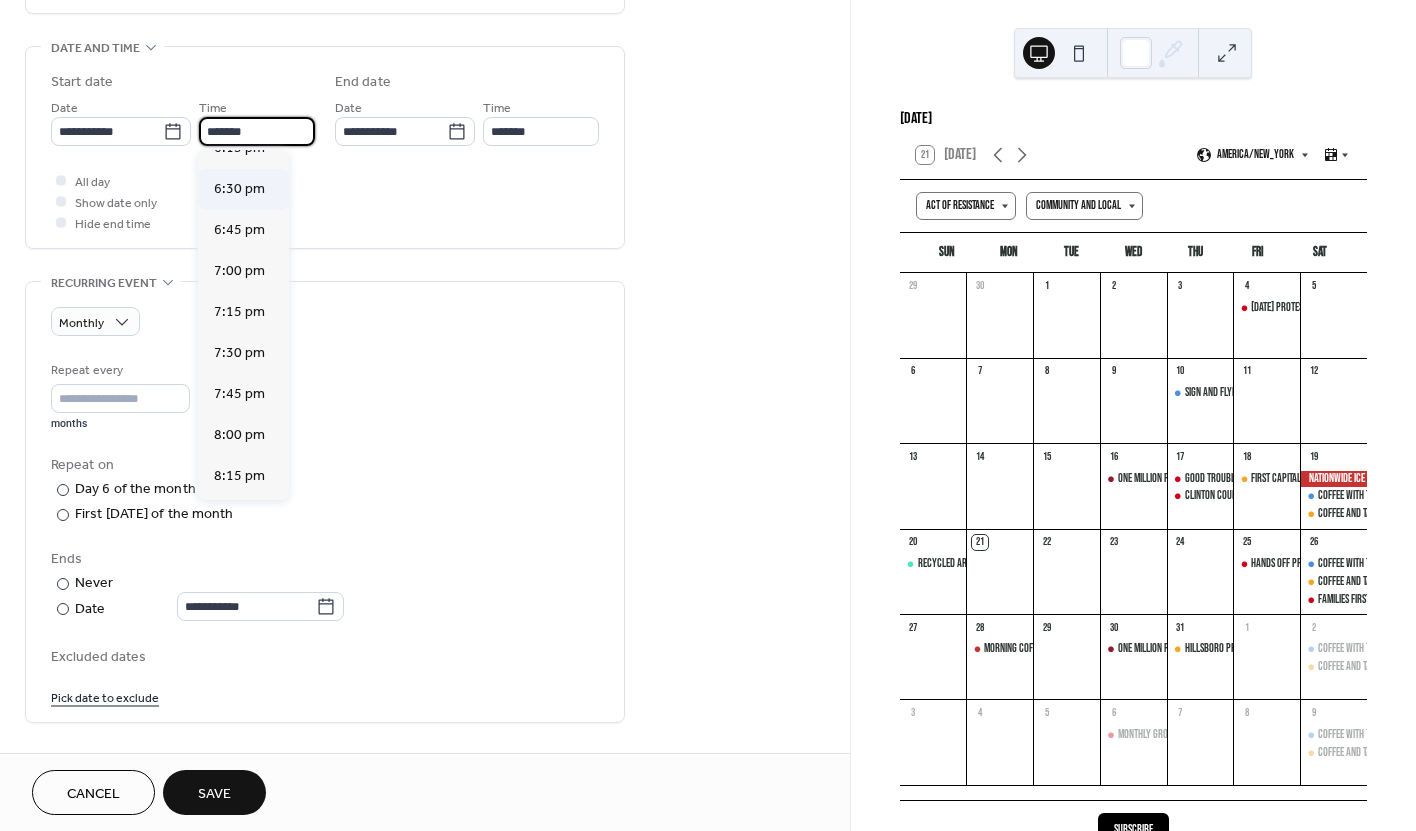 scroll, scrollTop: 3016, scrollLeft: 0, axis: vertical 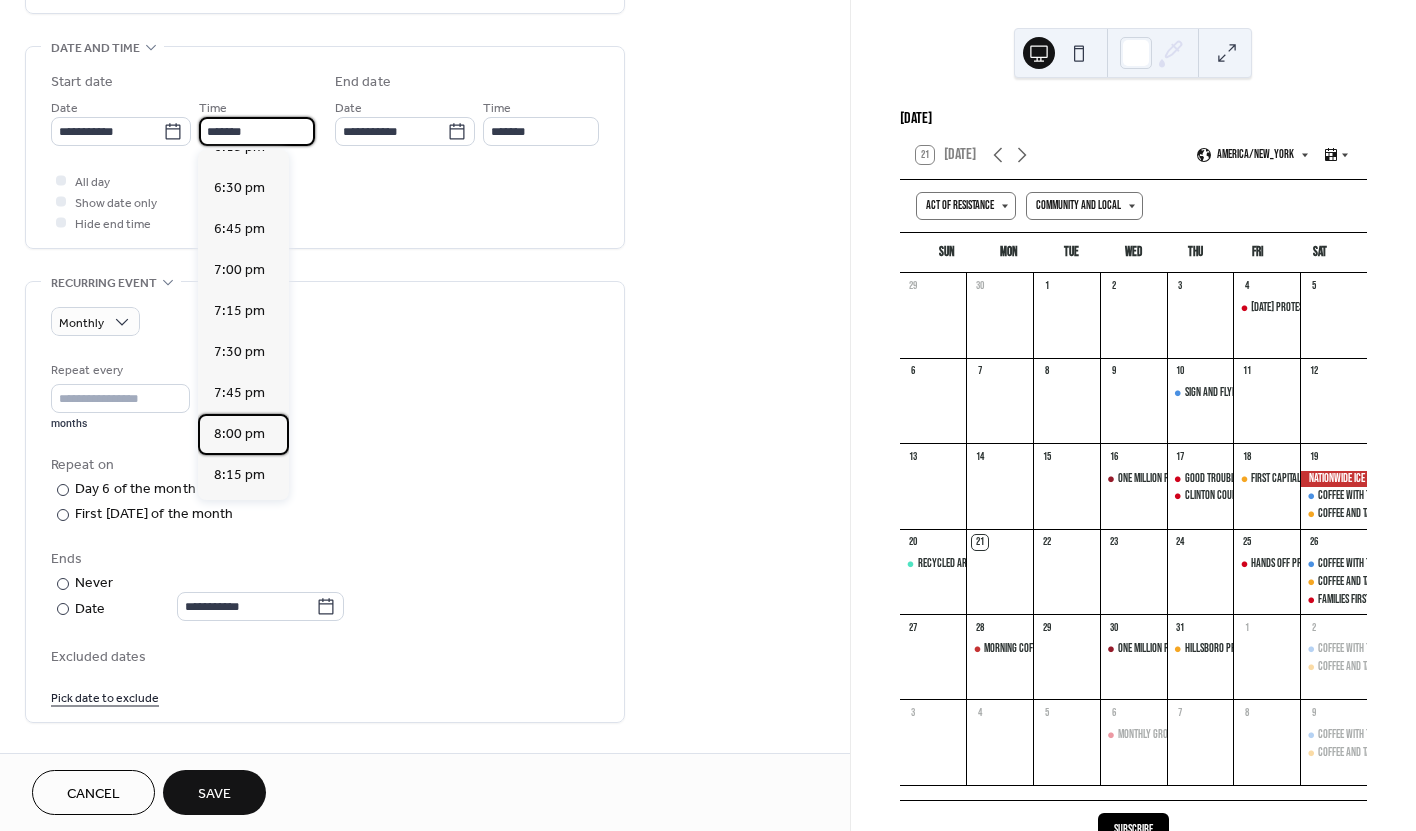 click on "8:00 pm" at bounding box center [239, 434] 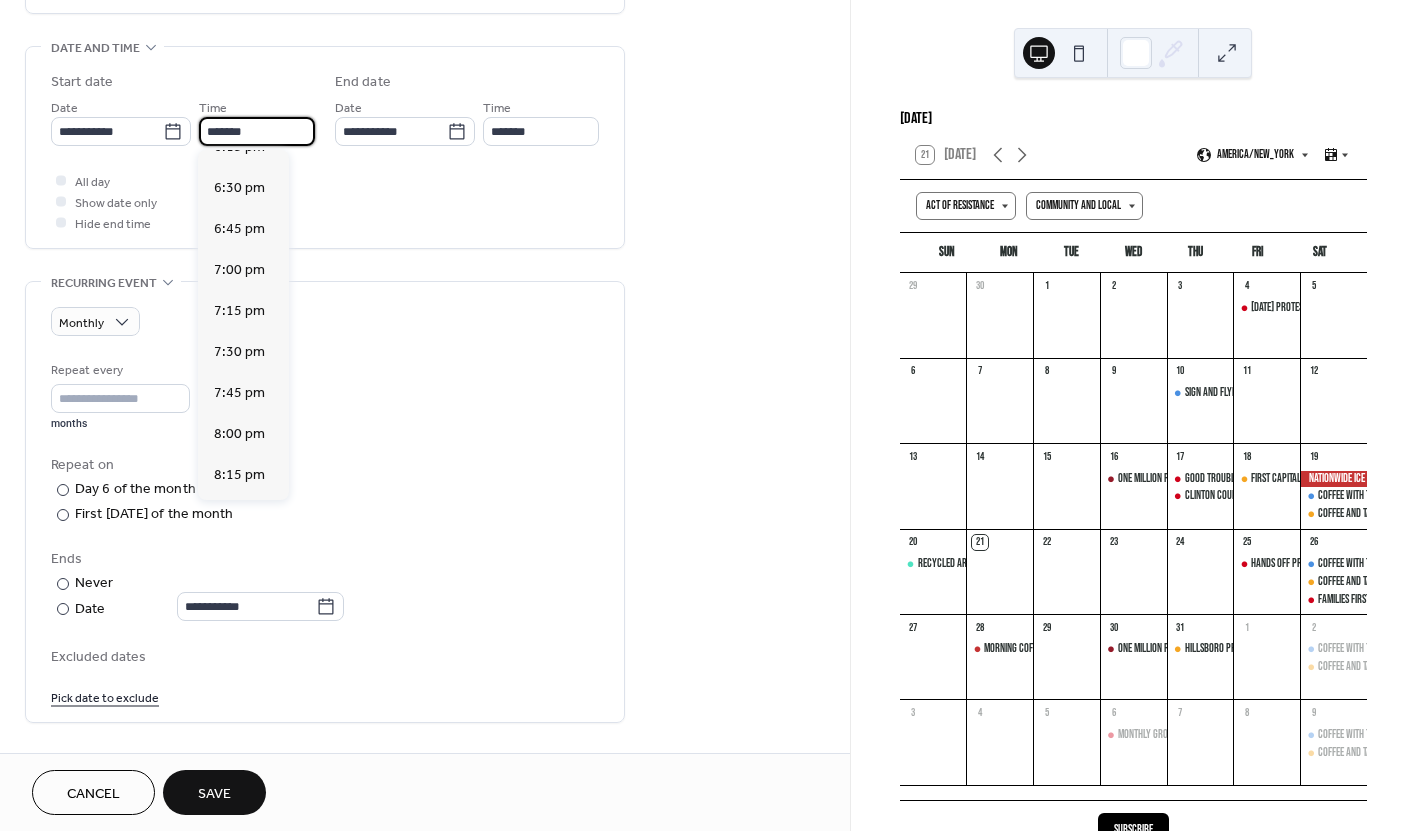 type on "*******" 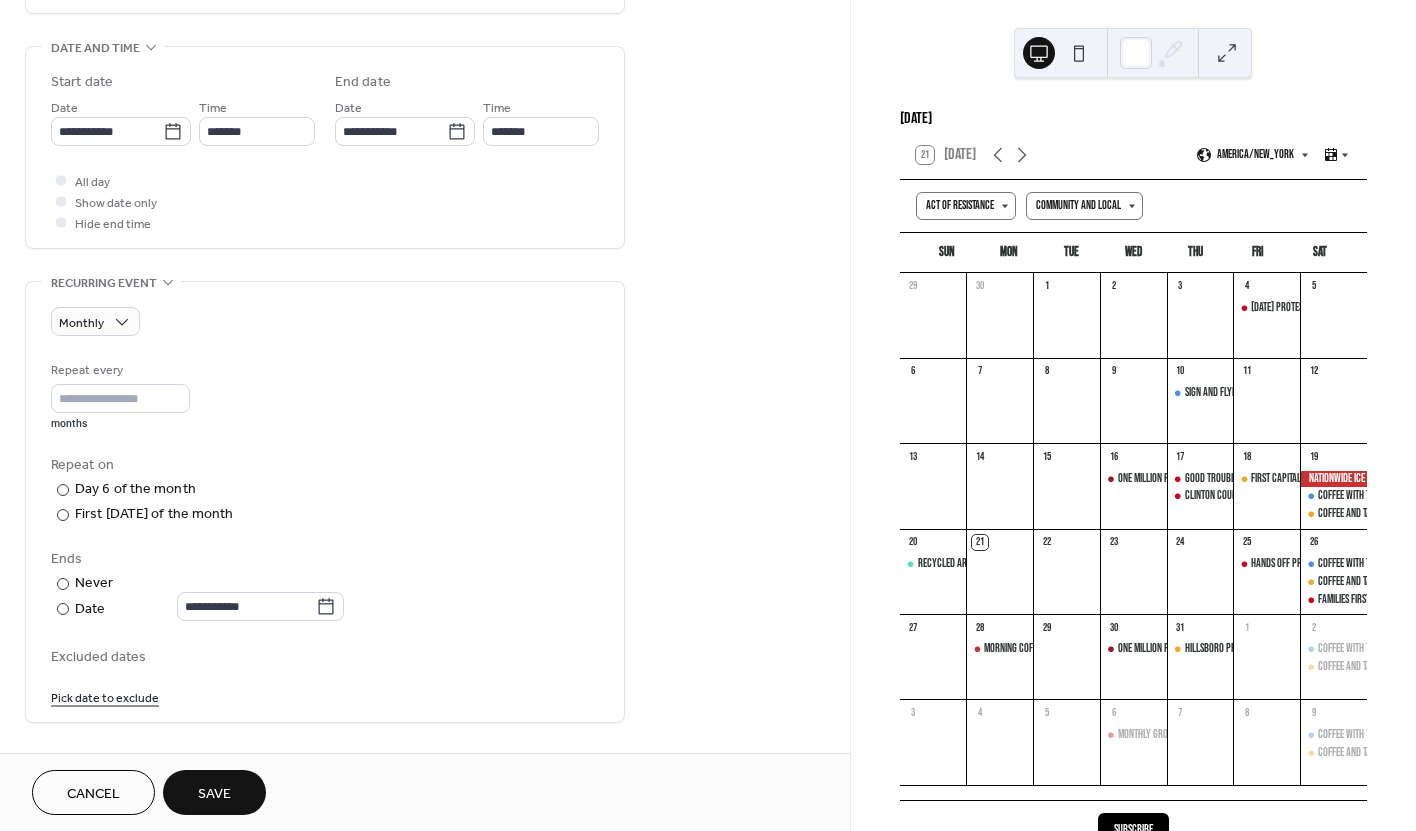 drag, startPoint x: 740, startPoint y: 206, endPoint x: 494, endPoint y: 234, distance: 247.58836 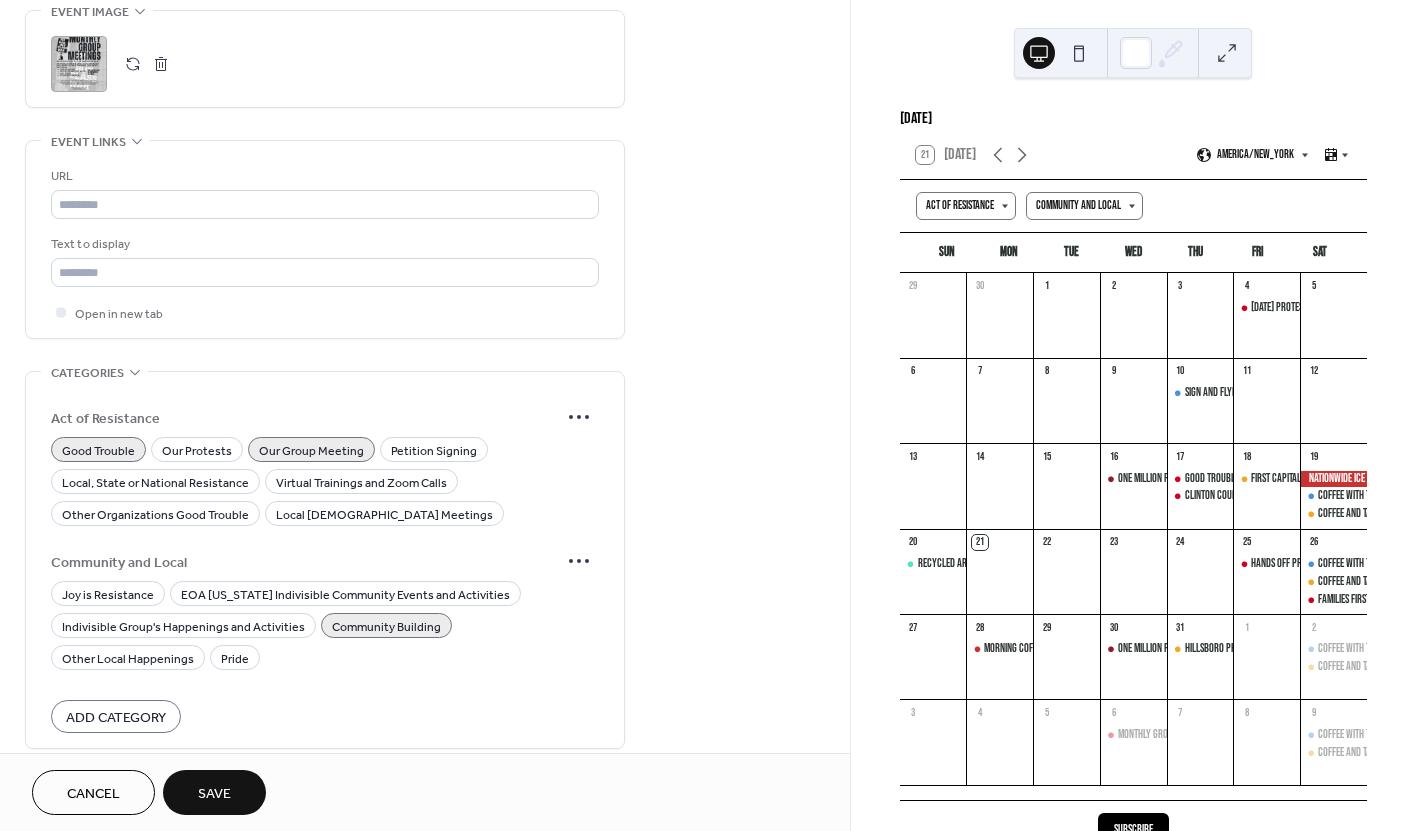 scroll, scrollTop: 1345, scrollLeft: 0, axis: vertical 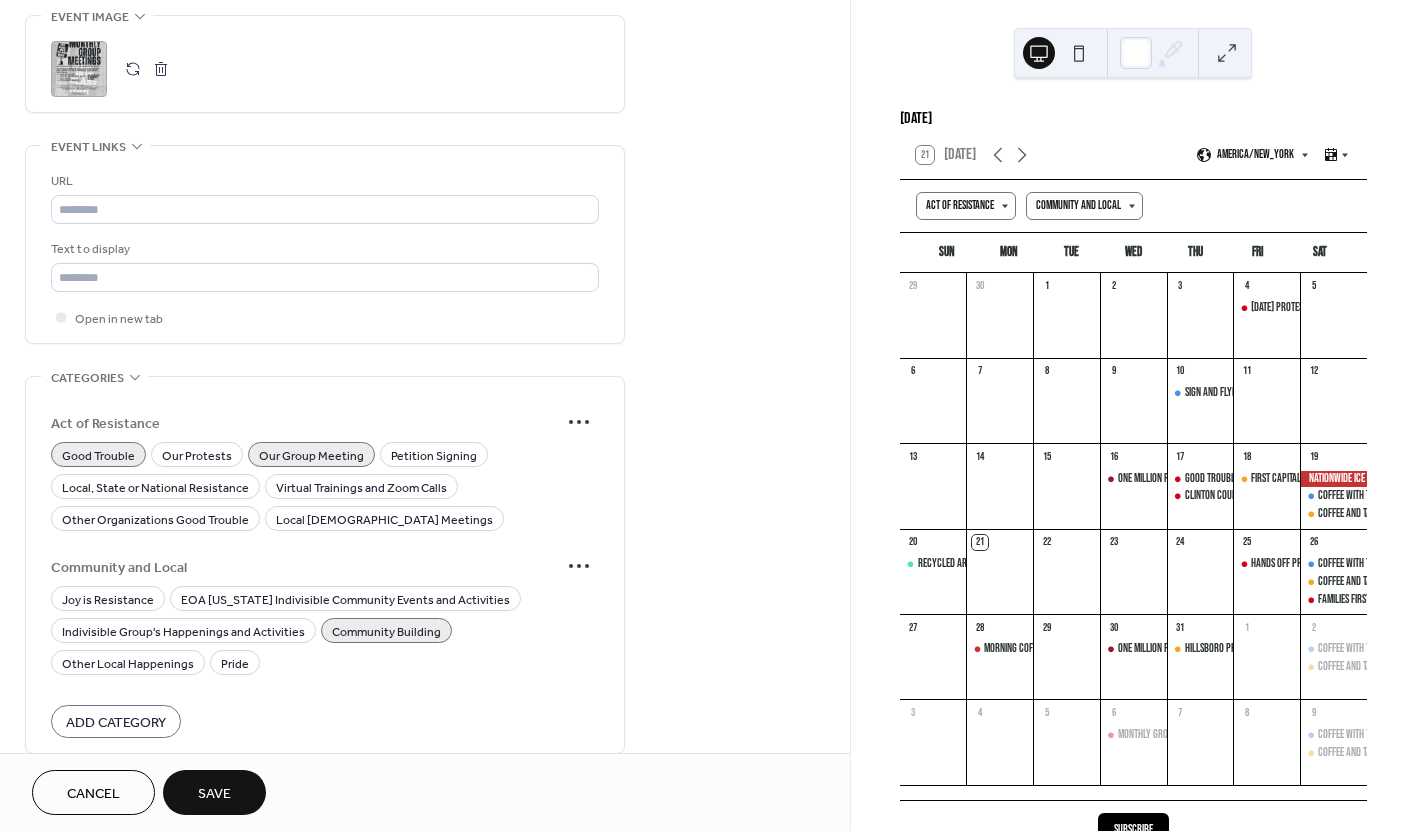 click on "Save" at bounding box center (214, 794) 